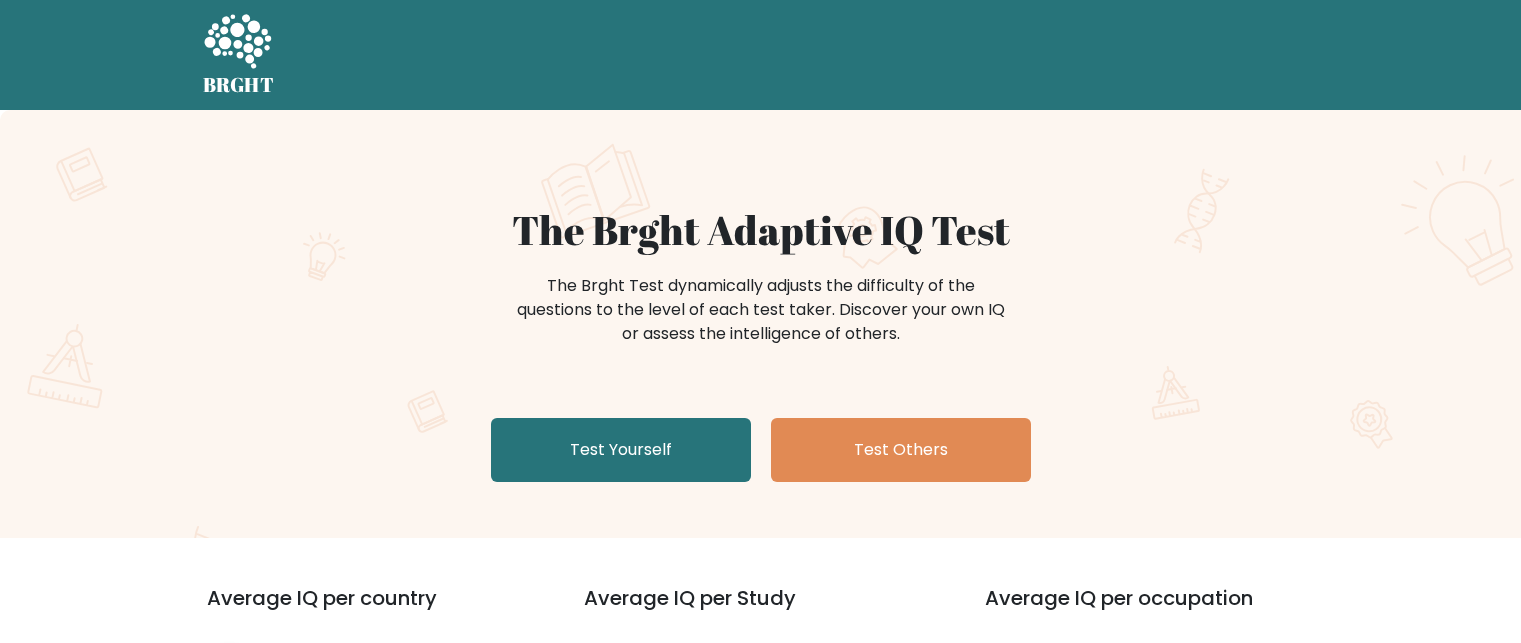 scroll, scrollTop: 0, scrollLeft: 0, axis: both 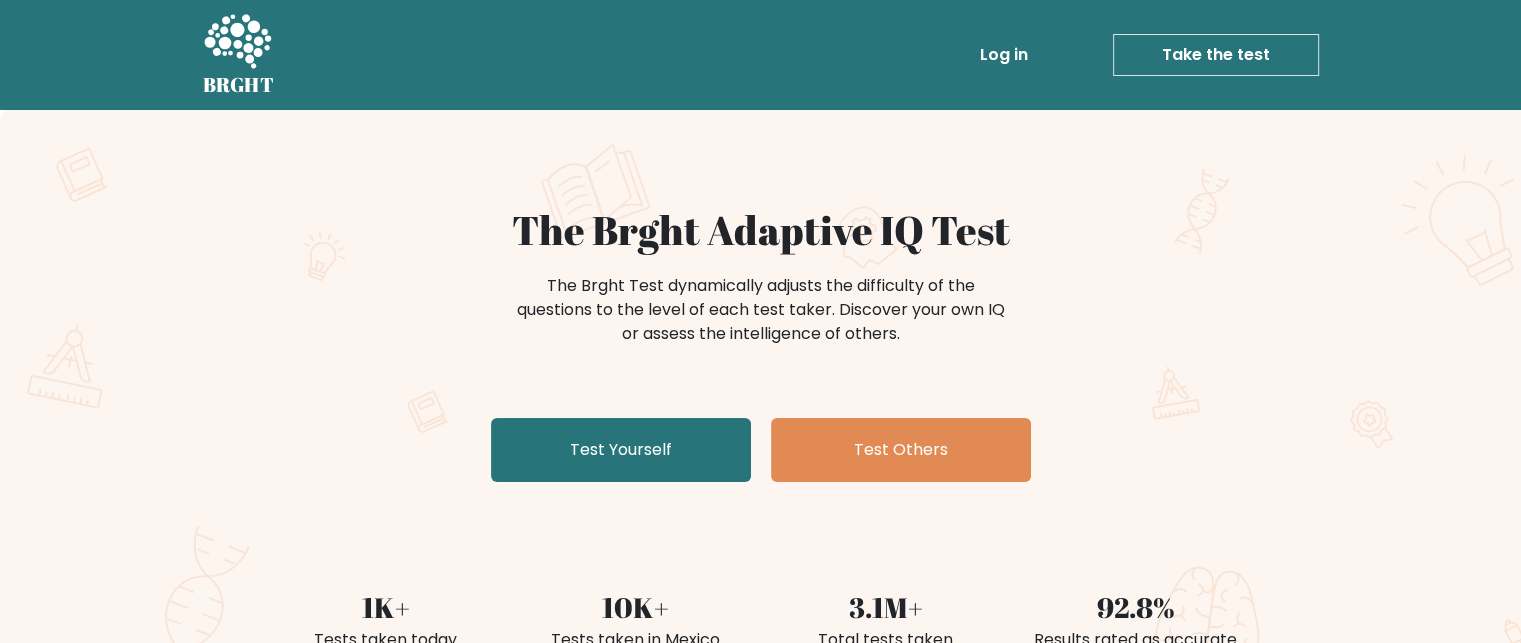 drag, startPoint x: 1340, startPoint y: 1, endPoint x: 1073, endPoint y: 199, distance: 332.40488 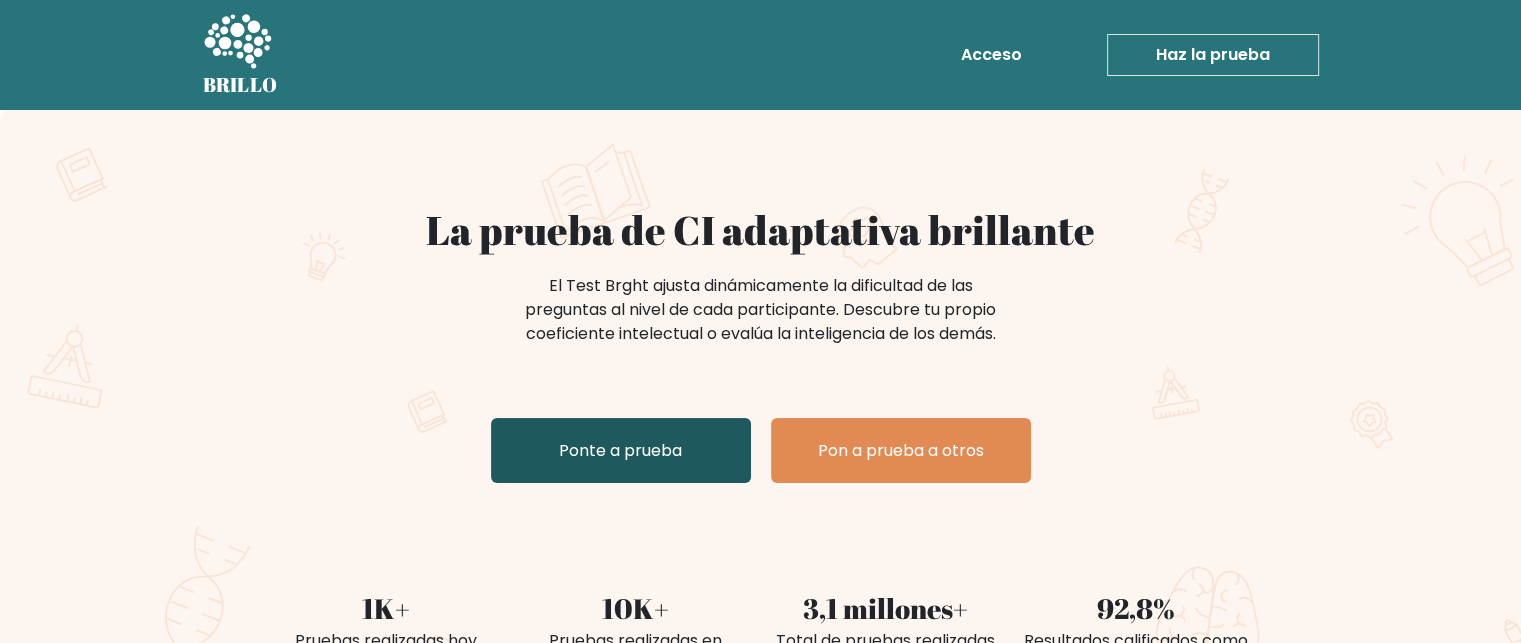 click on "Ponte a prueba" at bounding box center (620, 450) 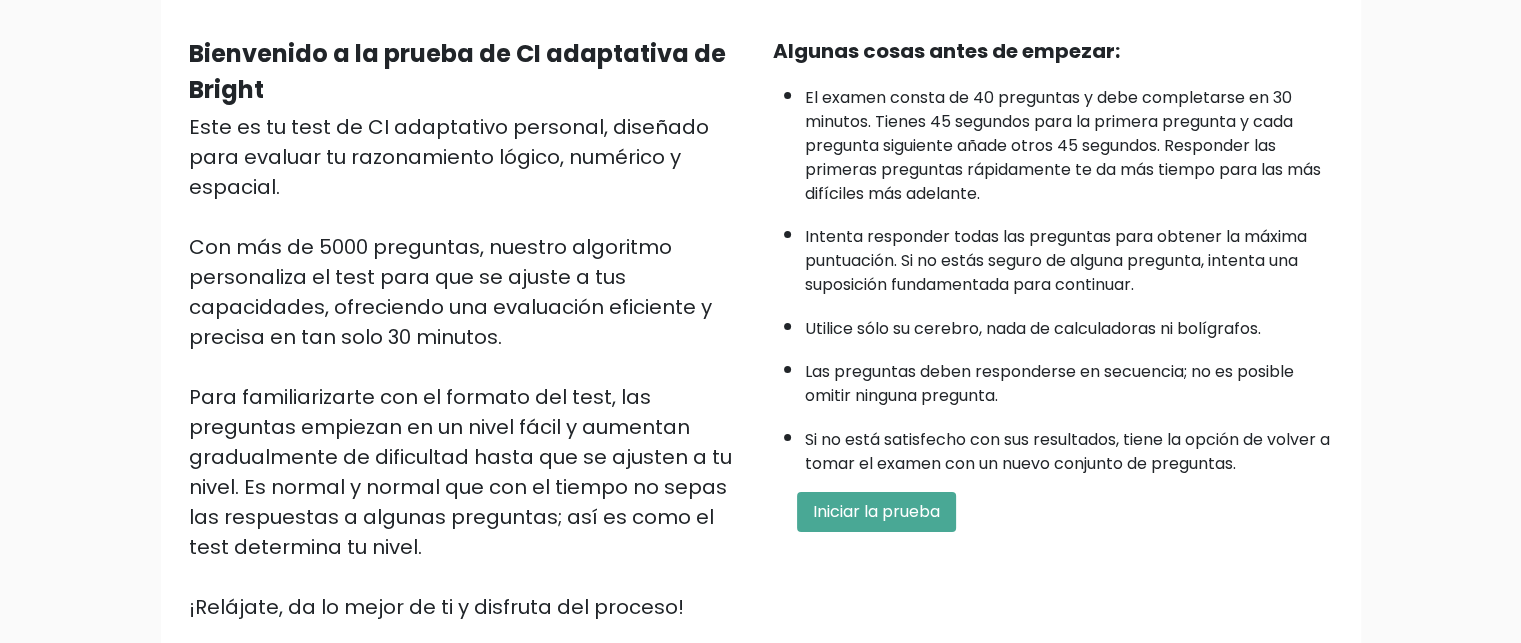 scroll, scrollTop: 172, scrollLeft: 0, axis: vertical 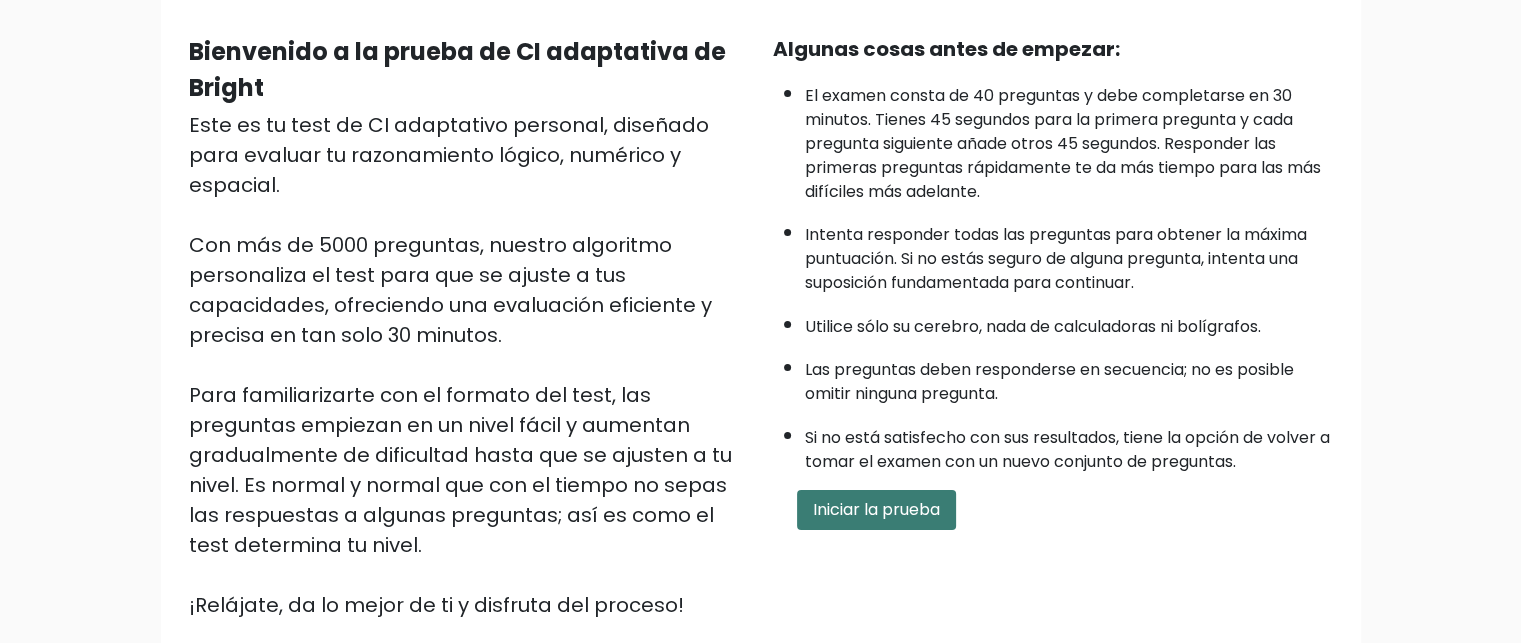 click on "Iniciar la prueba" at bounding box center (876, 509) 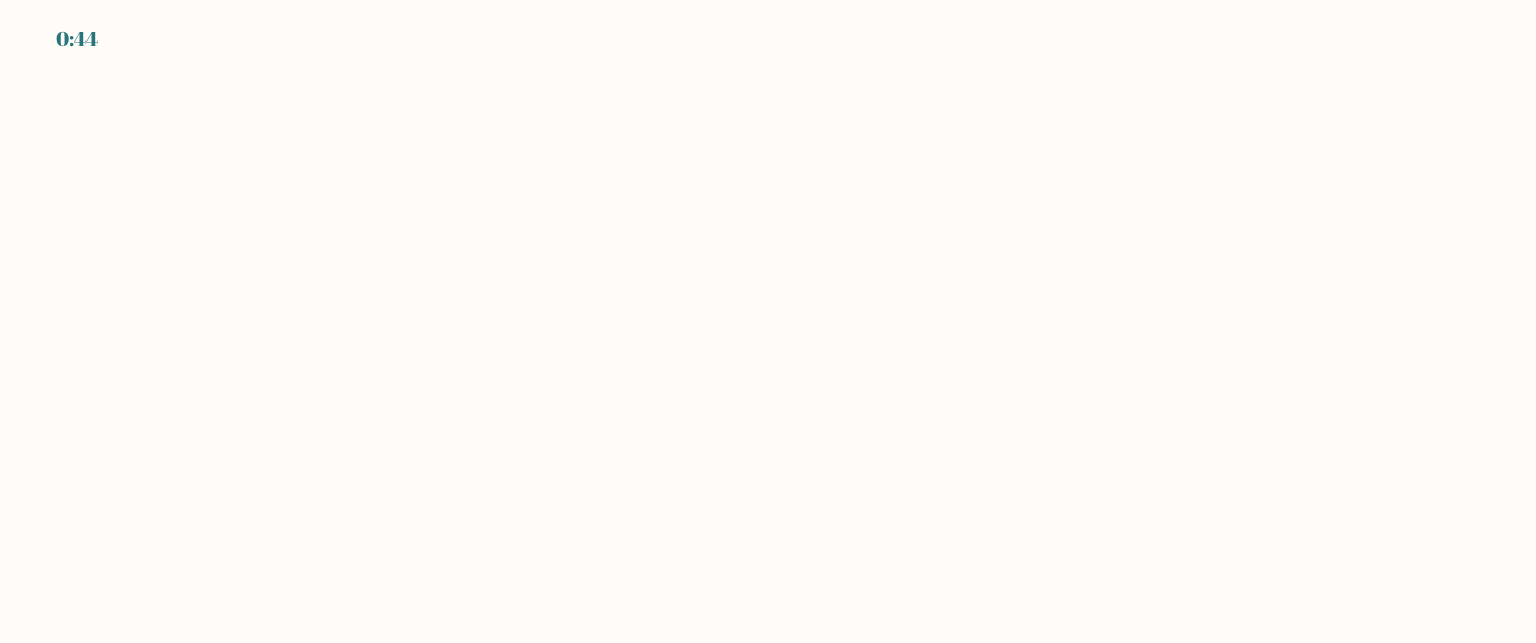 scroll, scrollTop: 0, scrollLeft: 0, axis: both 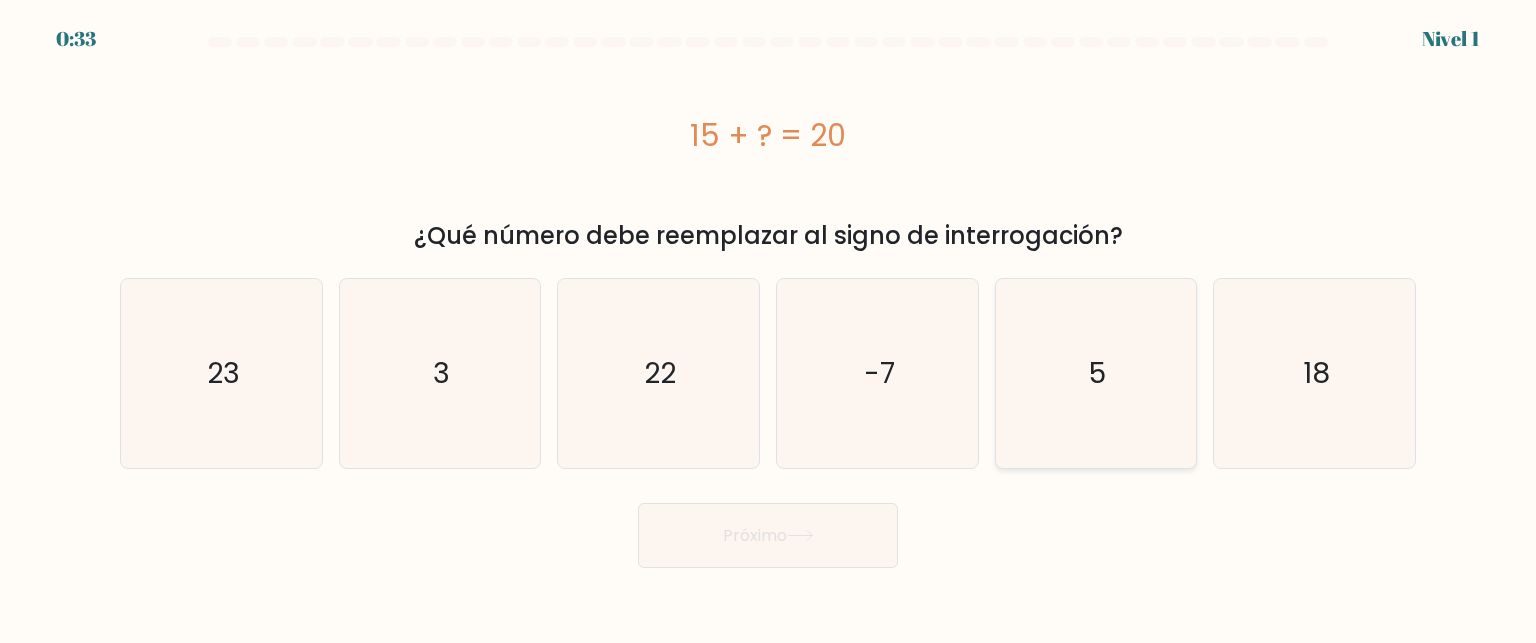 click on "5" 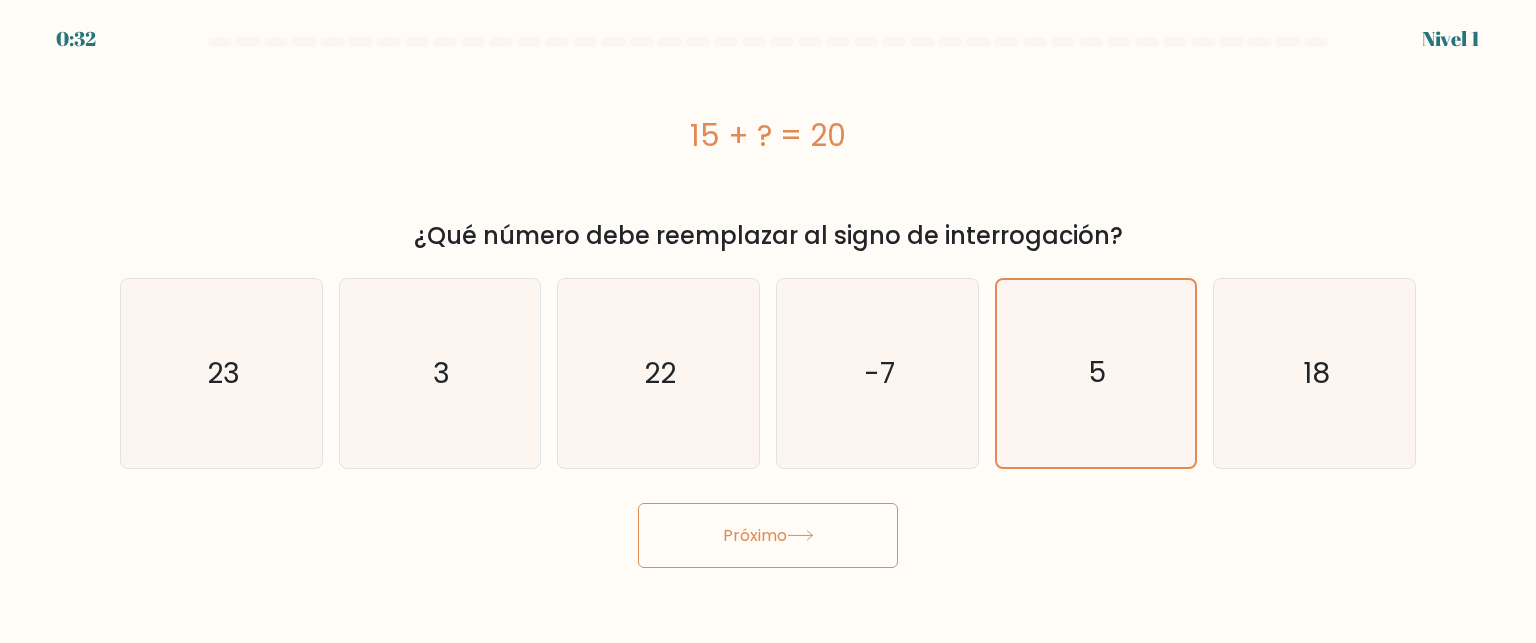 click on "Próximo" at bounding box center [755, 535] 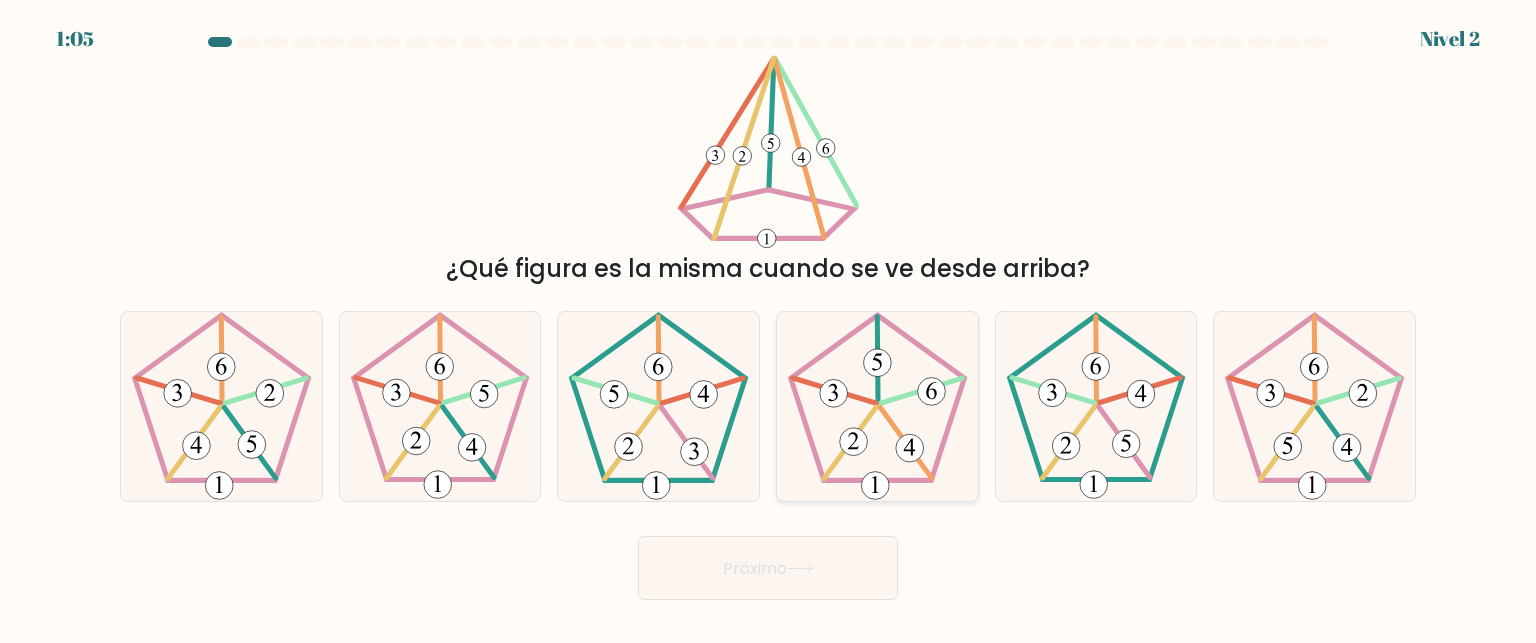 click 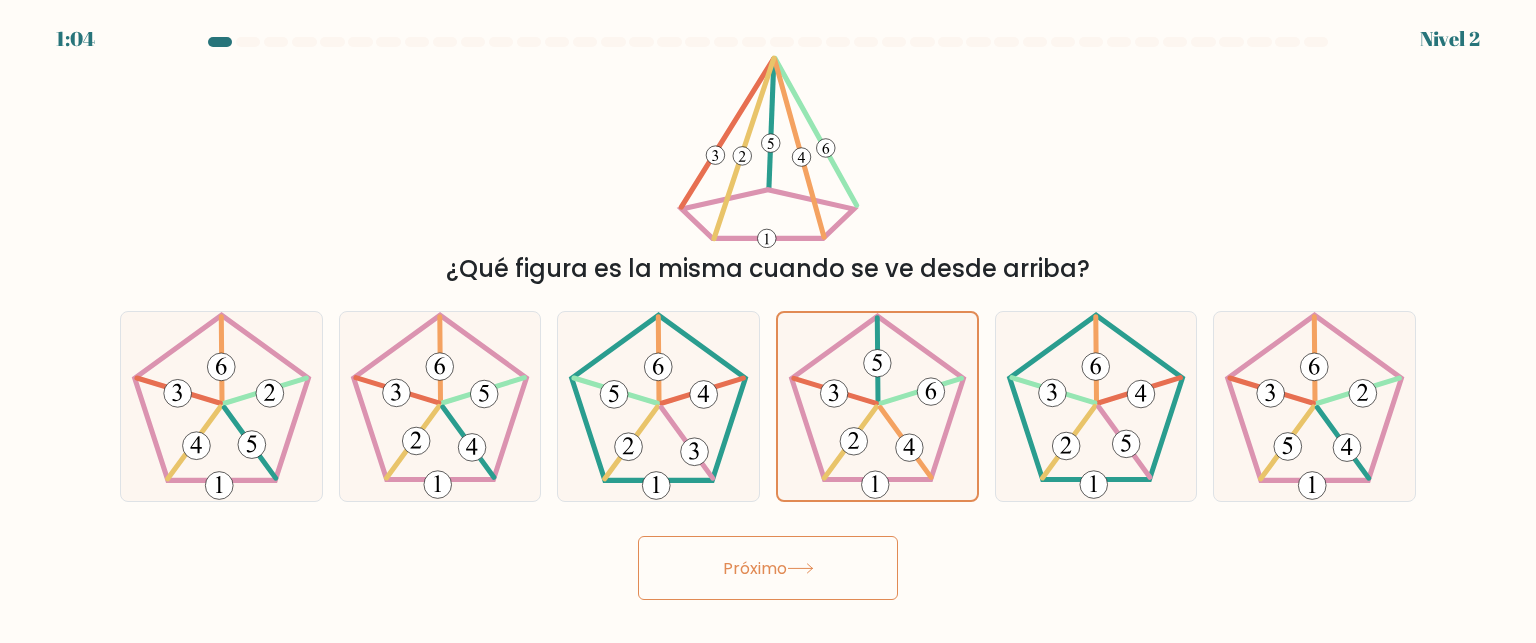 click on "Próximo" at bounding box center [768, 568] 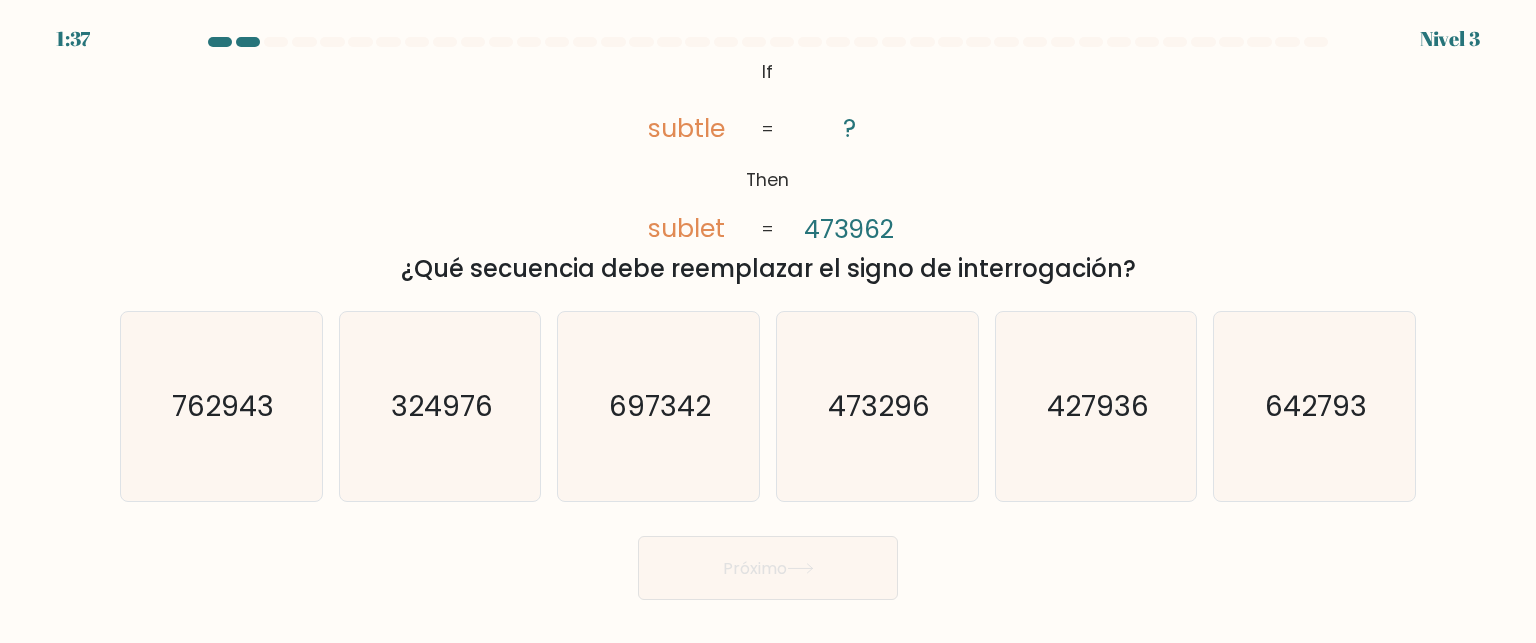 click on "@import url('https://fonts.googleapis.com/css?family=Abril+Fatface:400,100,100italic,300,300italic,400italic,500,500italic,700,700italic,900,900italic');           If       Then       subtle       sublet       ?       473962       =       =
¿Qué secuencia debe reemplazar el signo de interrogación?" at bounding box center (768, 171) 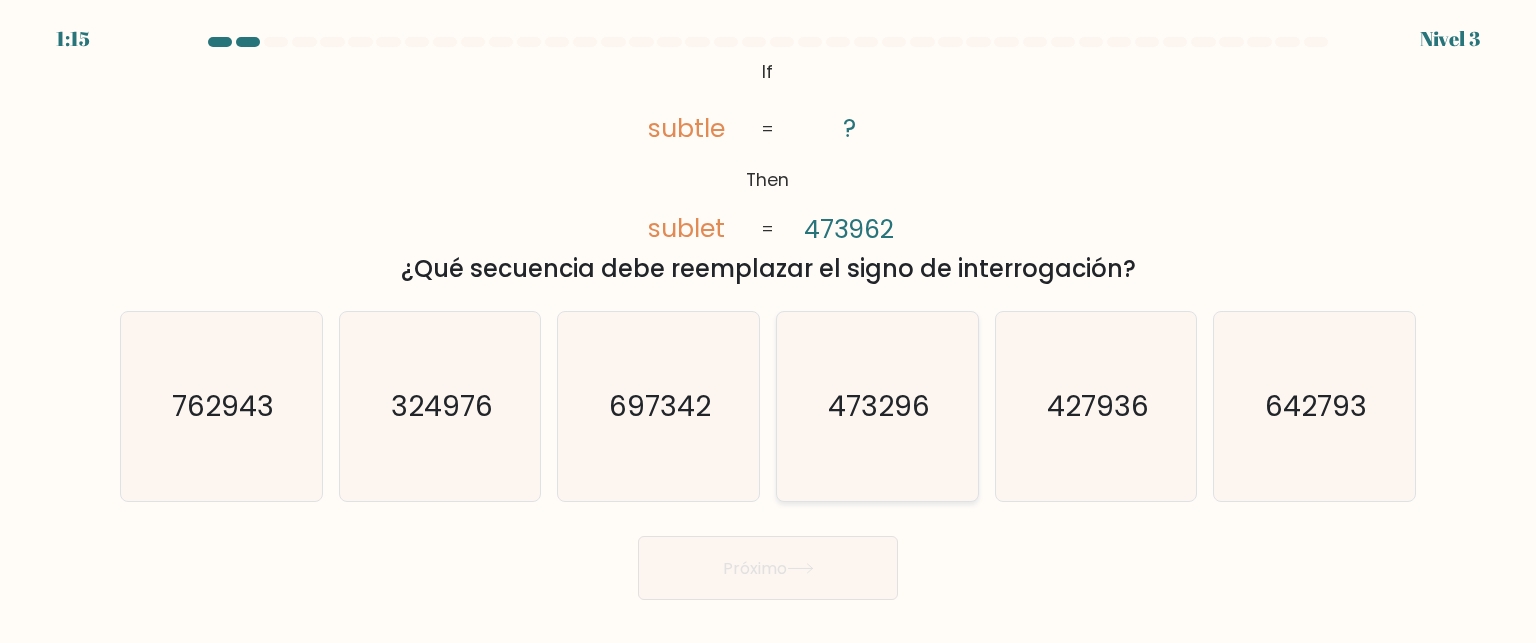 click on "473296" 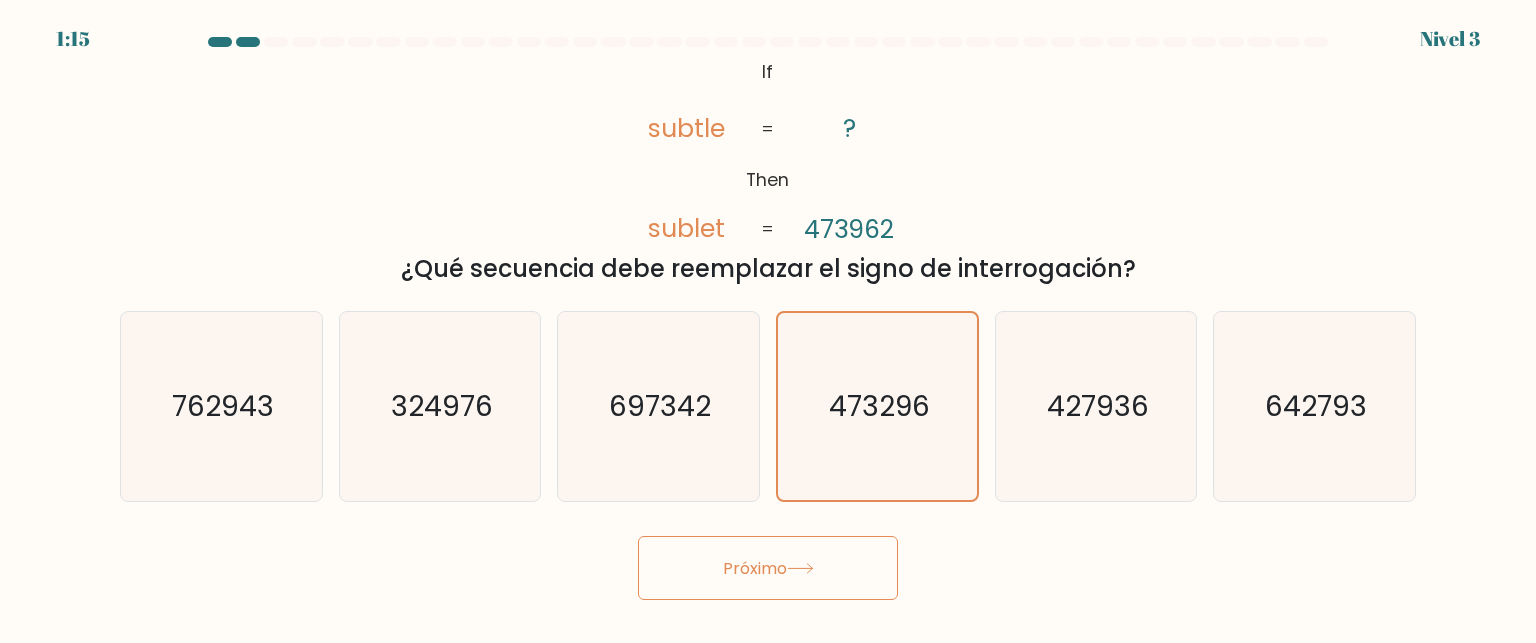 click on "Próximo" at bounding box center (768, 568) 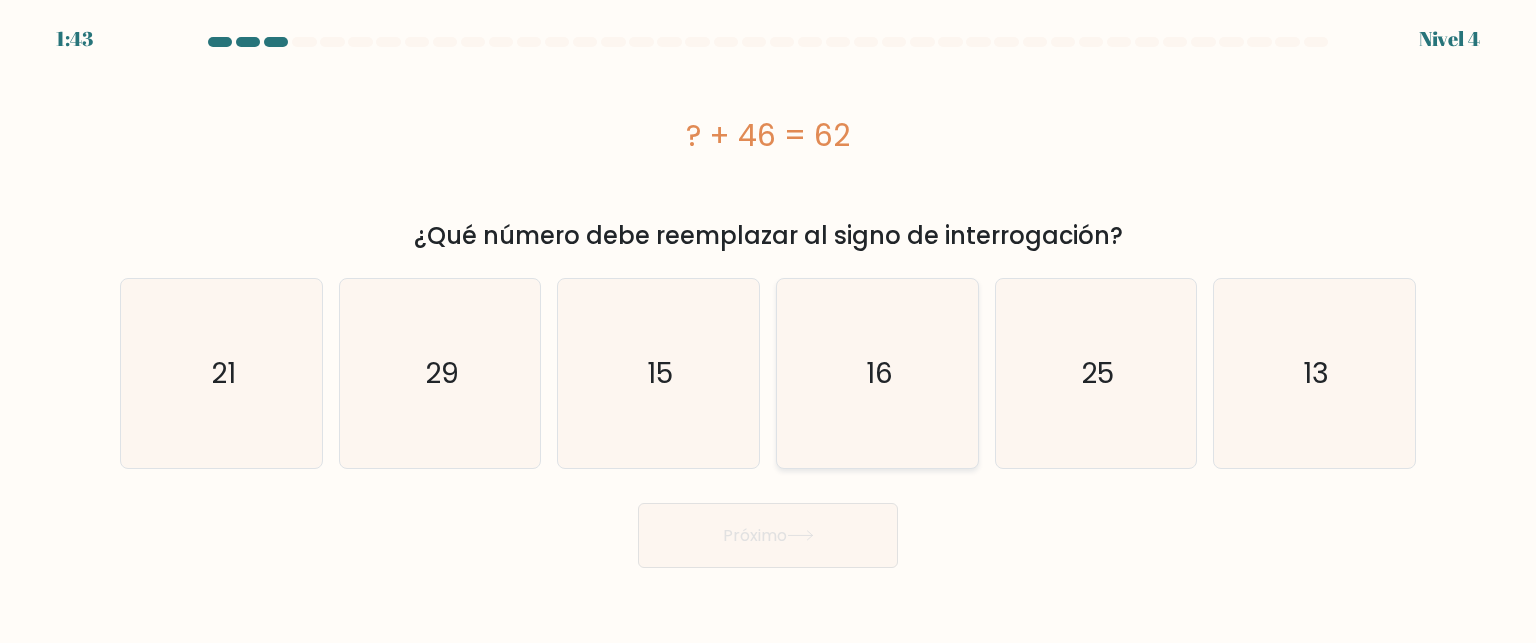 click on "16" 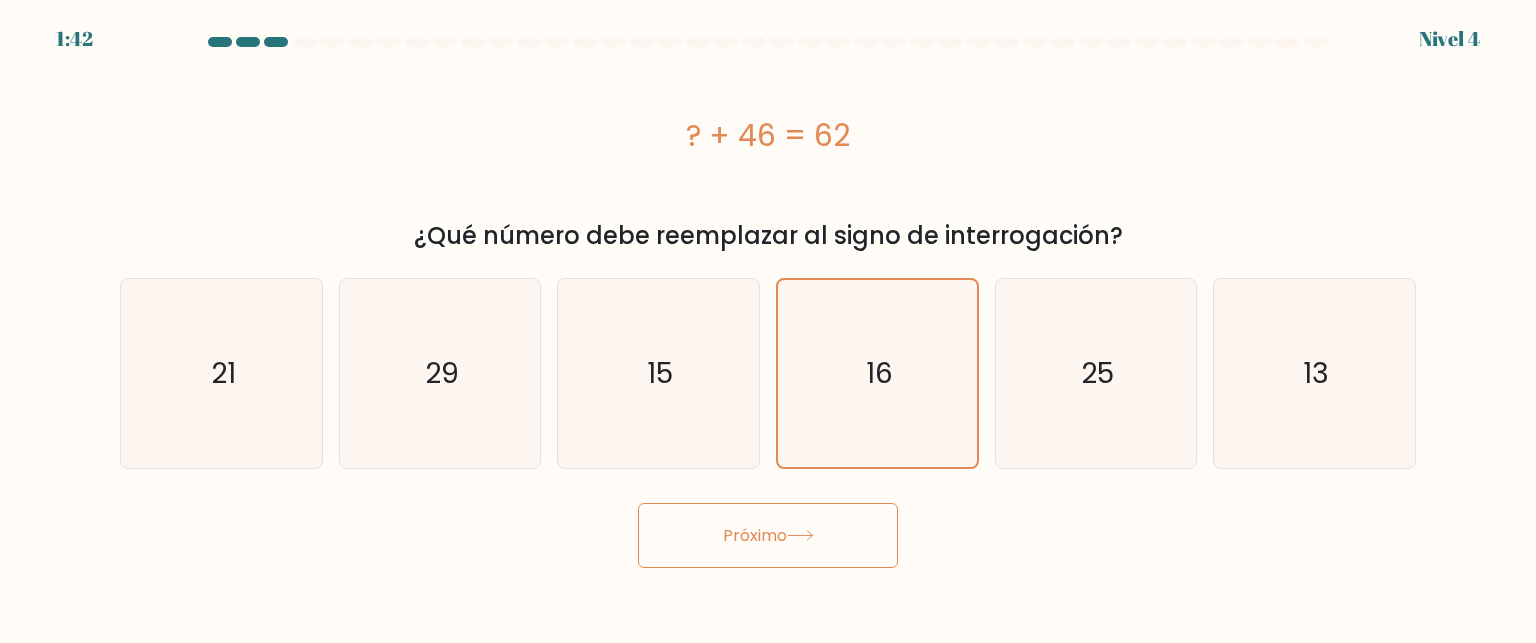 click on "Próximo" at bounding box center (768, 535) 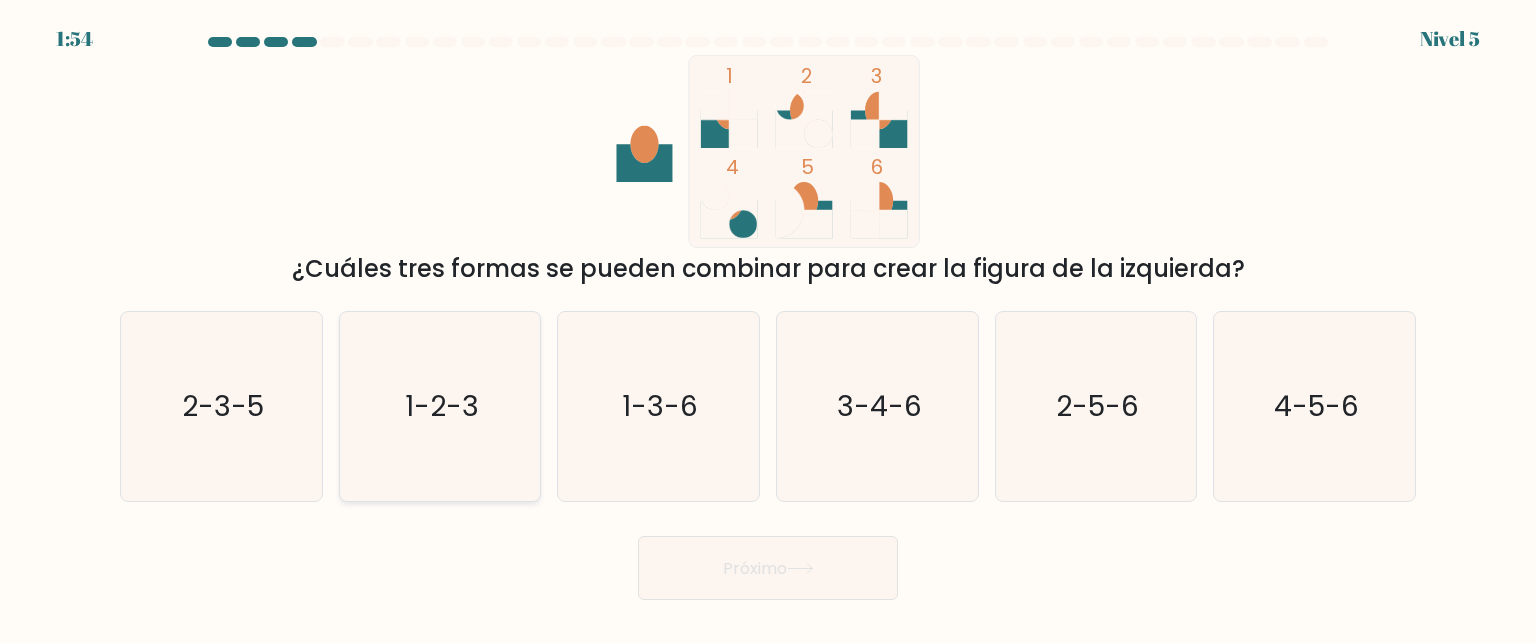 click on "1-2-3" 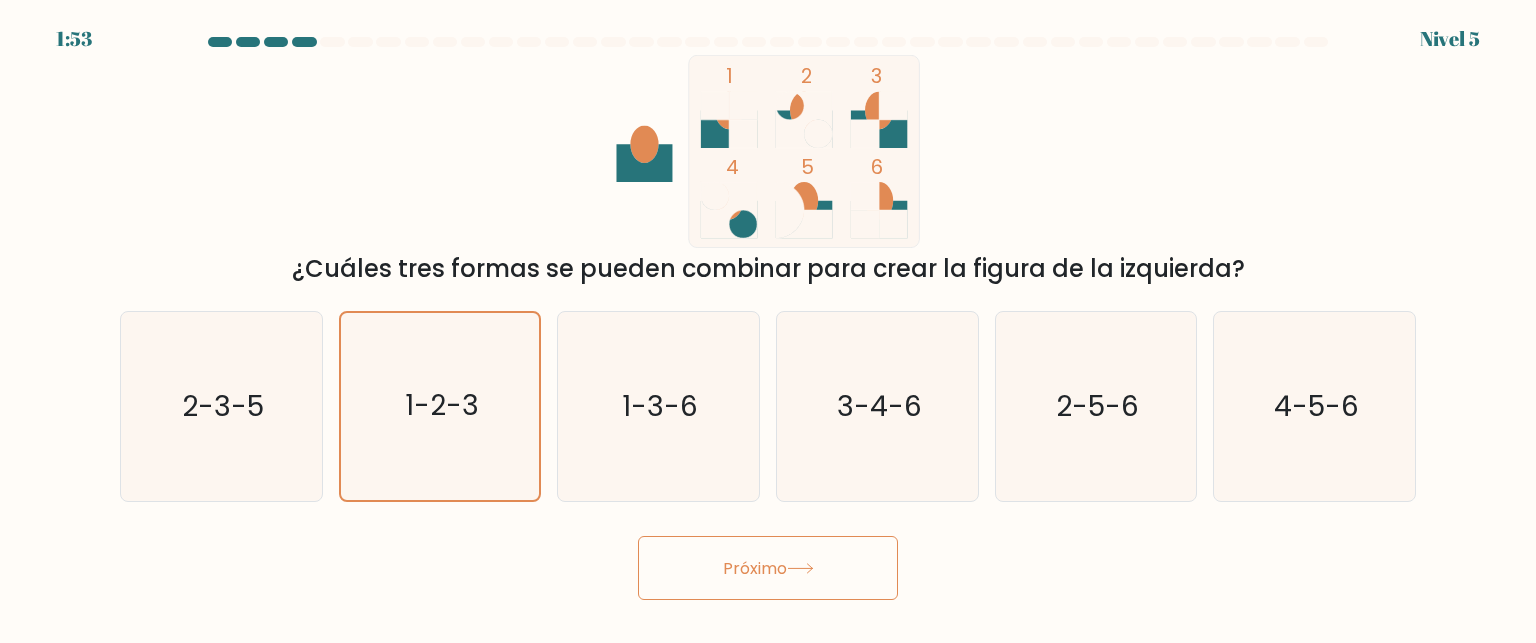 click on "Próximo" at bounding box center (768, 568) 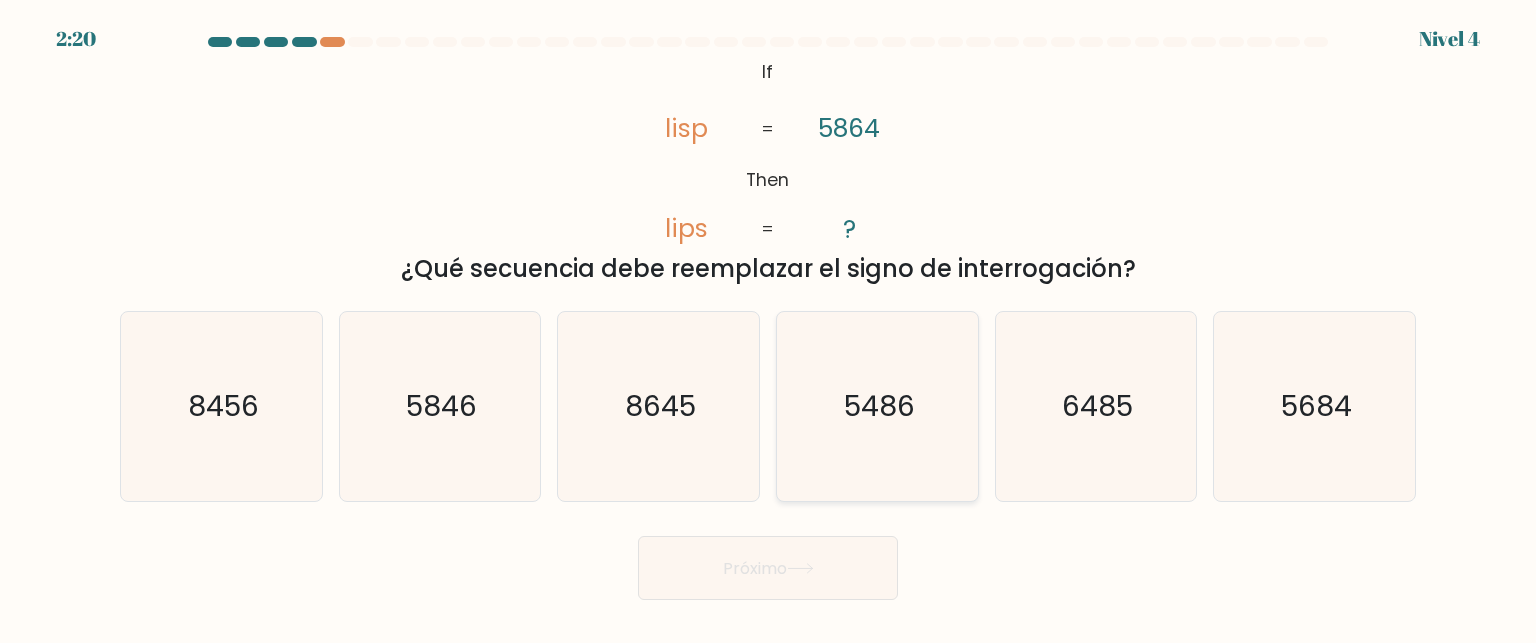 click on "5486" 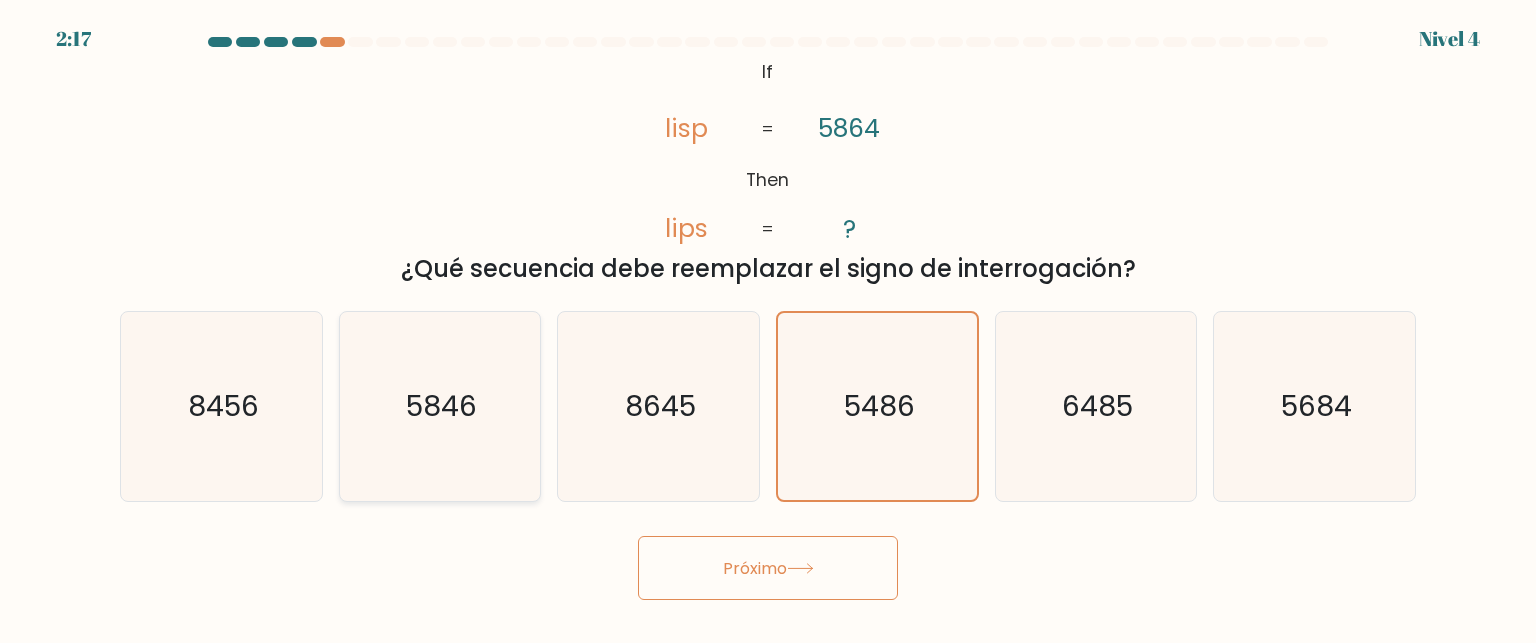 click on "5846" 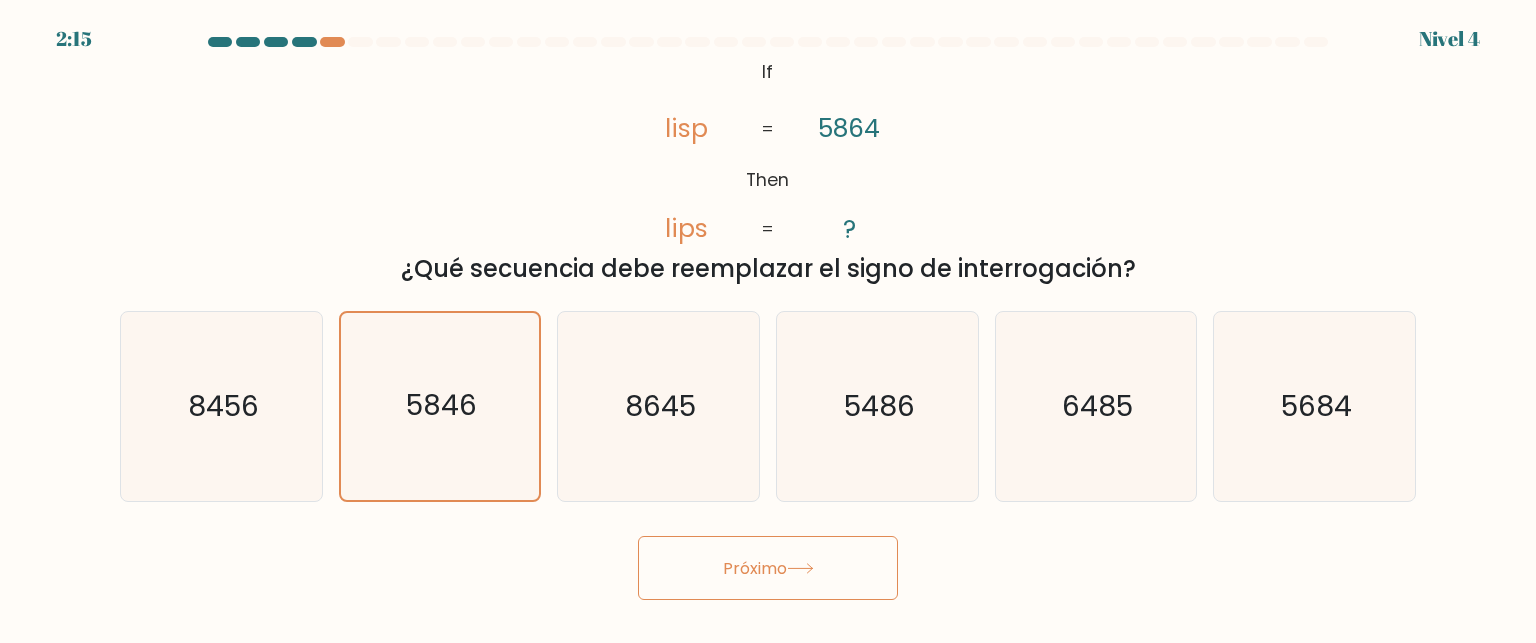 click on "Próximo" at bounding box center [768, 568] 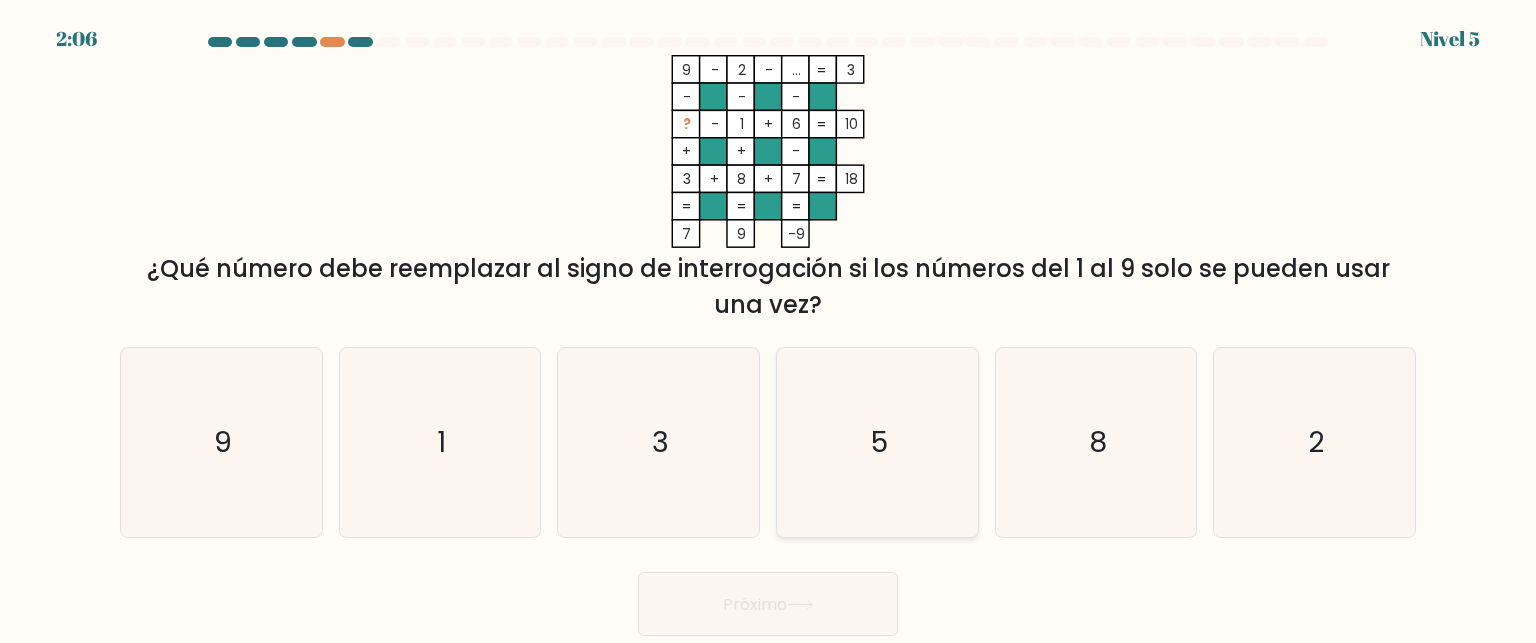 click on "5" 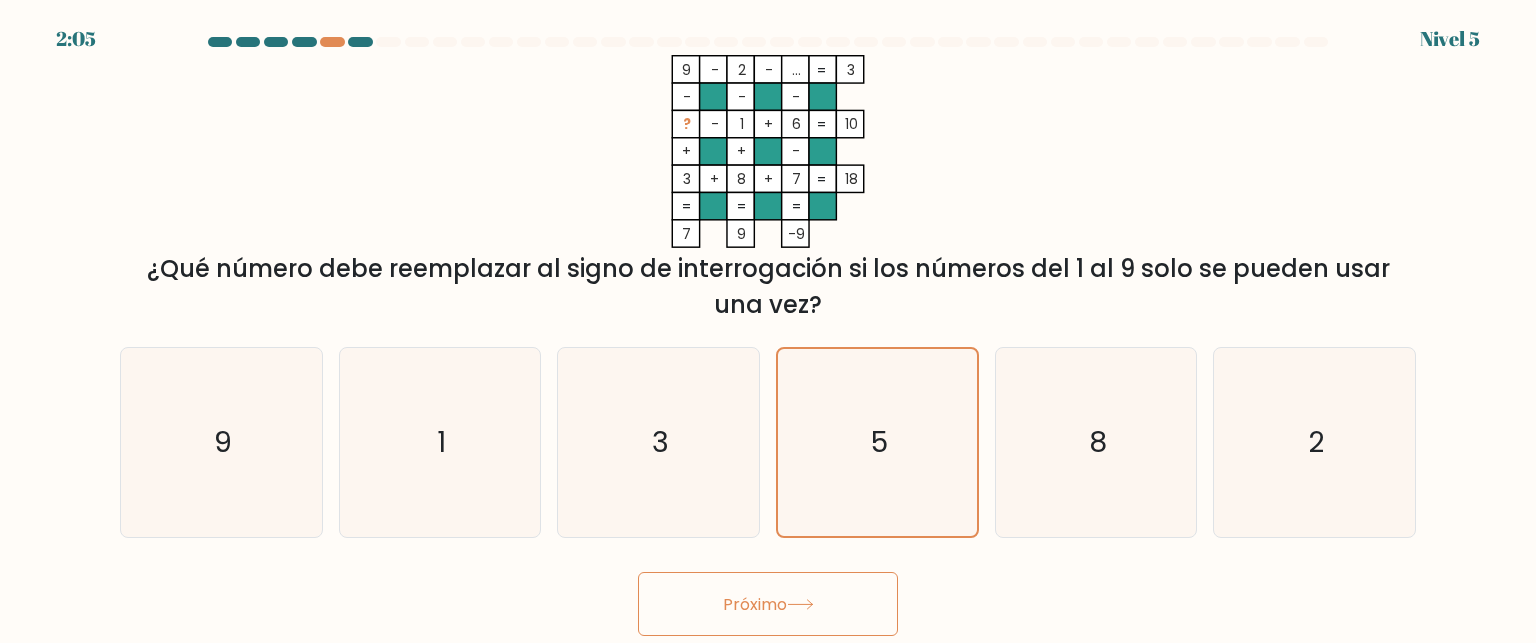 click on "Próximo" at bounding box center [768, 604] 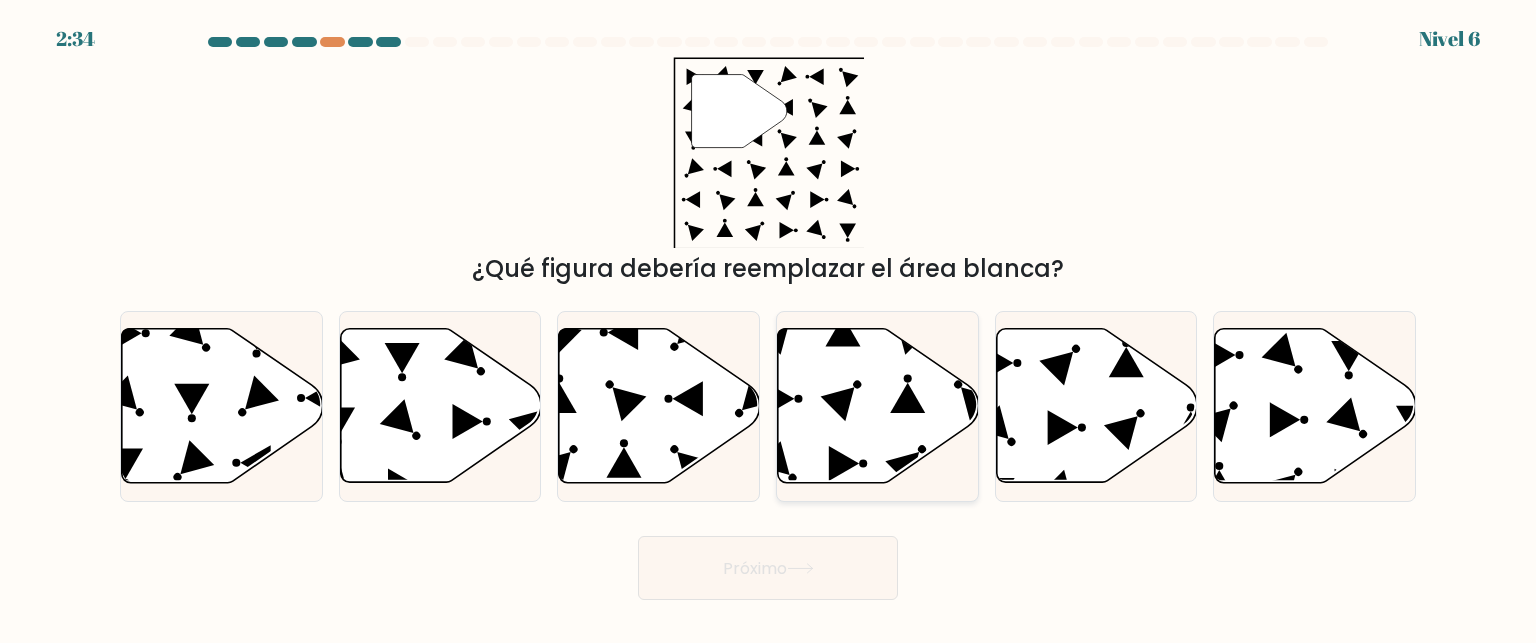click 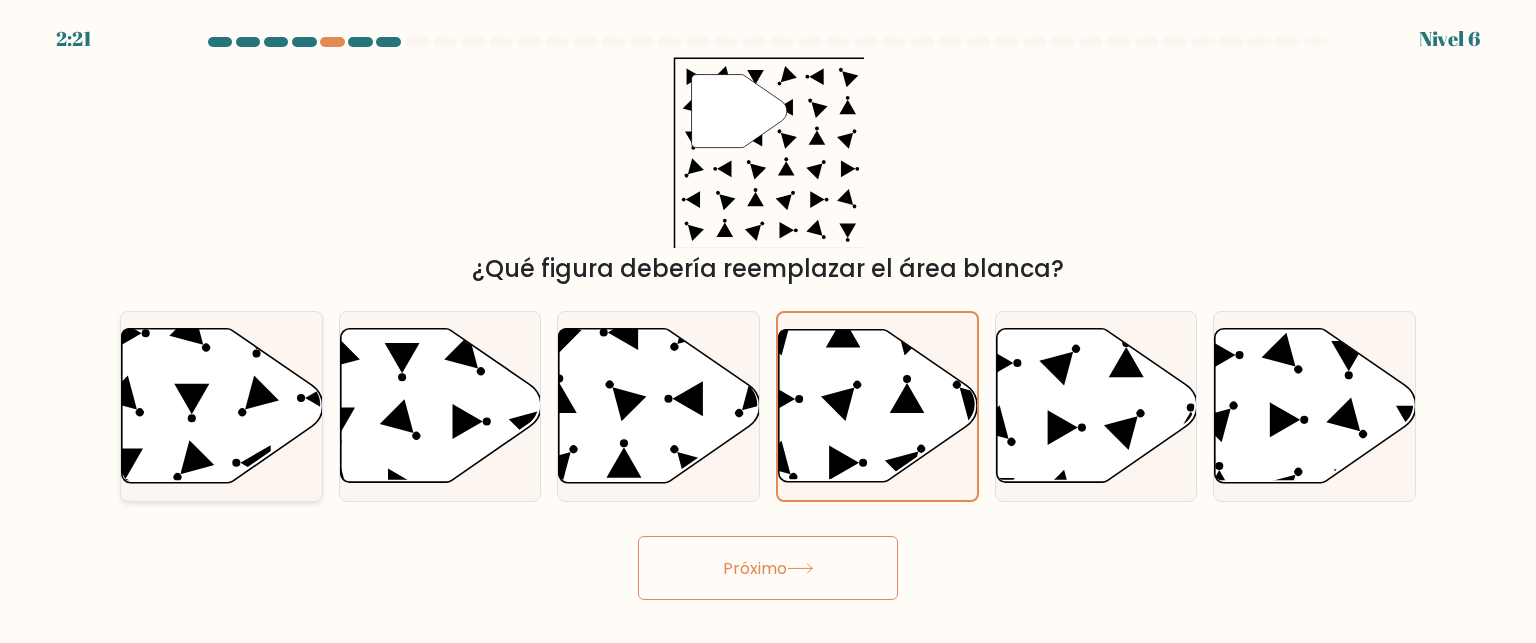 click 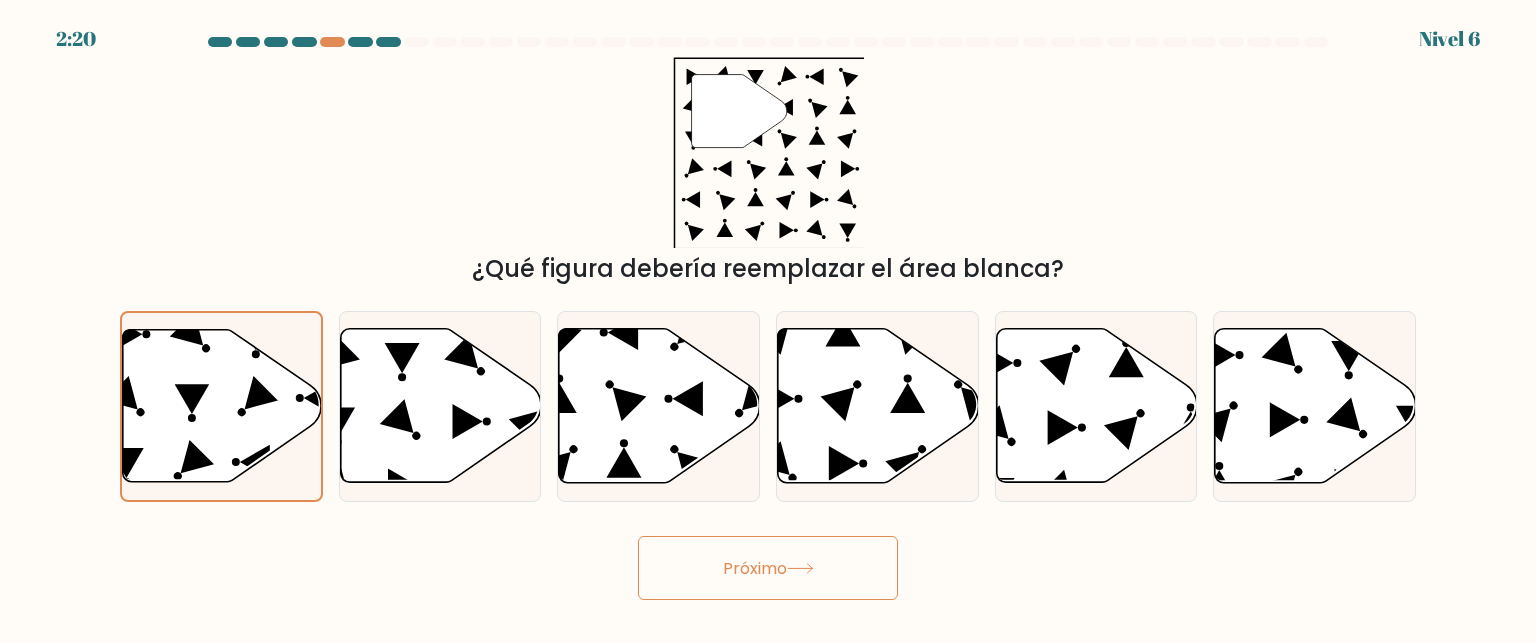click on "Próximo" at bounding box center [768, 568] 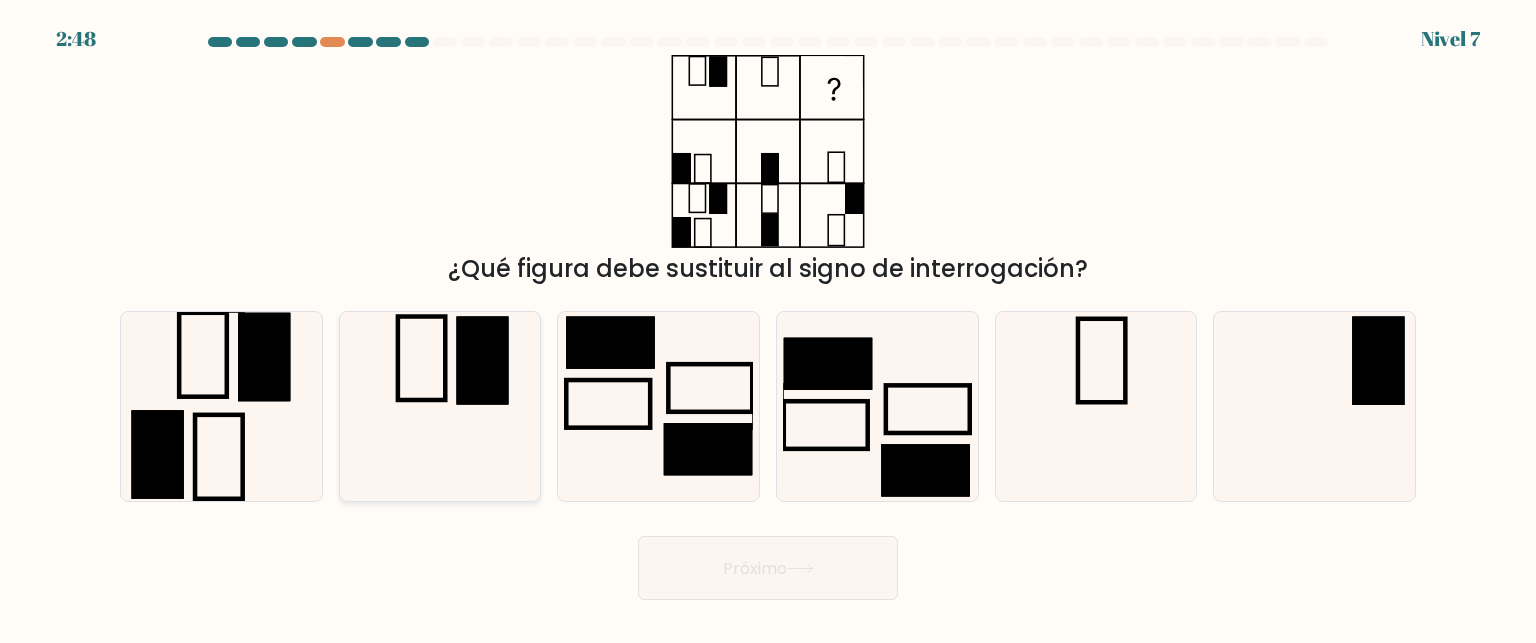 click 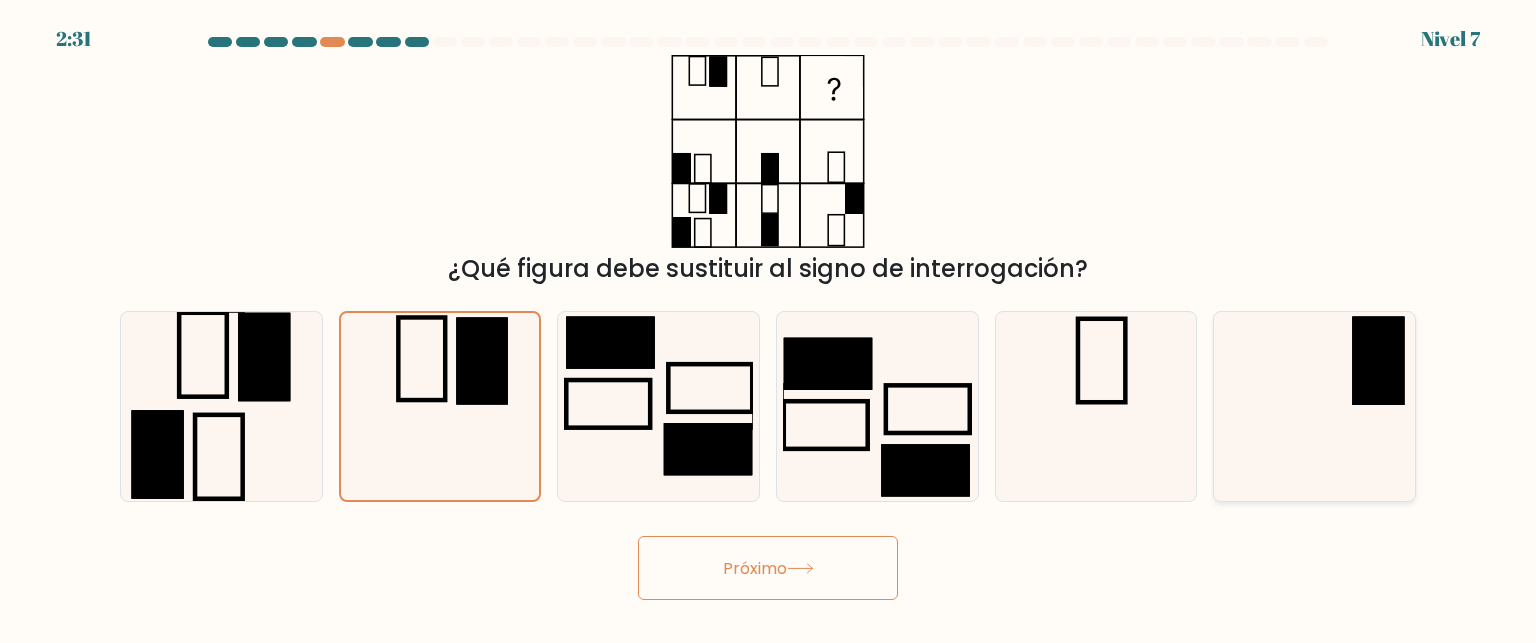 click 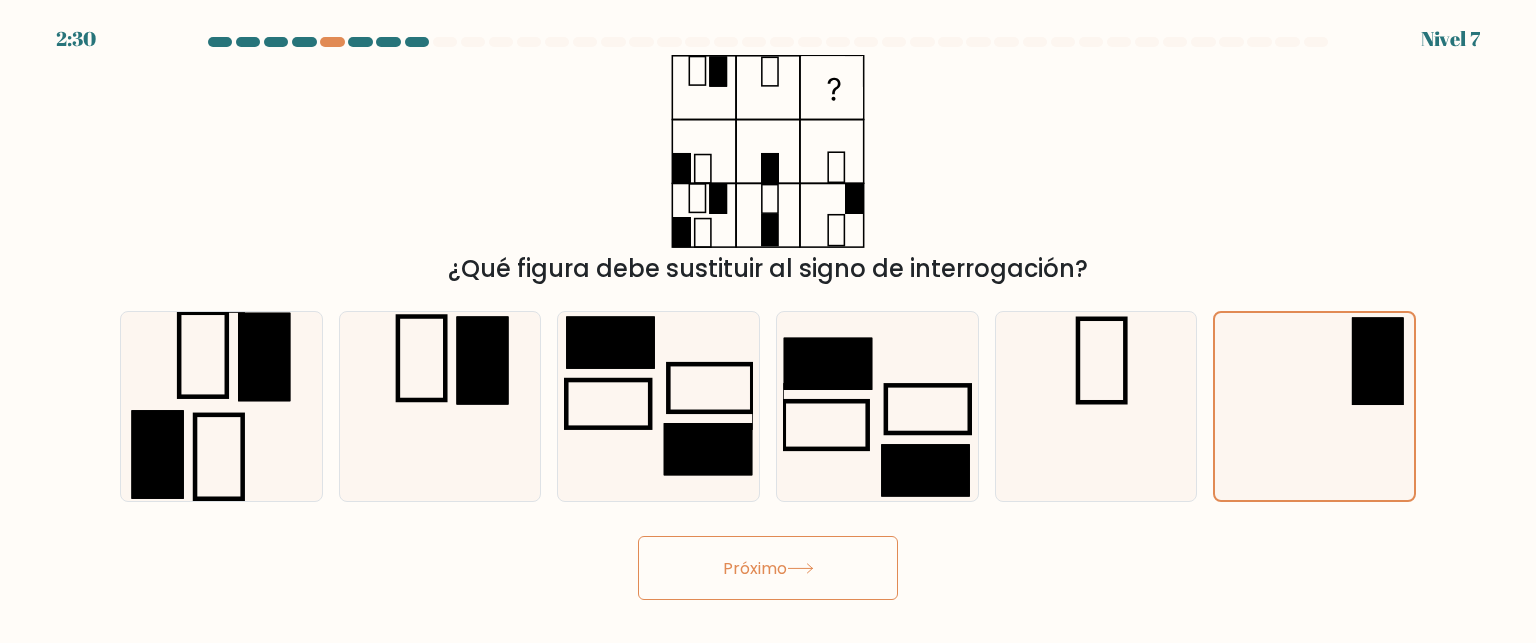 click on "Próximo" at bounding box center (768, 568) 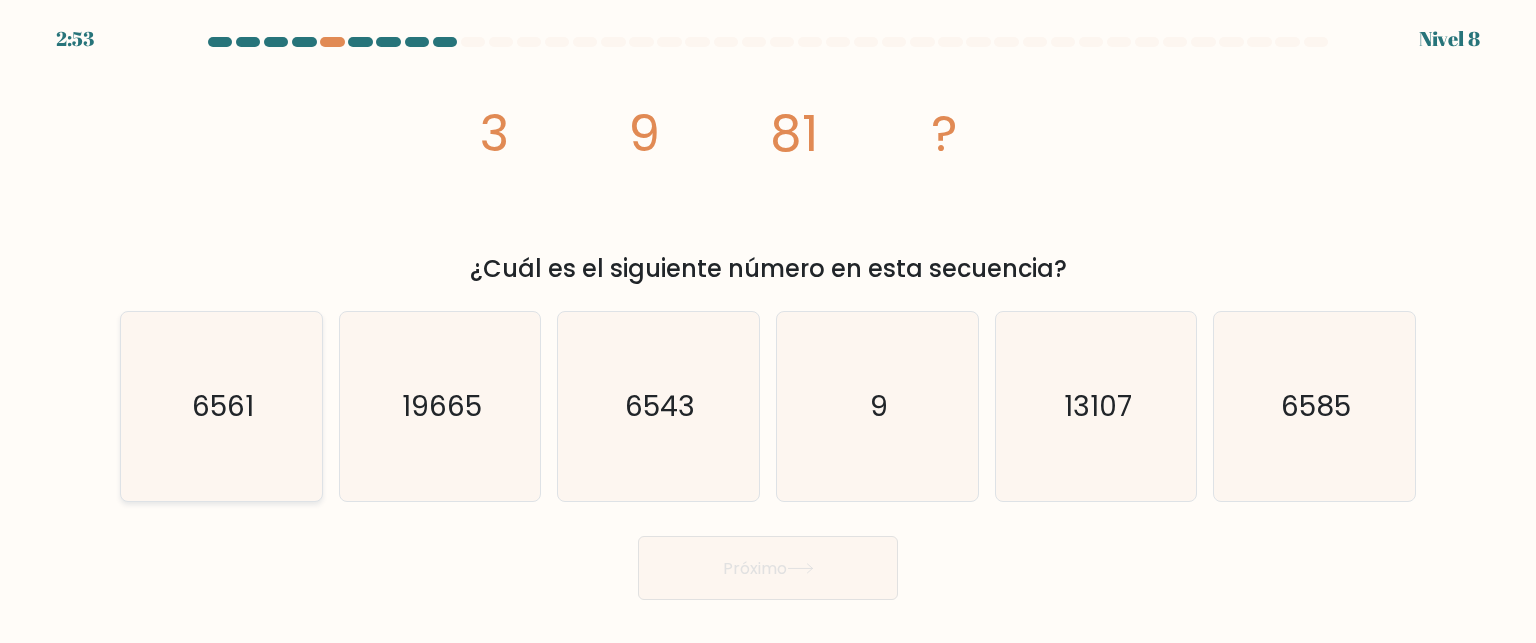 click on "6561" 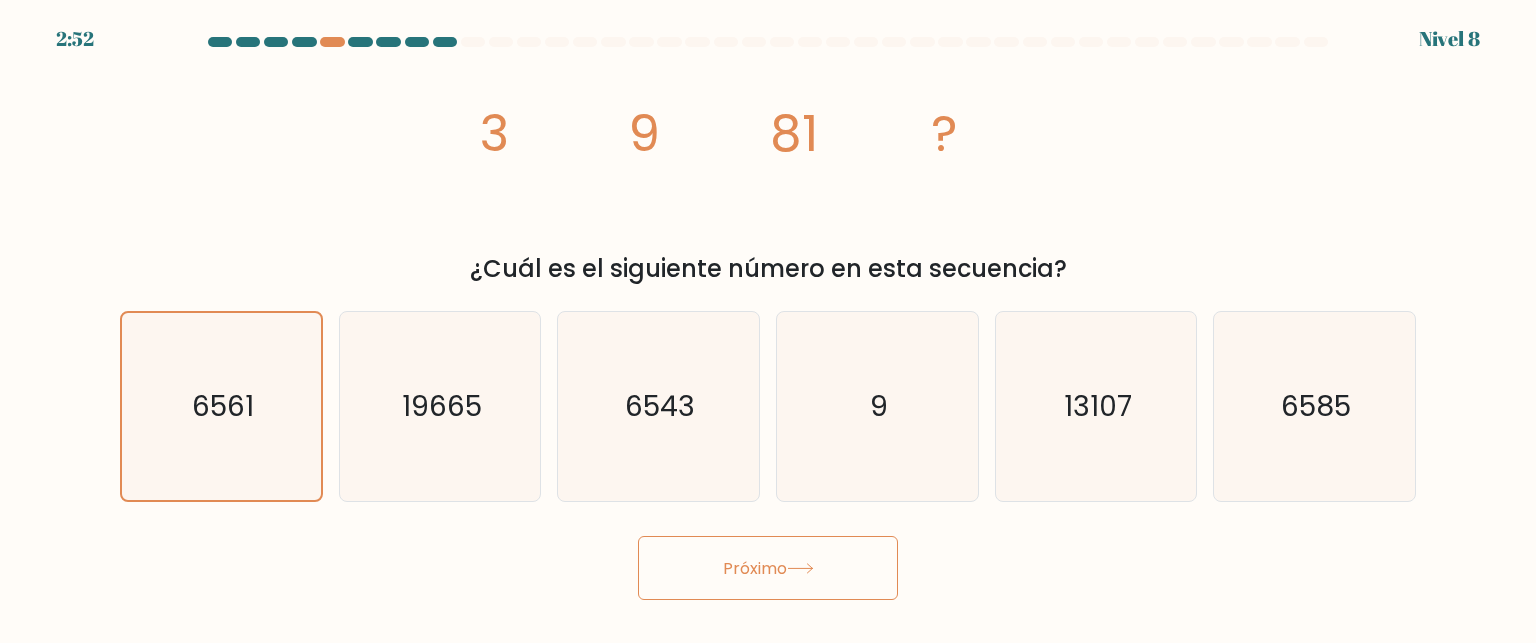 click on "Próximo" at bounding box center (768, 568) 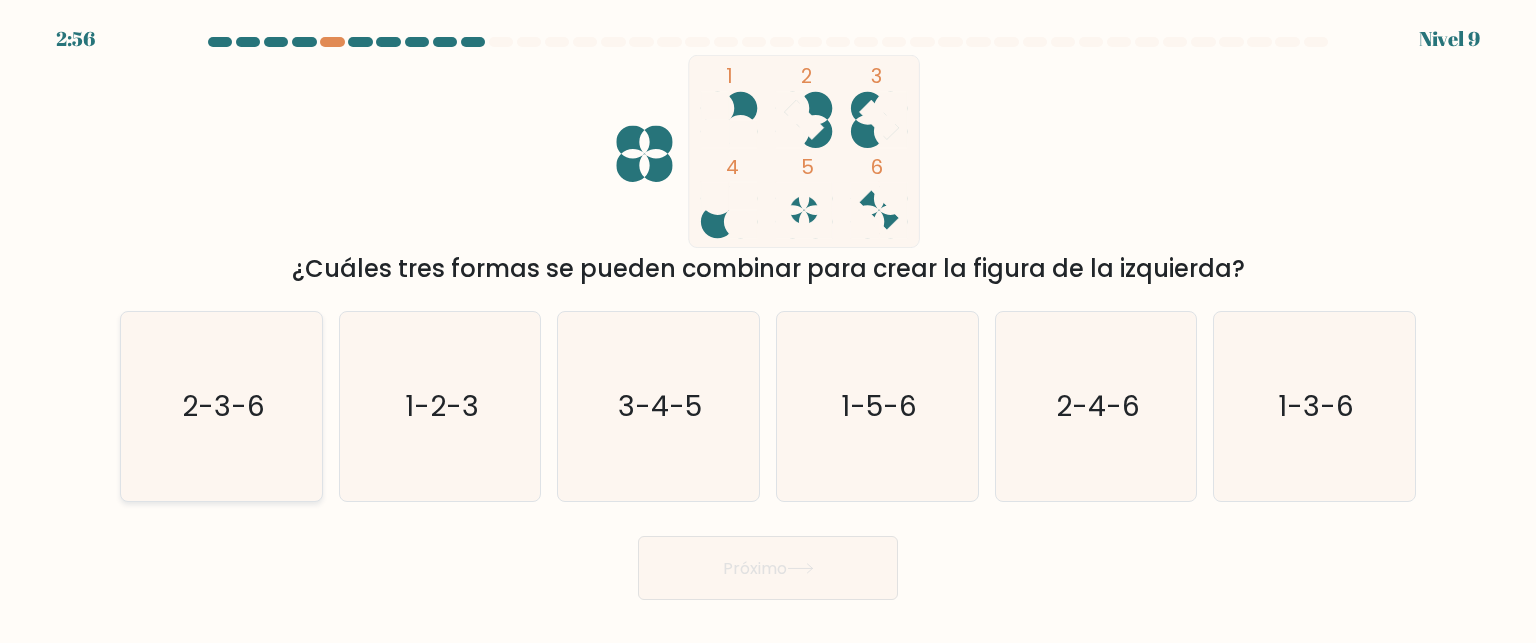 click on "2-3-6" 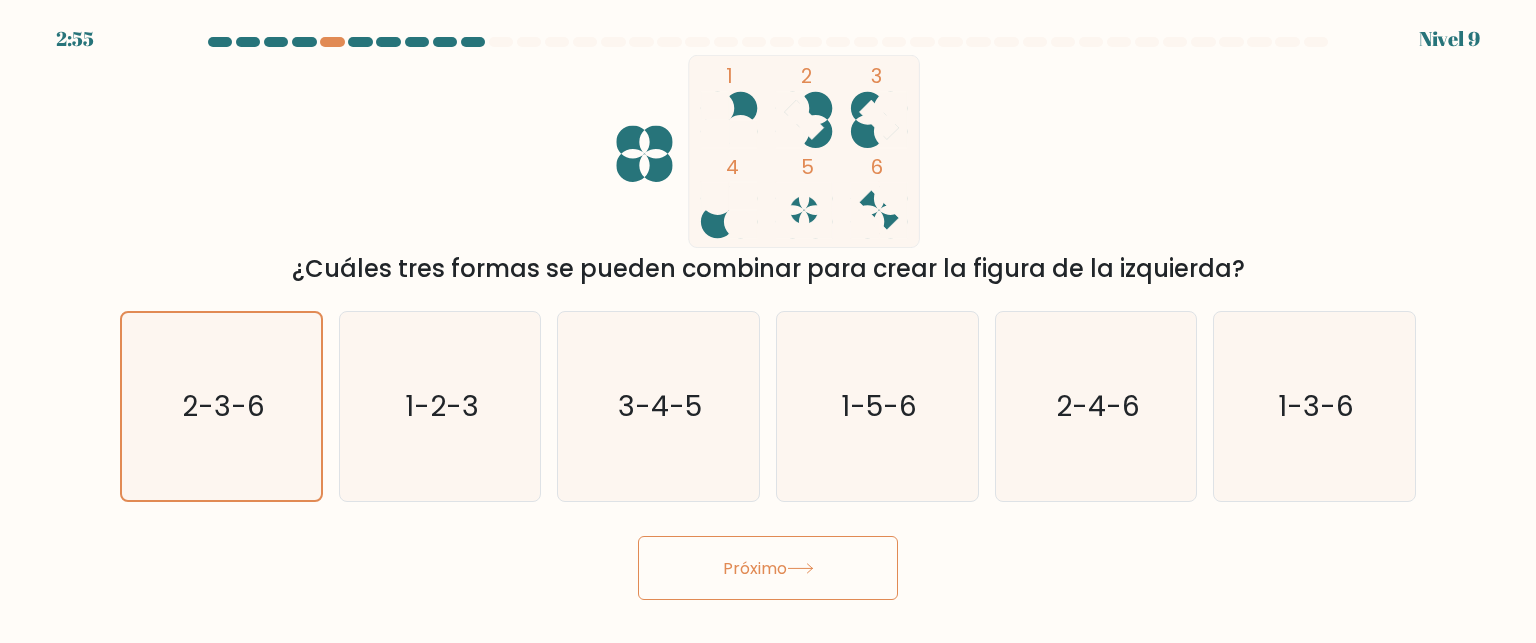 click on "Próximo" at bounding box center [768, 568] 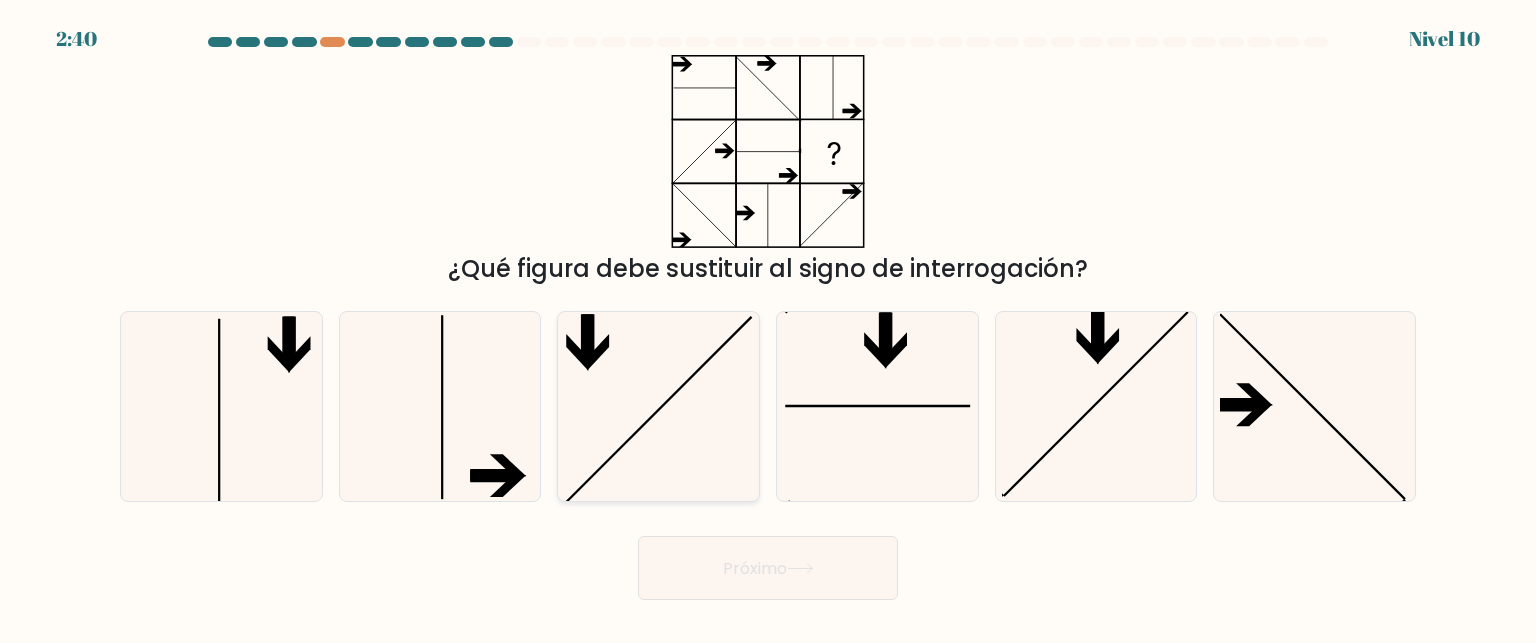 click 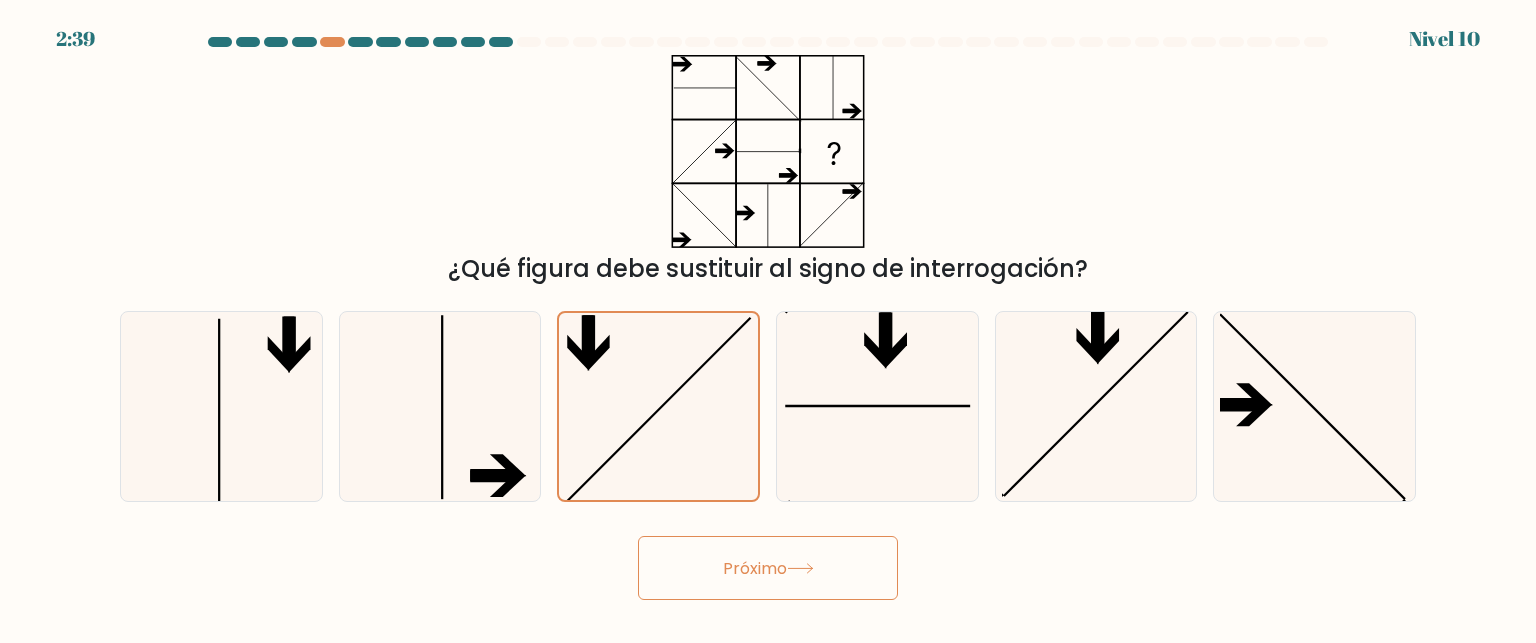 click on "Próximo" at bounding box center (768, 568) 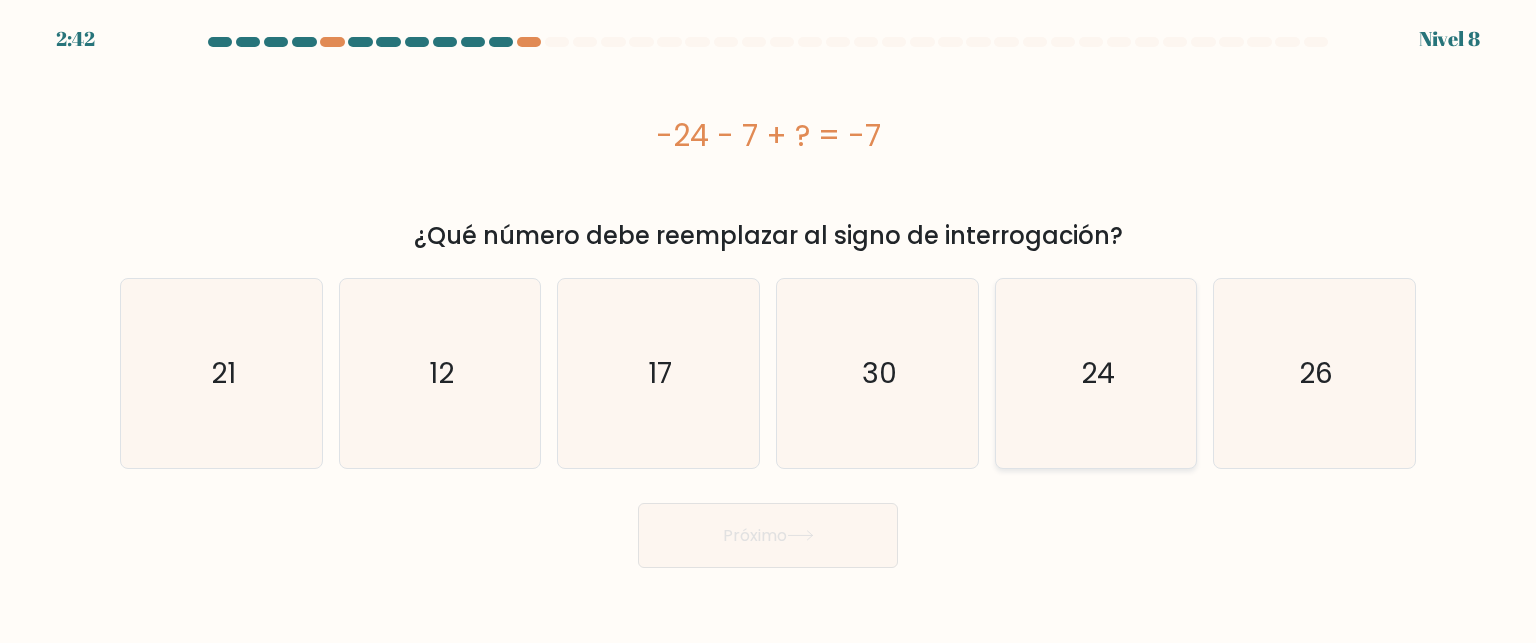 click on "24" 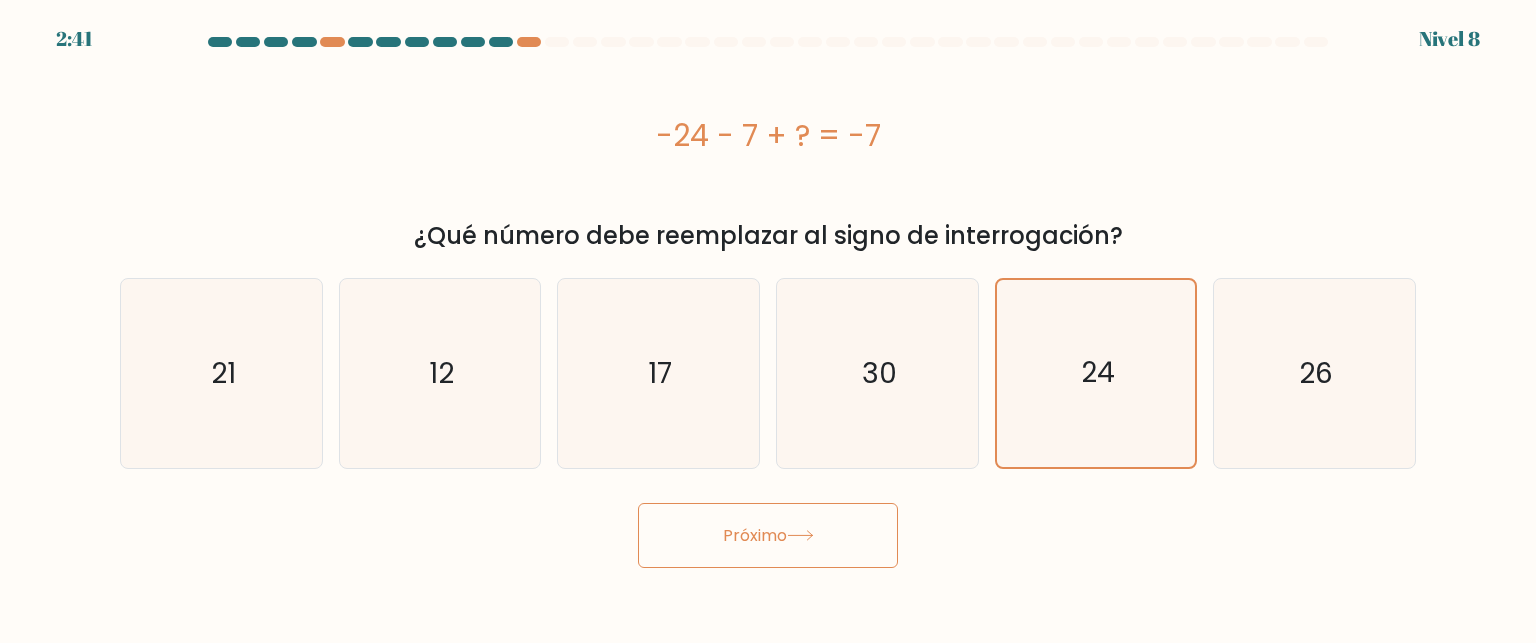 click on "Próximo" at bounding box center (768, 535) 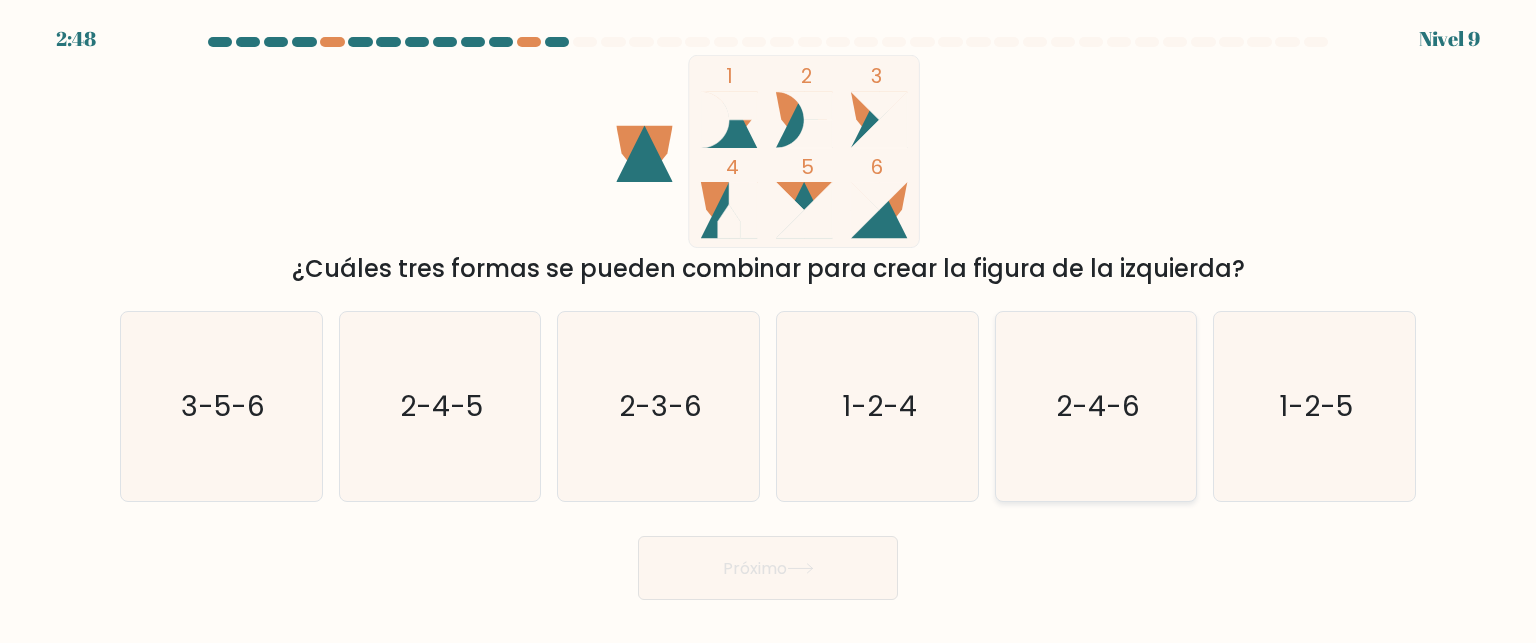 click on "2-4-6" 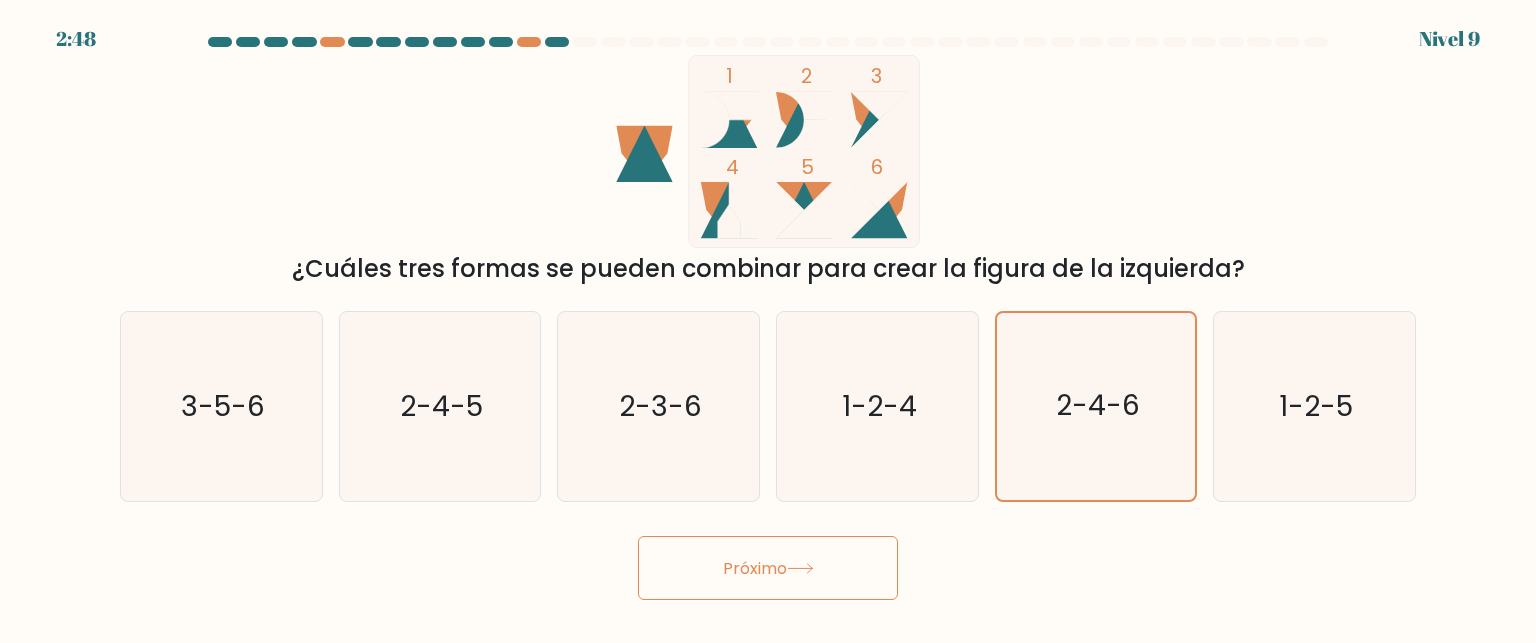 click on "Próximo" at bounding box center (768, 568) 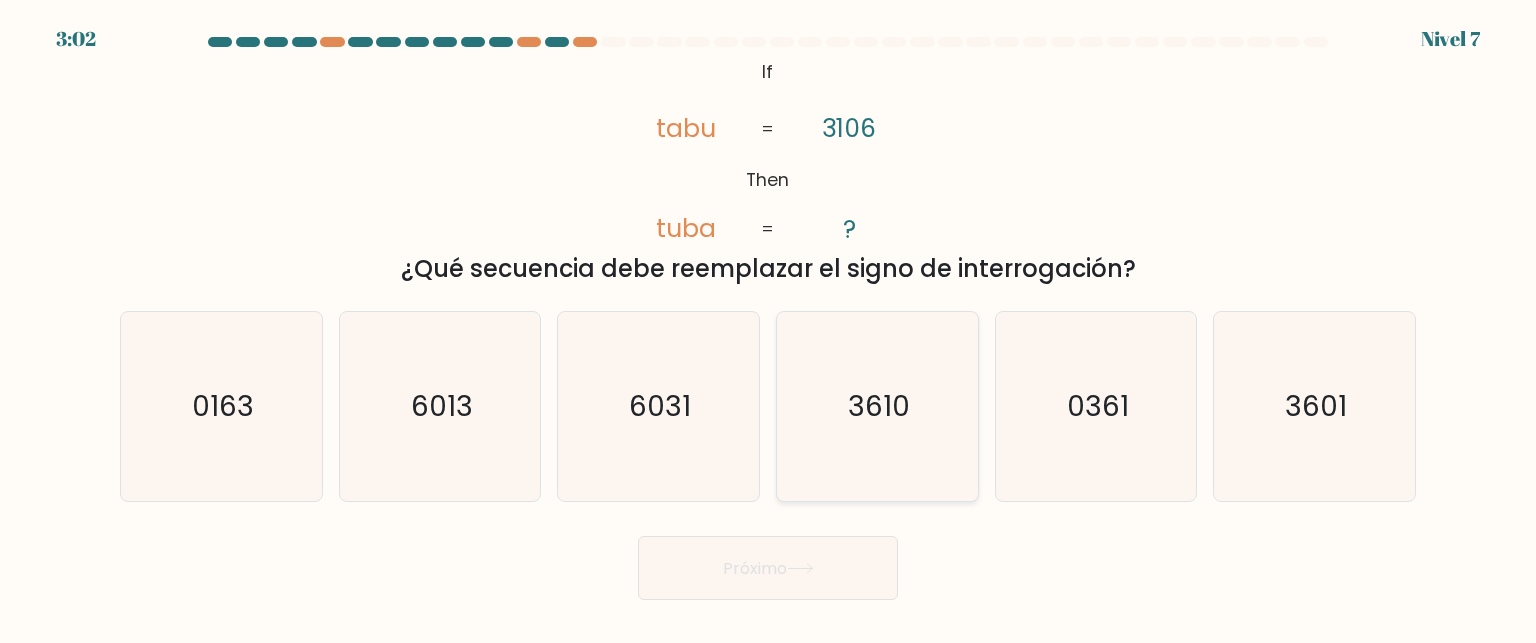 click on "3610" 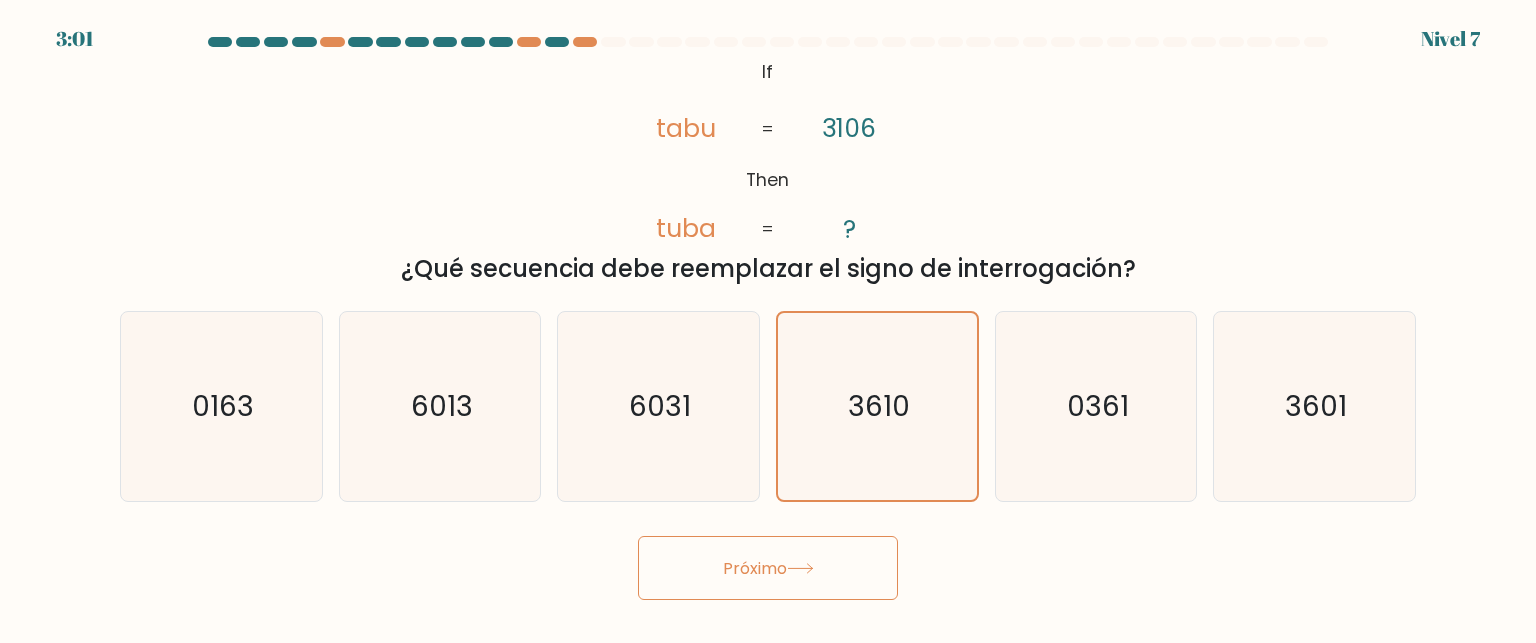 click on "Próximo" at bounding box center (768, 568) 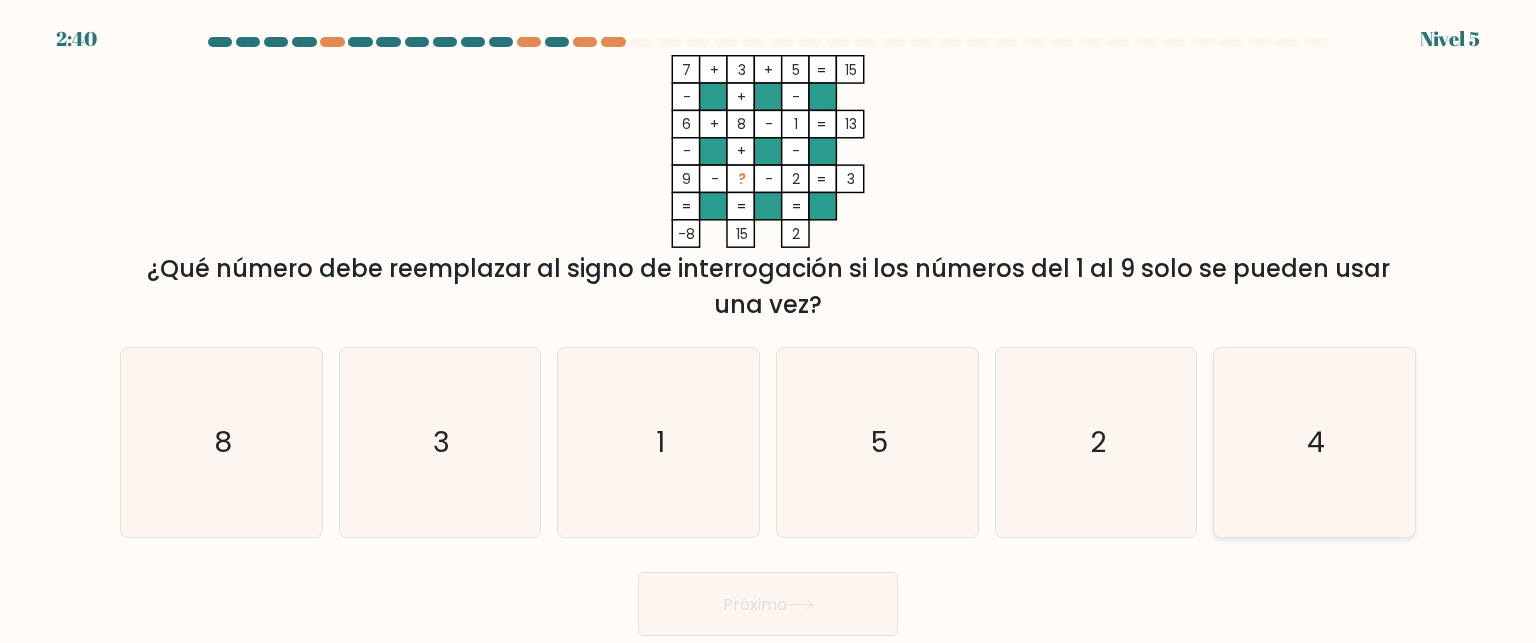 click on "4" 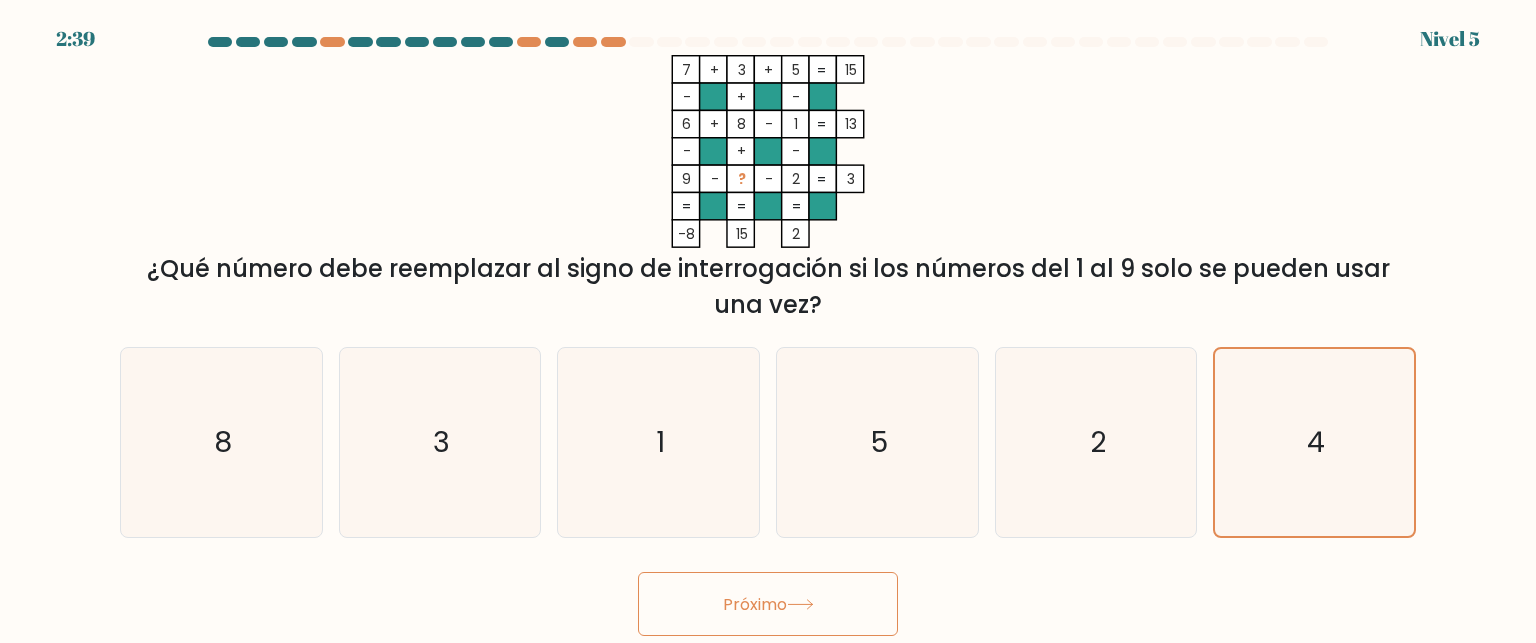 click on "Próximo" at bounding box center [768, 604] 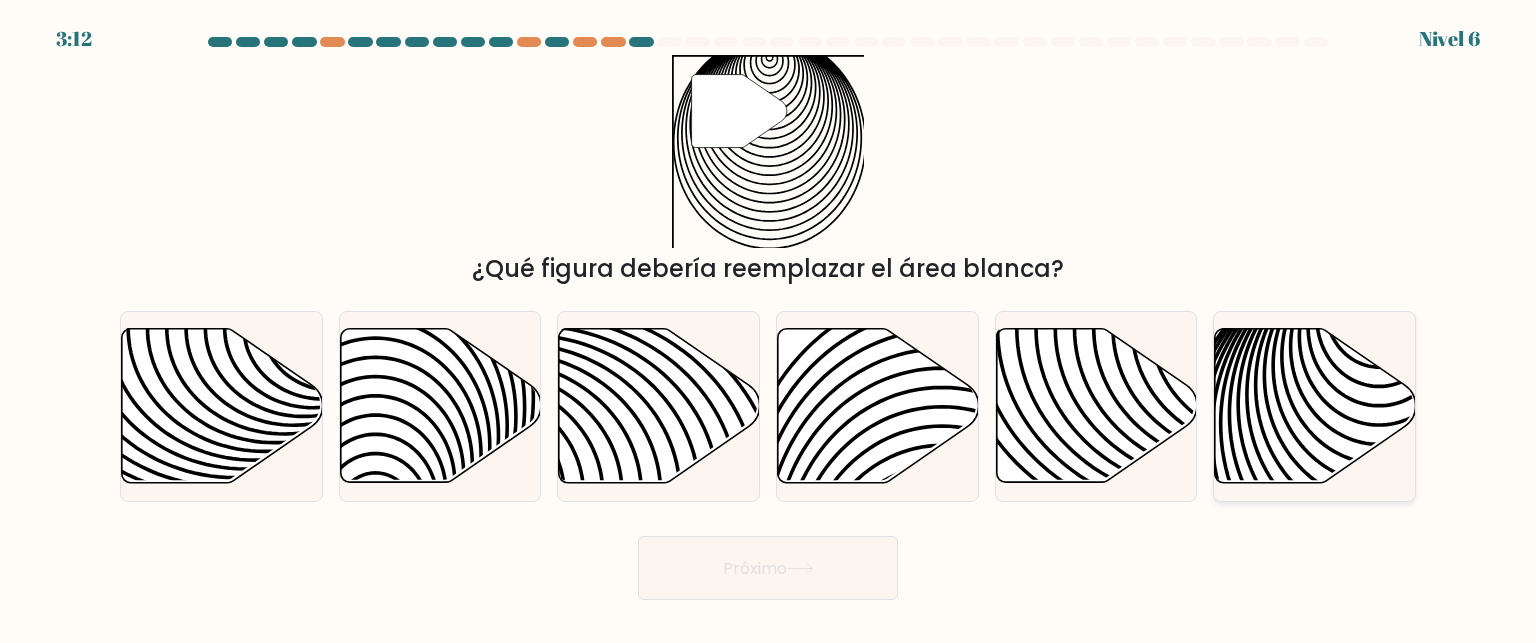 click 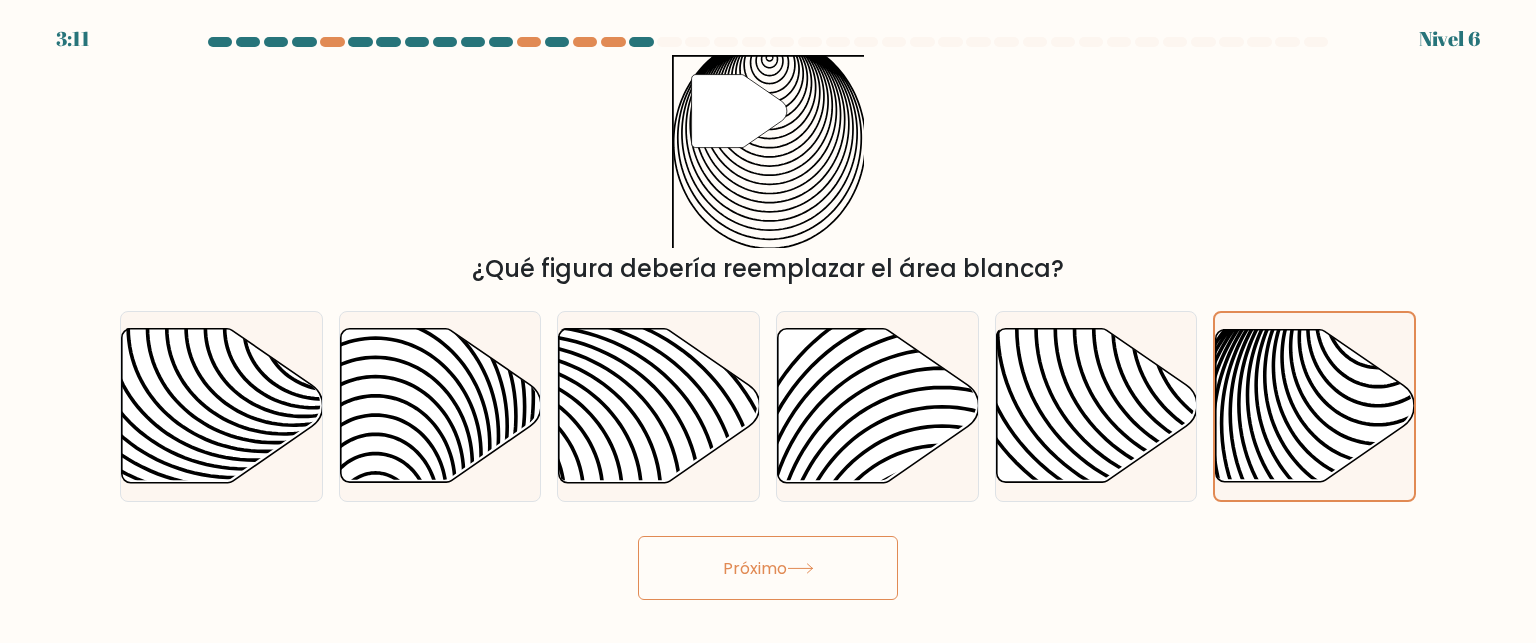 click on "Próximo" at bounding box center [755, 567] 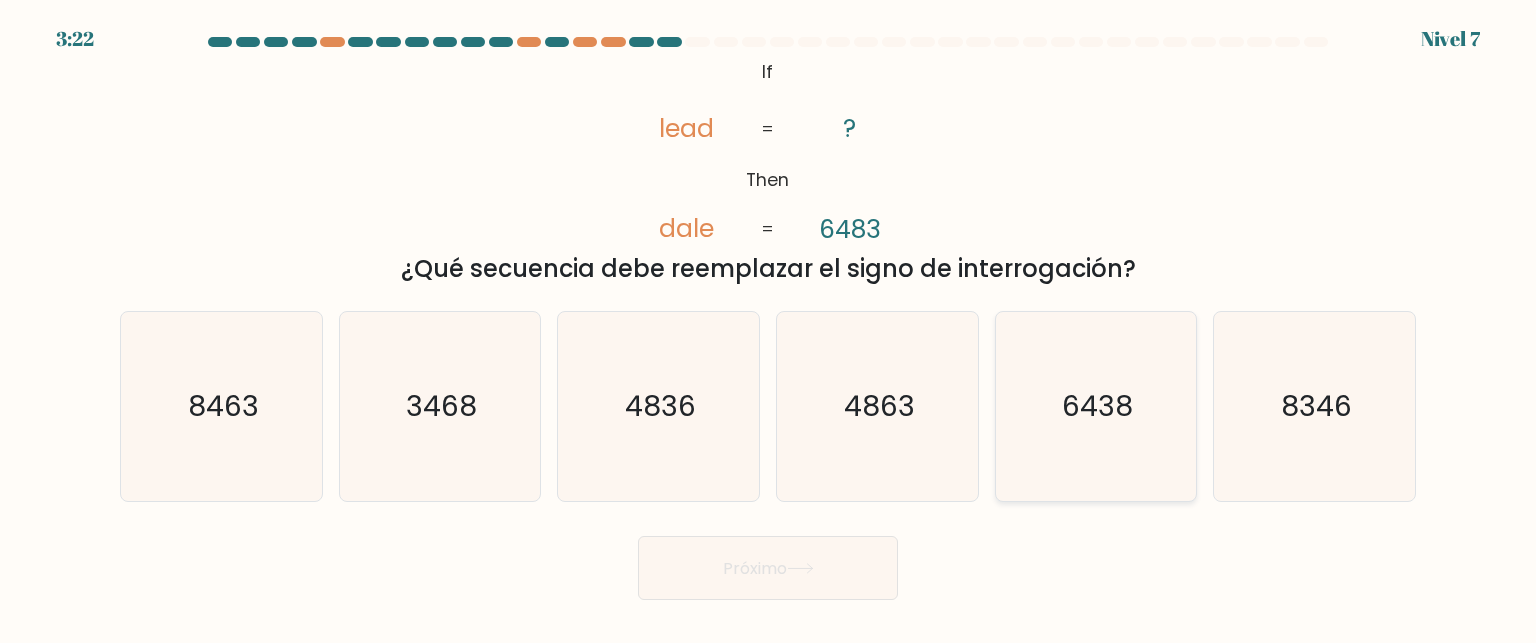 click on "6438" 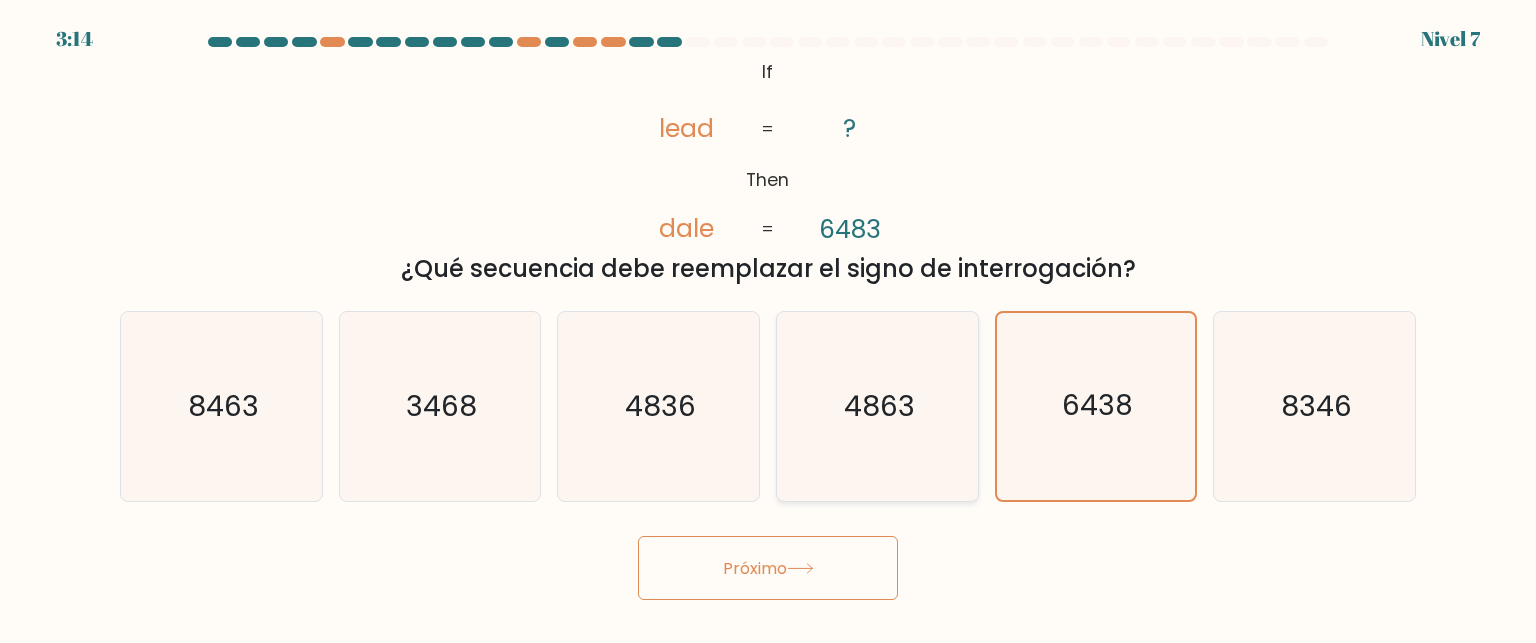 click on "4863" 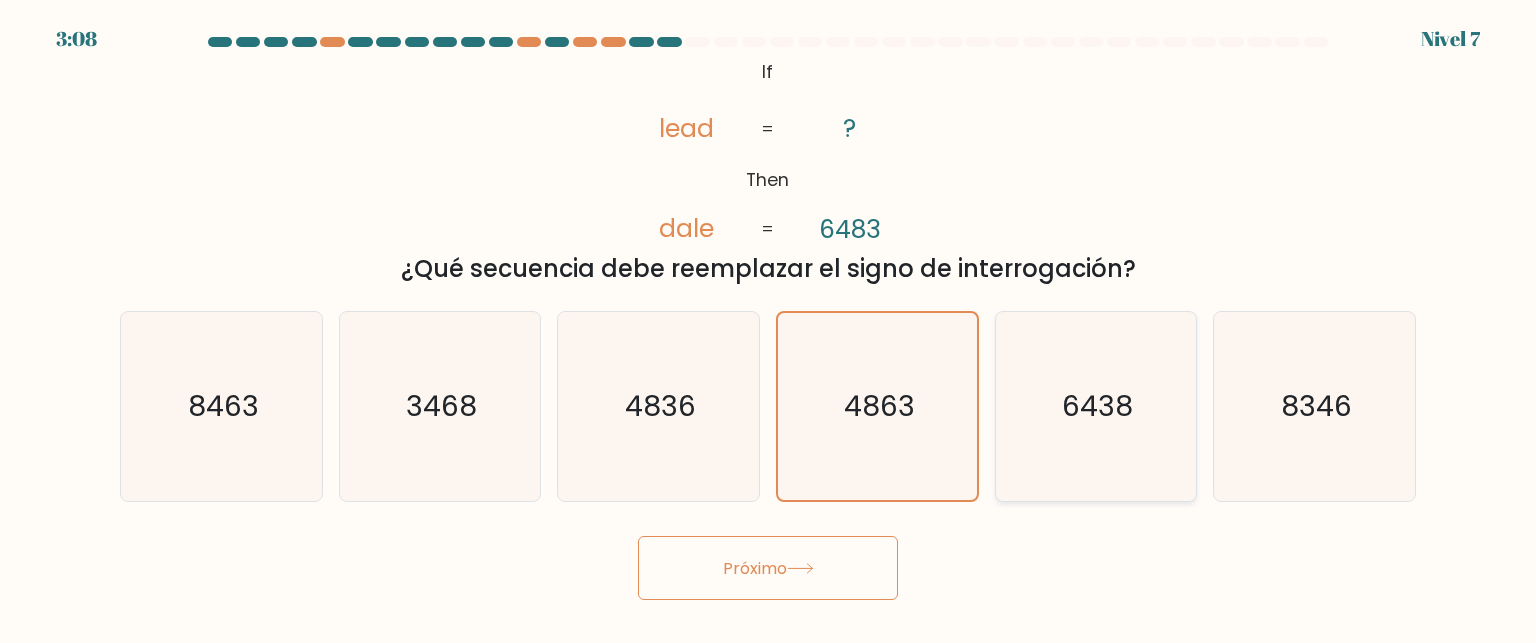 click on "6438" 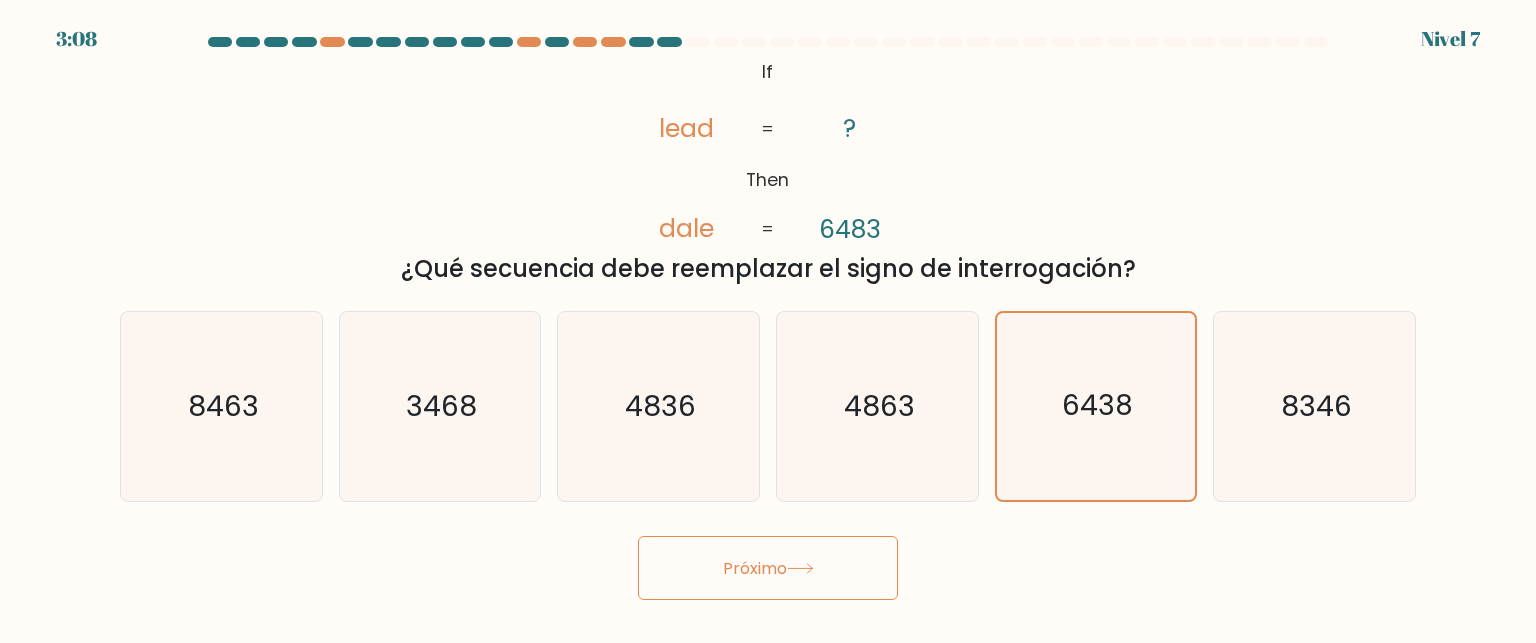 click on "Próximo" at bounding box center (768, 568) 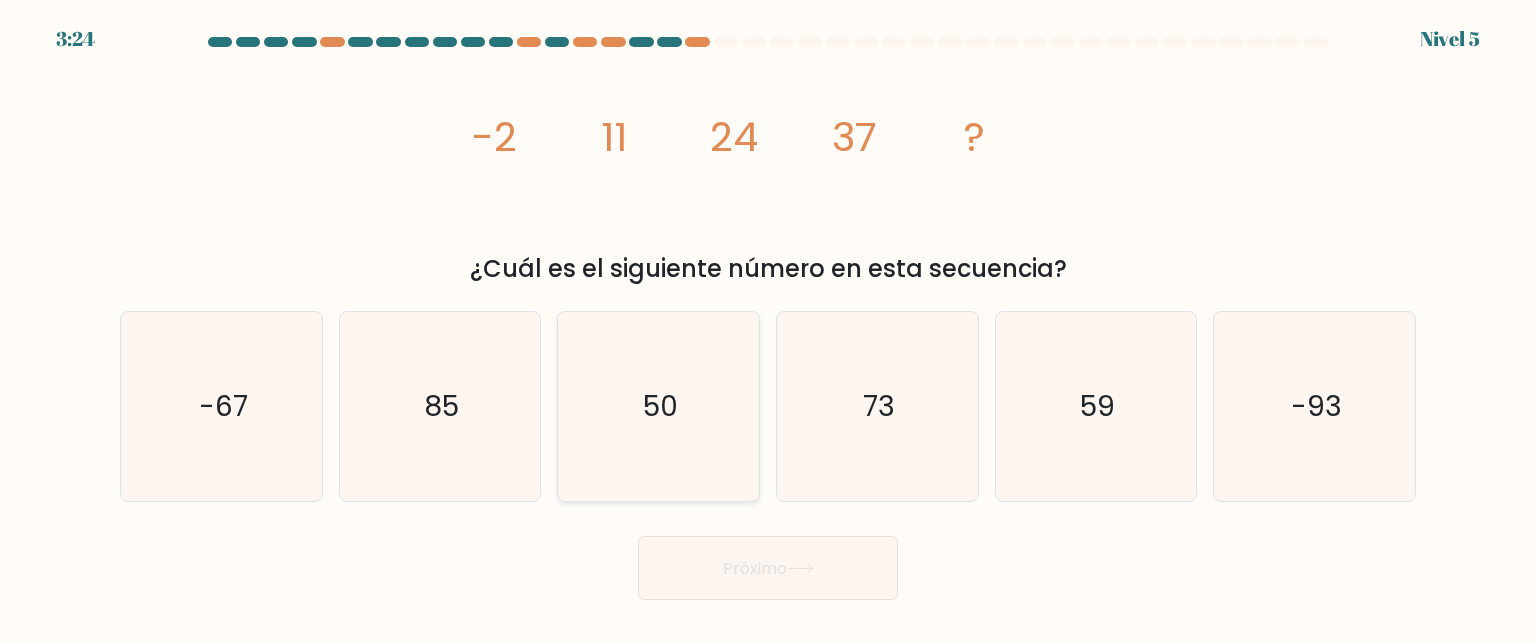 click on "50" 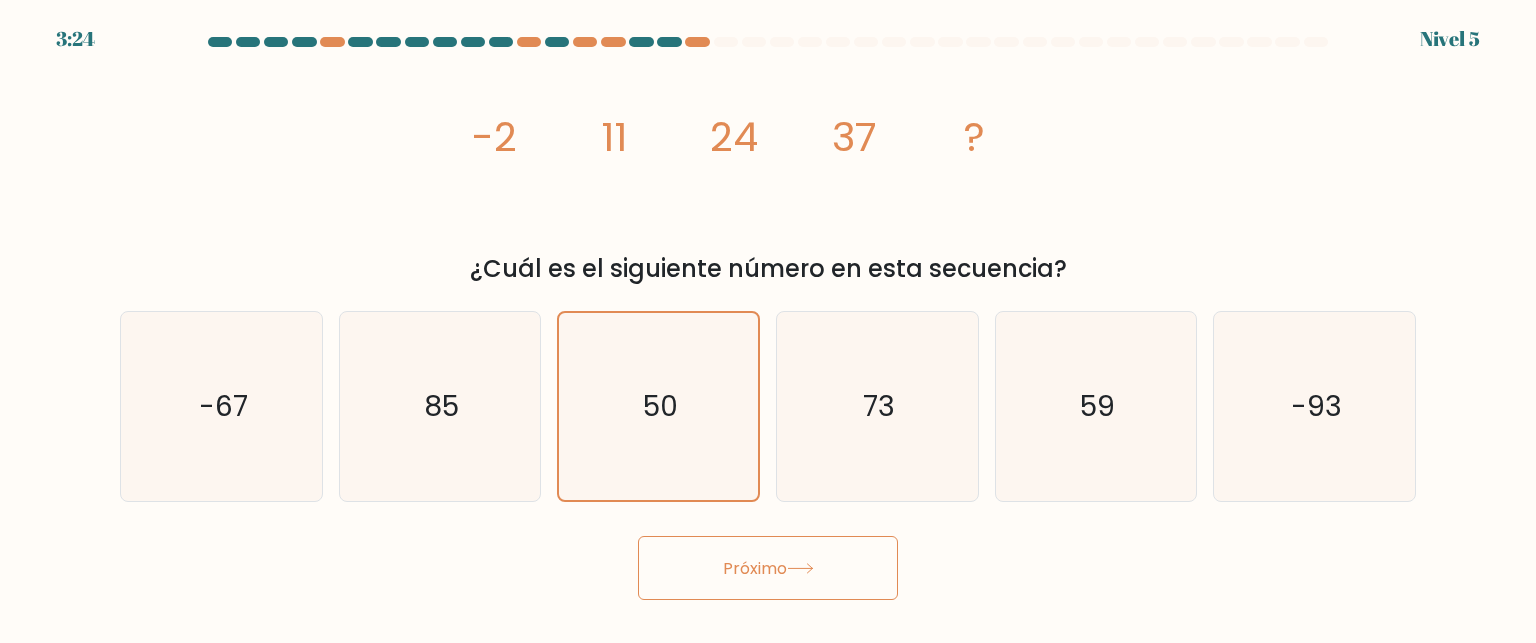 click on "Próximo" at bounding box center [755, 567] 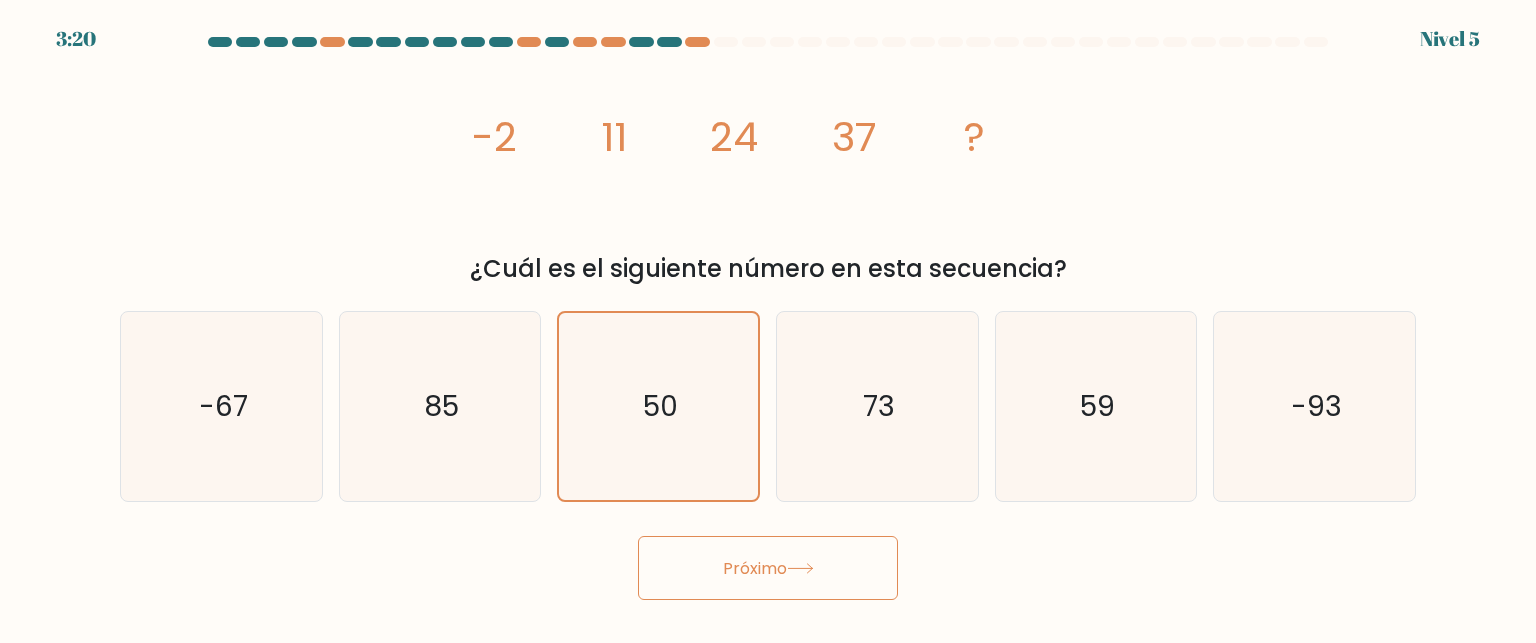 click on "Próximo" at bounding box center [768, 568] 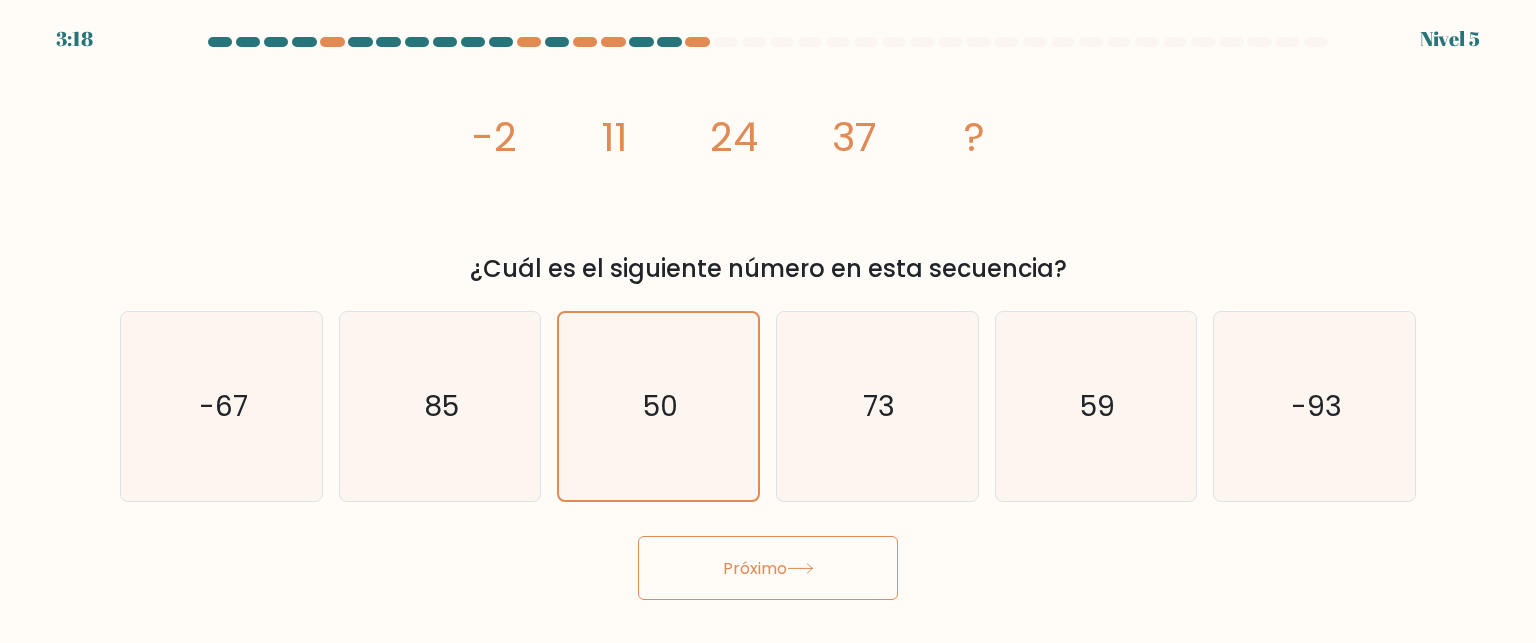 click on "Próximo" at bounding box center [755, 567] 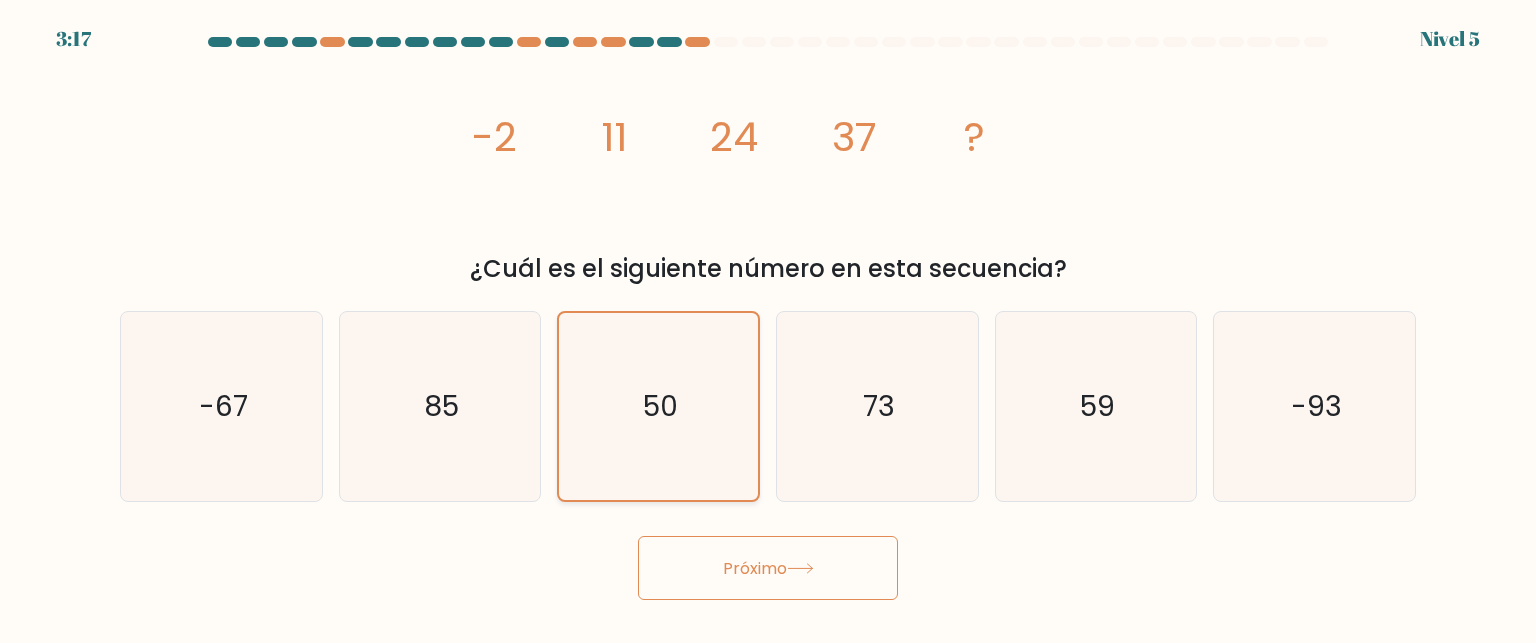 click on "50" 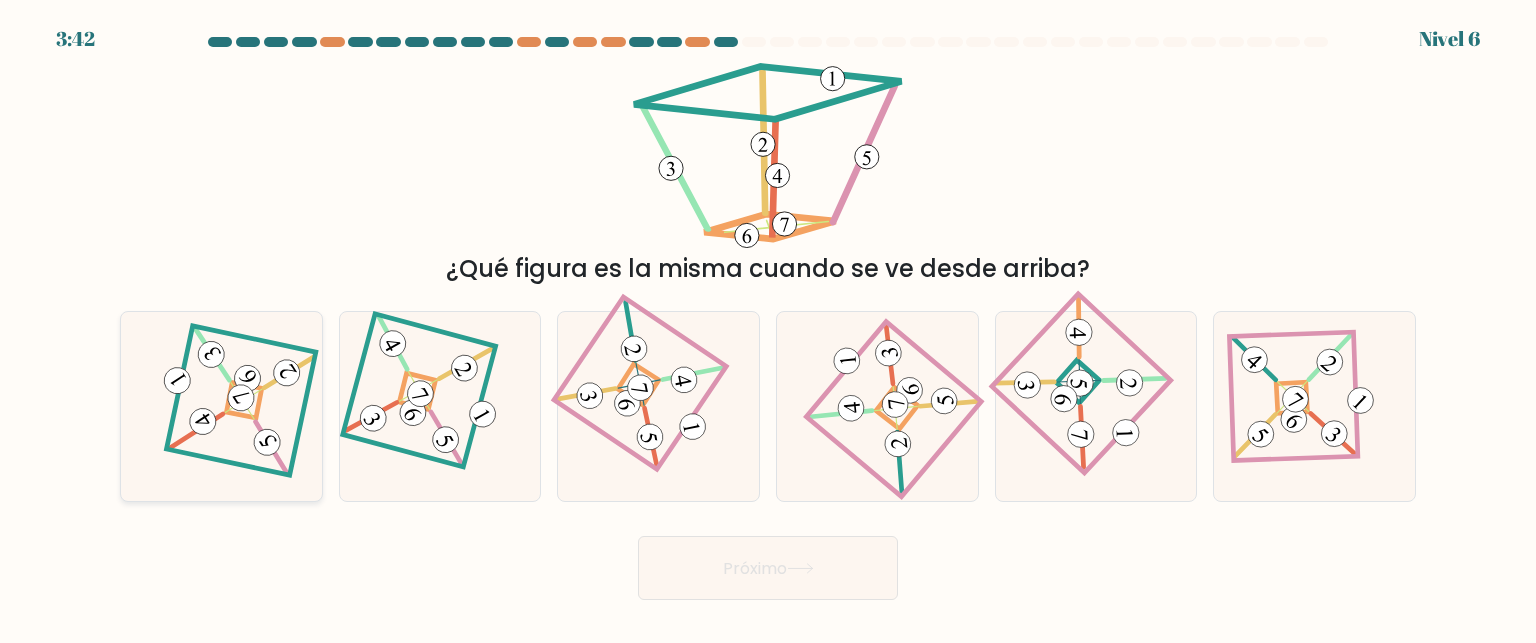click 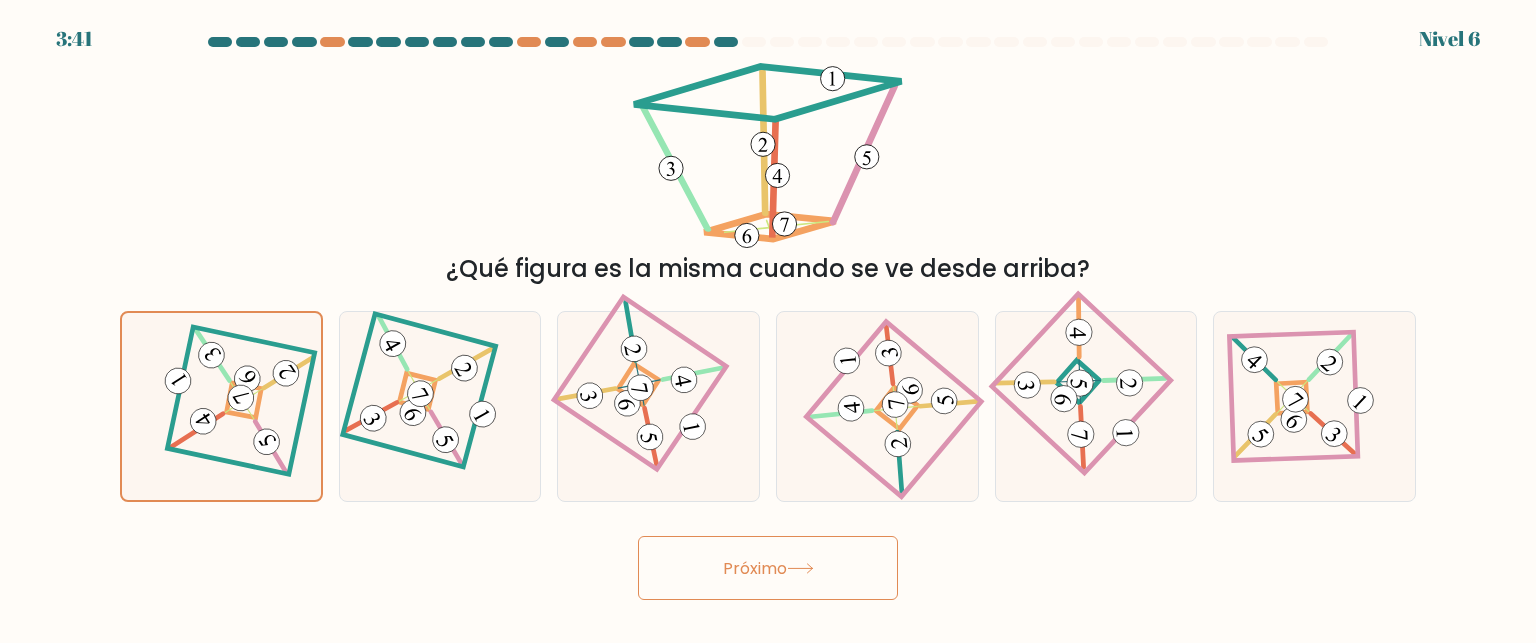 click on "Próximo" at bounding box center [768, 568] 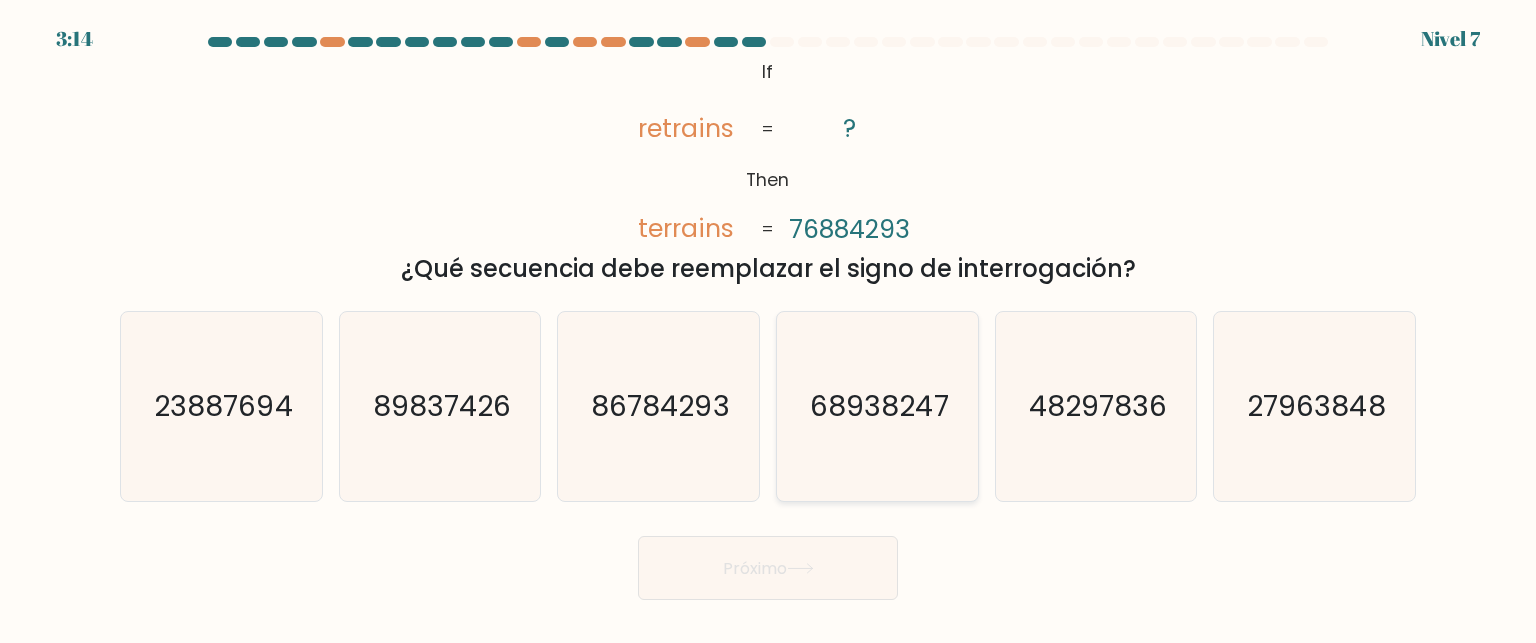 click on "68938247" 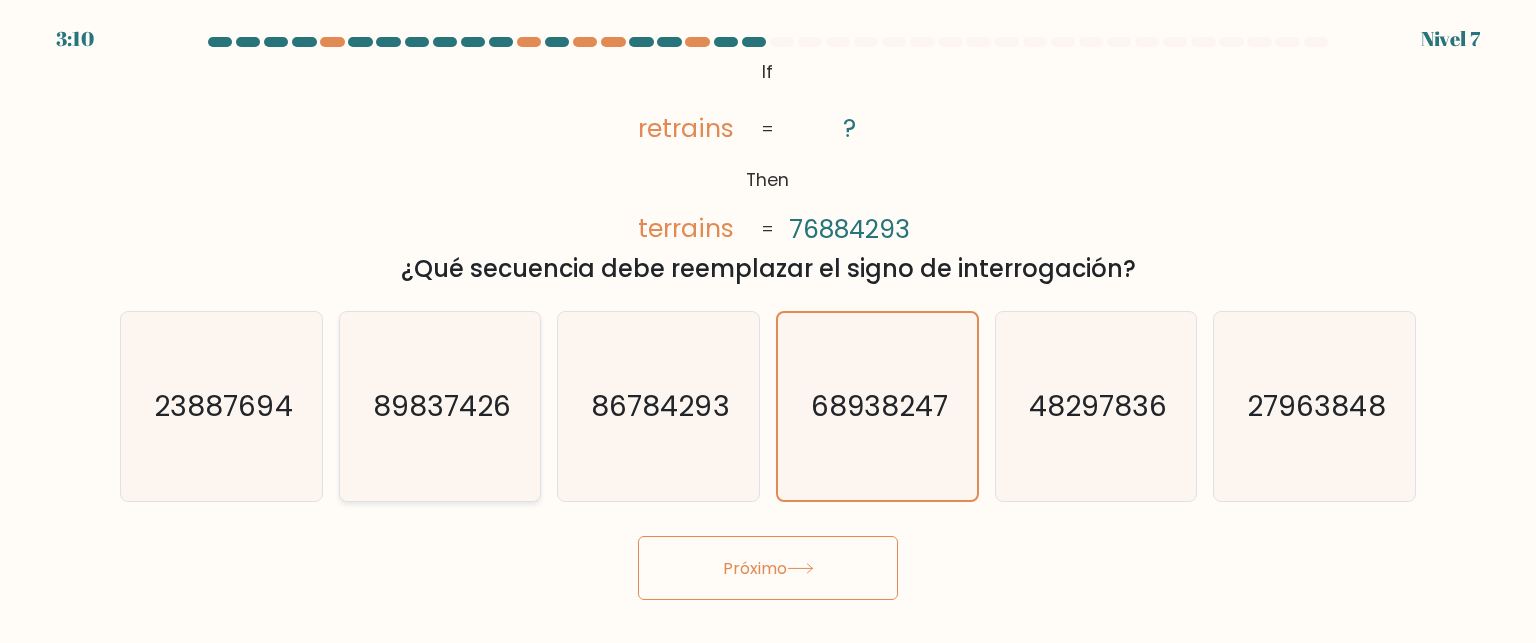 click on "89837426" 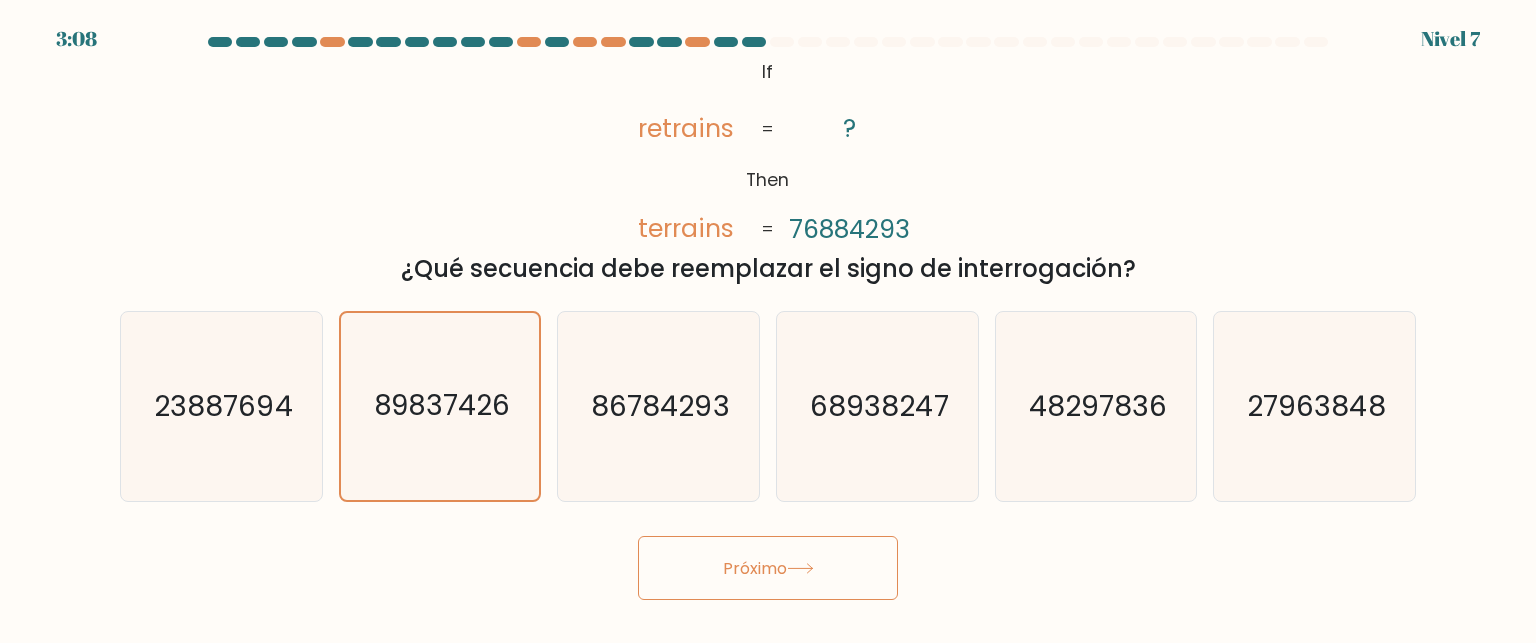 click on "Próximo" at bounding box center (755, 567) 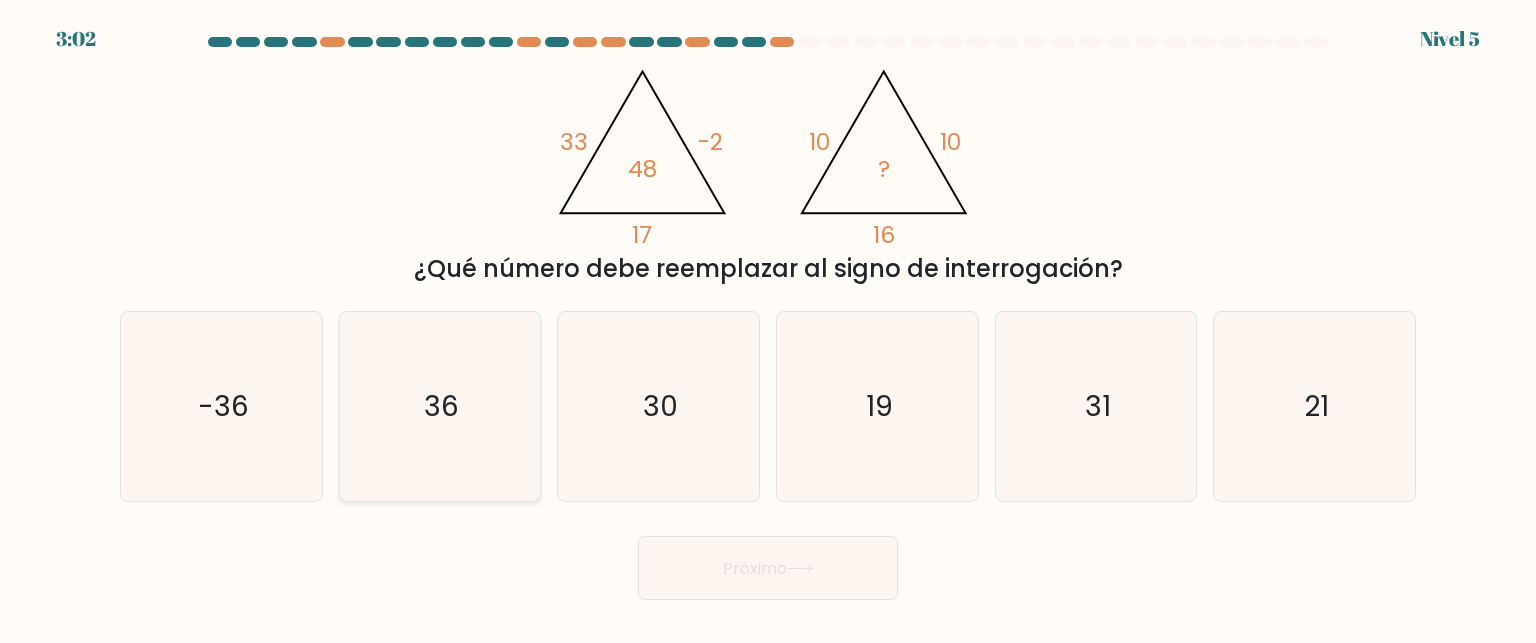 click on "36" 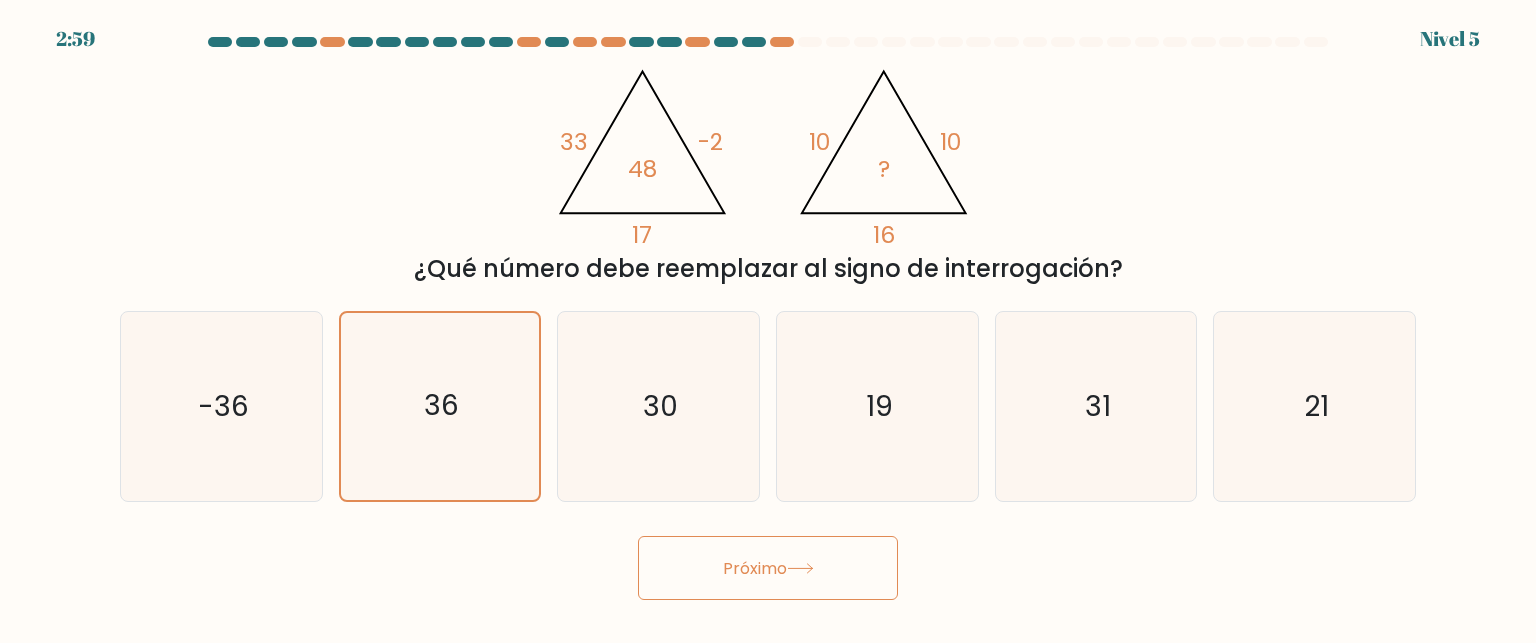 click on "Próximo" at bounding box center [755, 567] 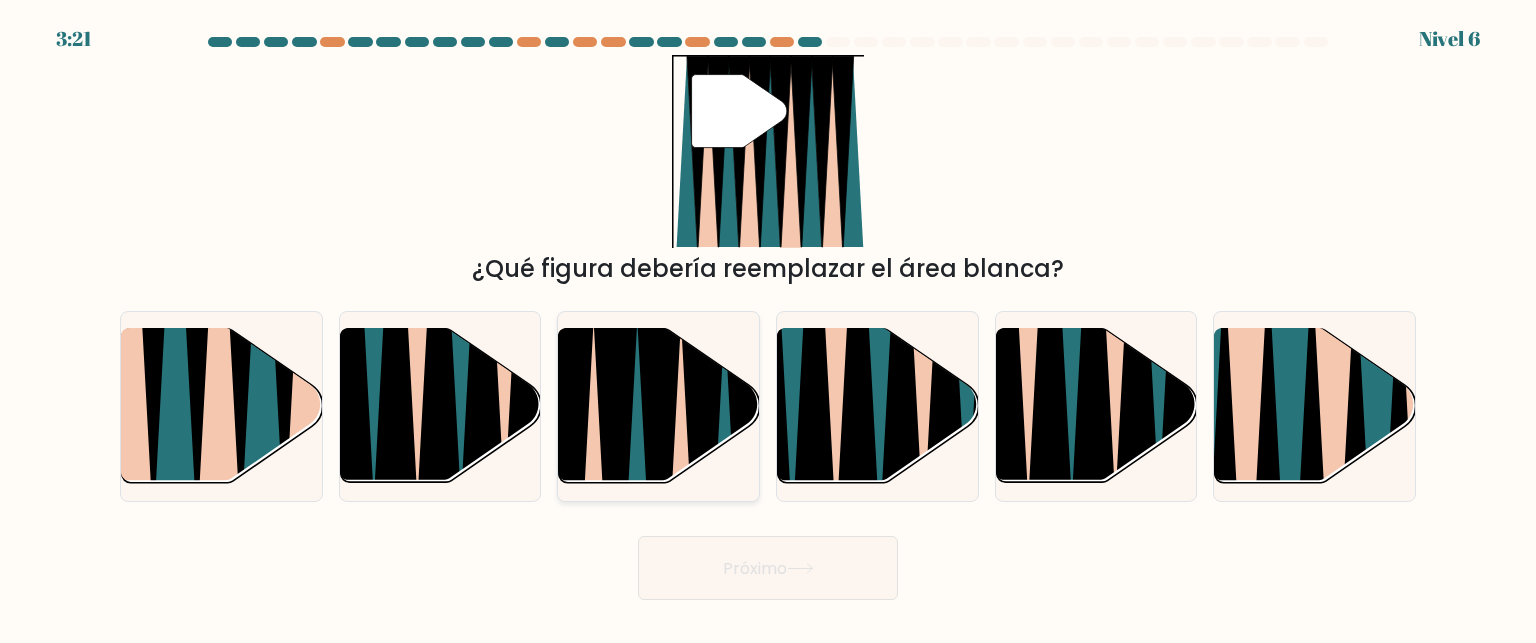 click at bounding box center [658, 406] 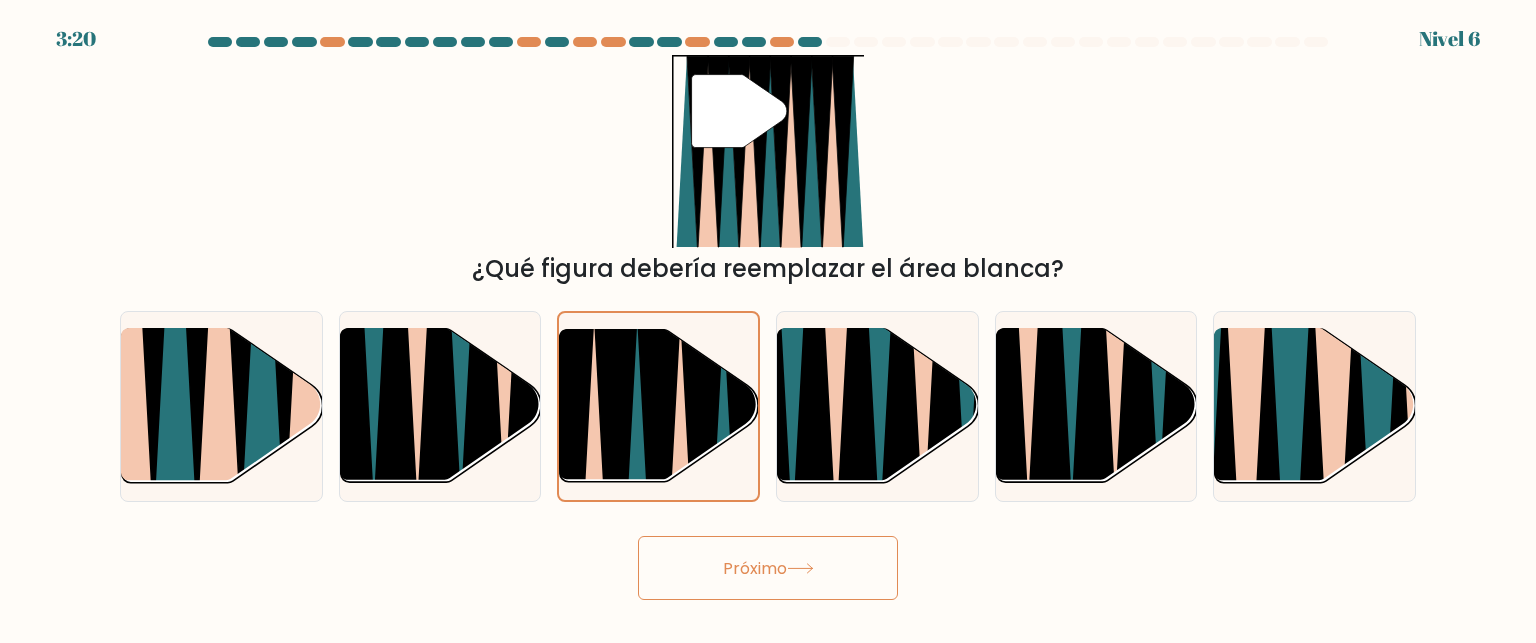 click on "Próximo" at bounding box center (755, 567) 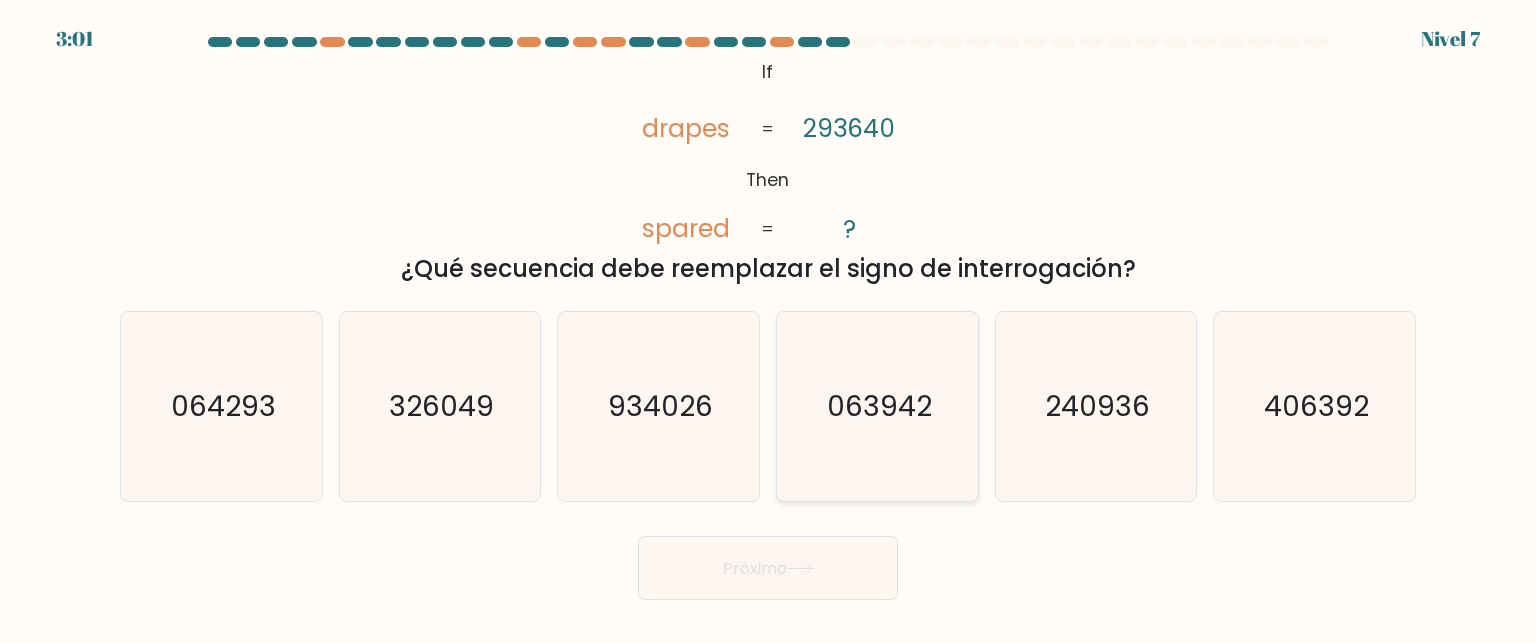 click on "063942" 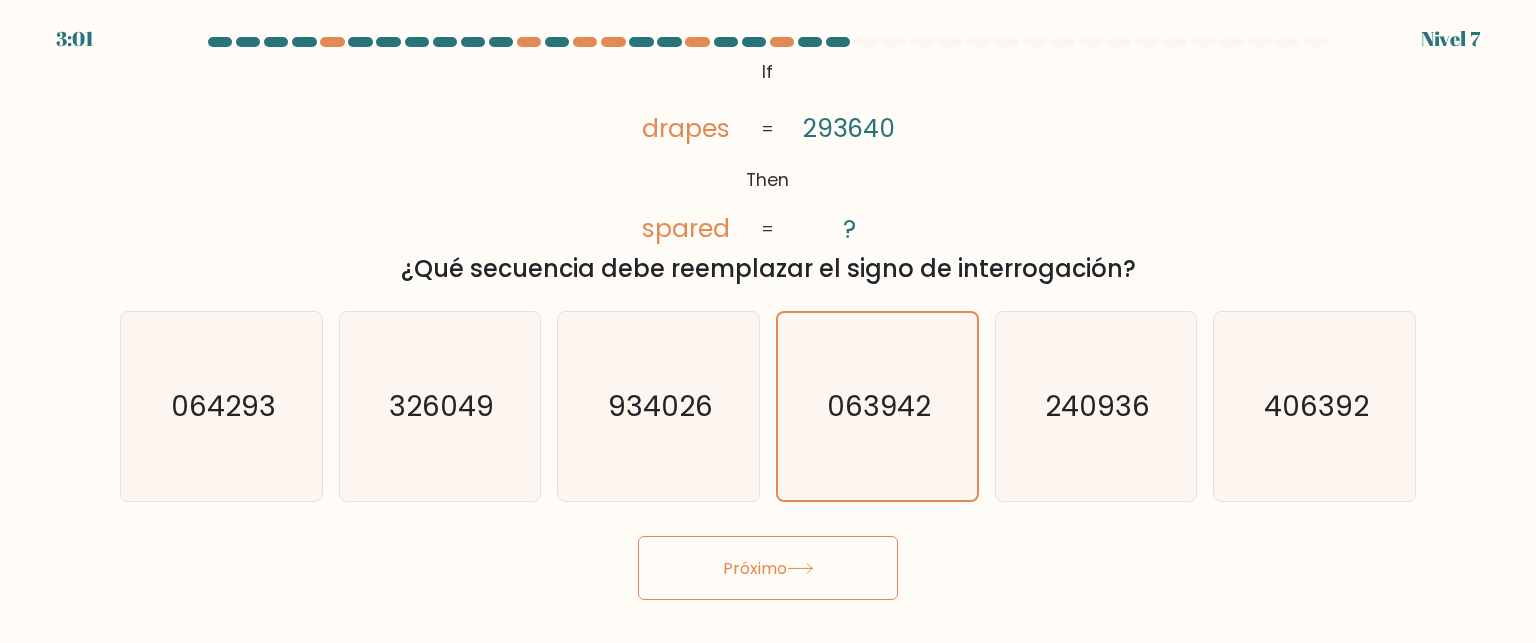 click on "Próximo" at bounding box center (768, 568) 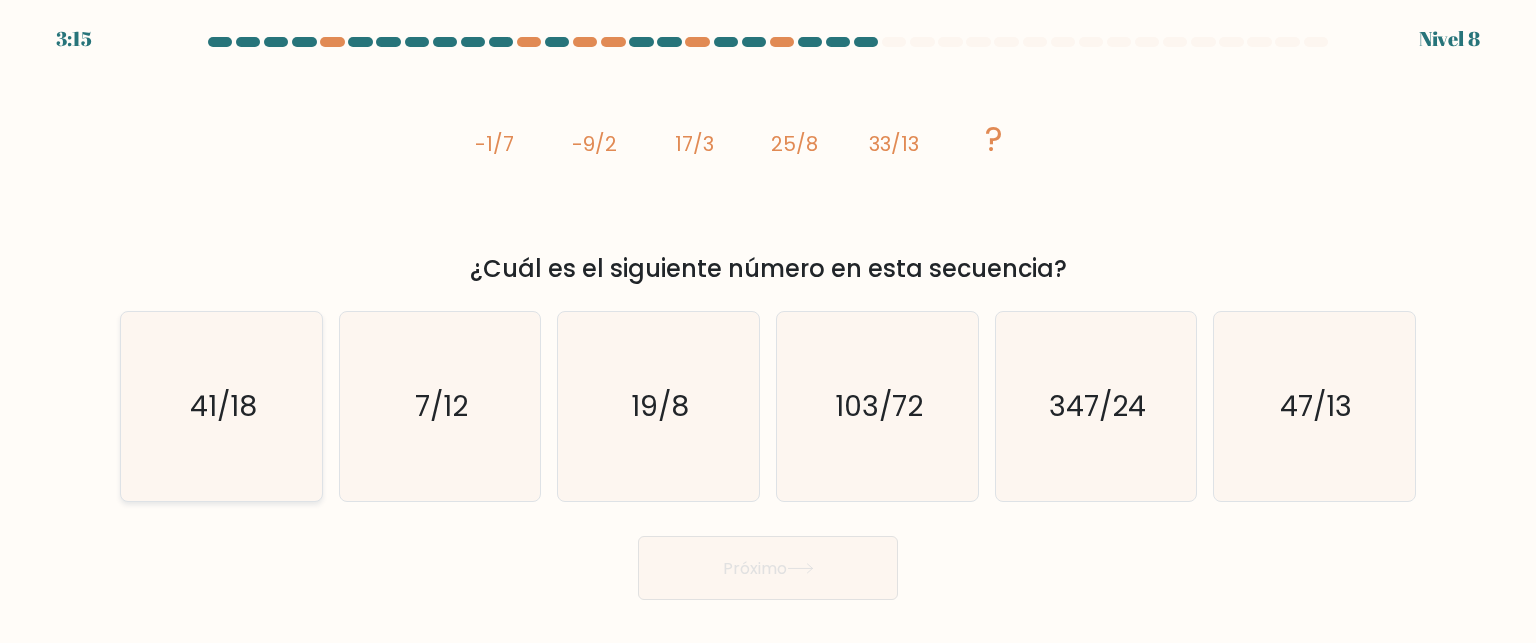 click on "41/18" 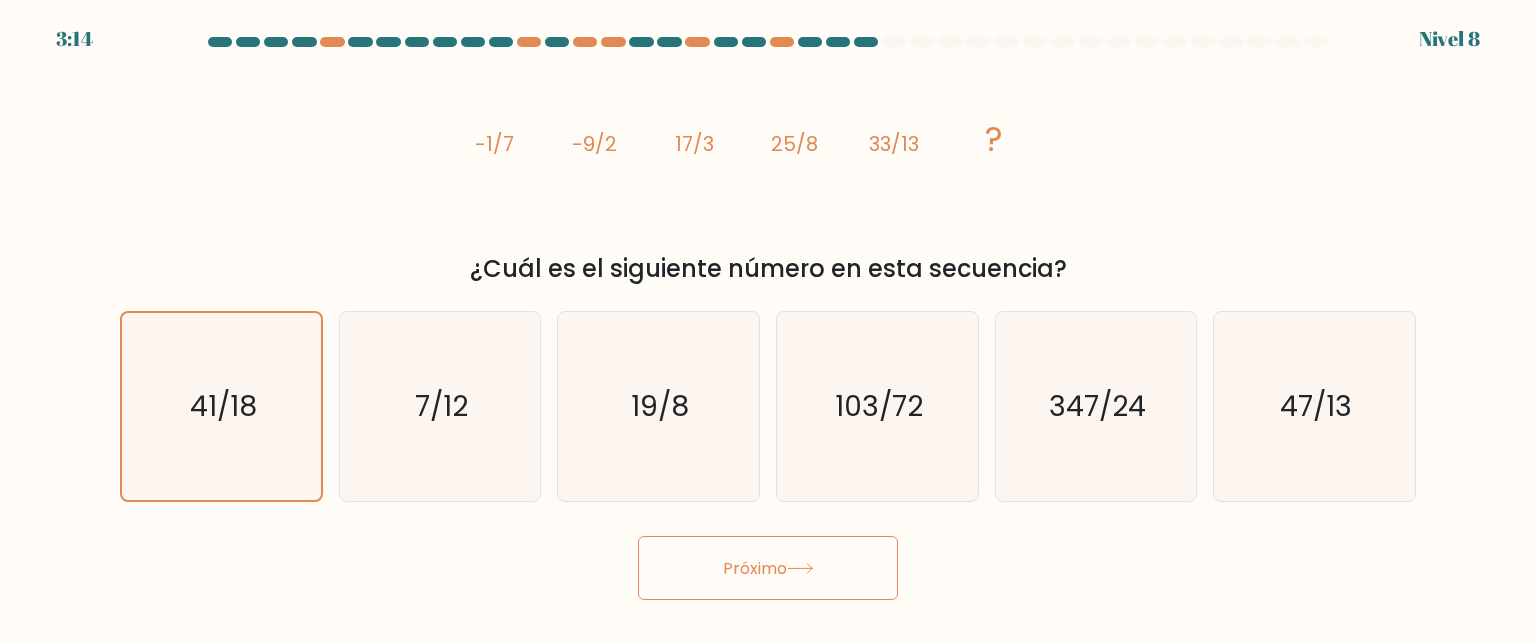 click on "Próximo" at bounding box center [768, 568] 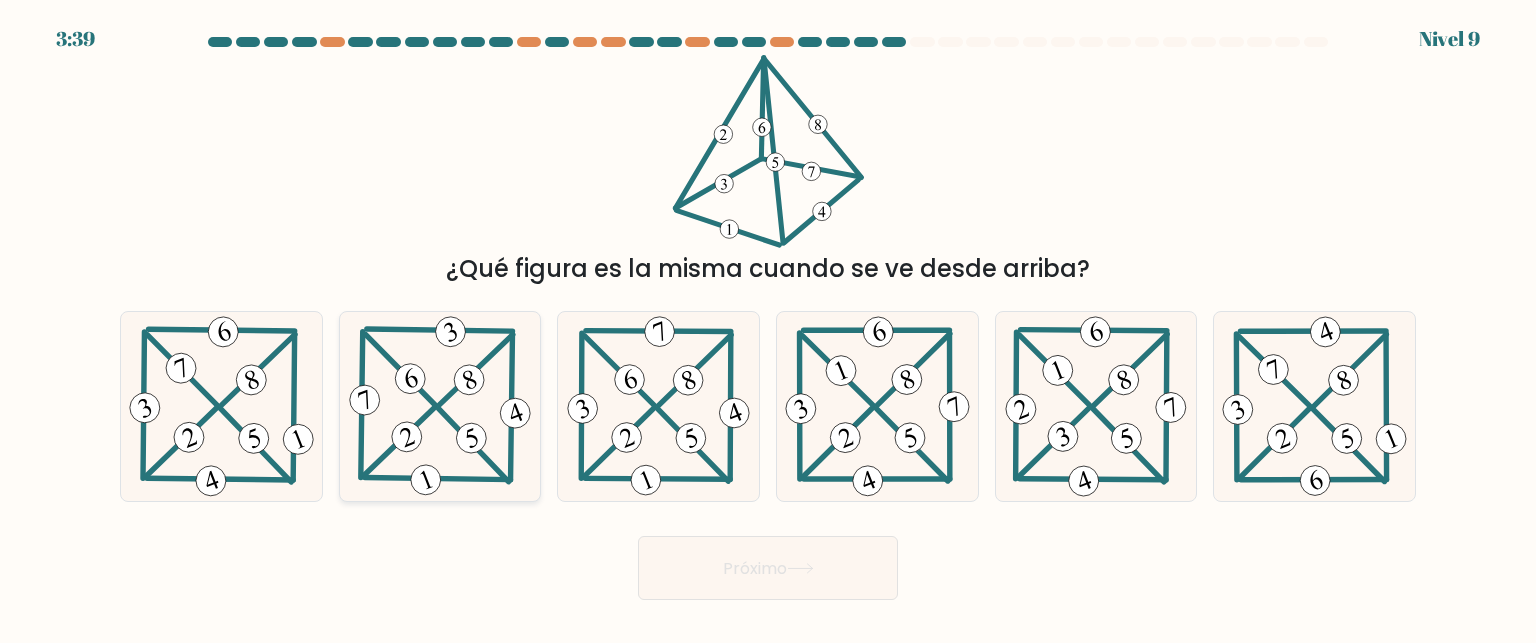 click 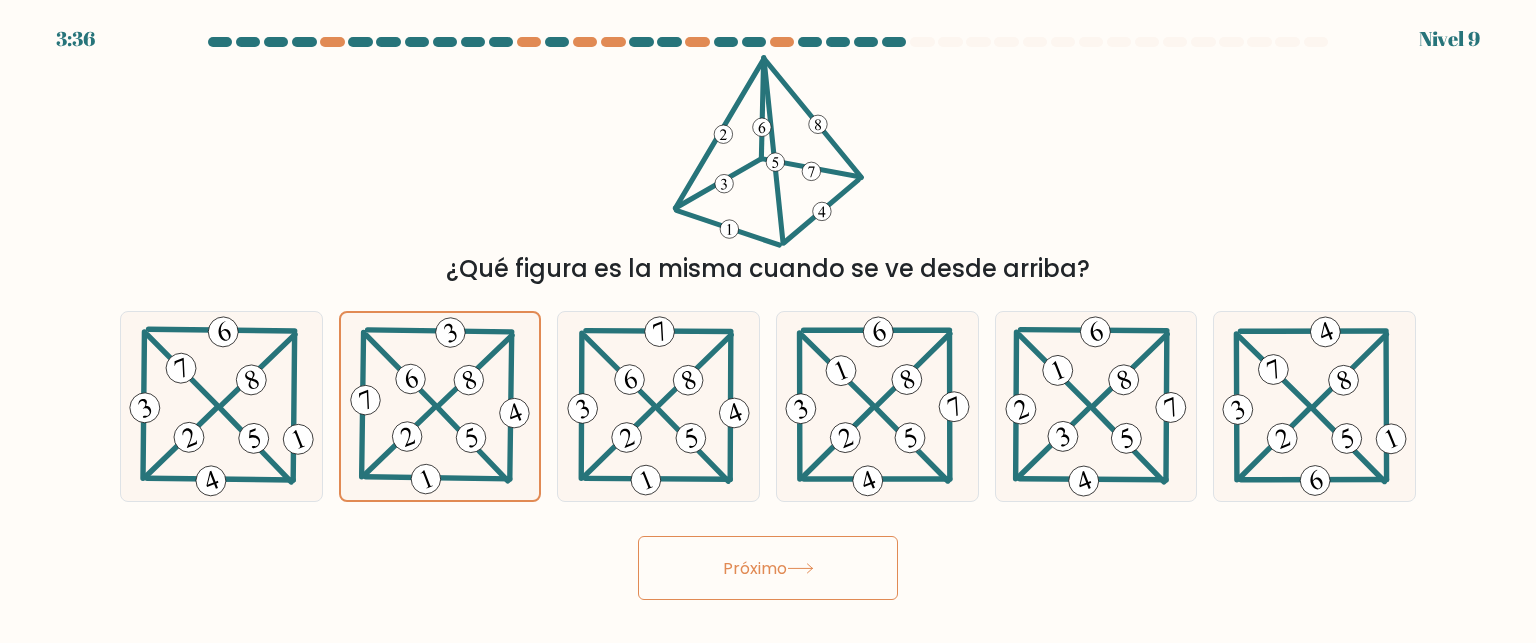 click 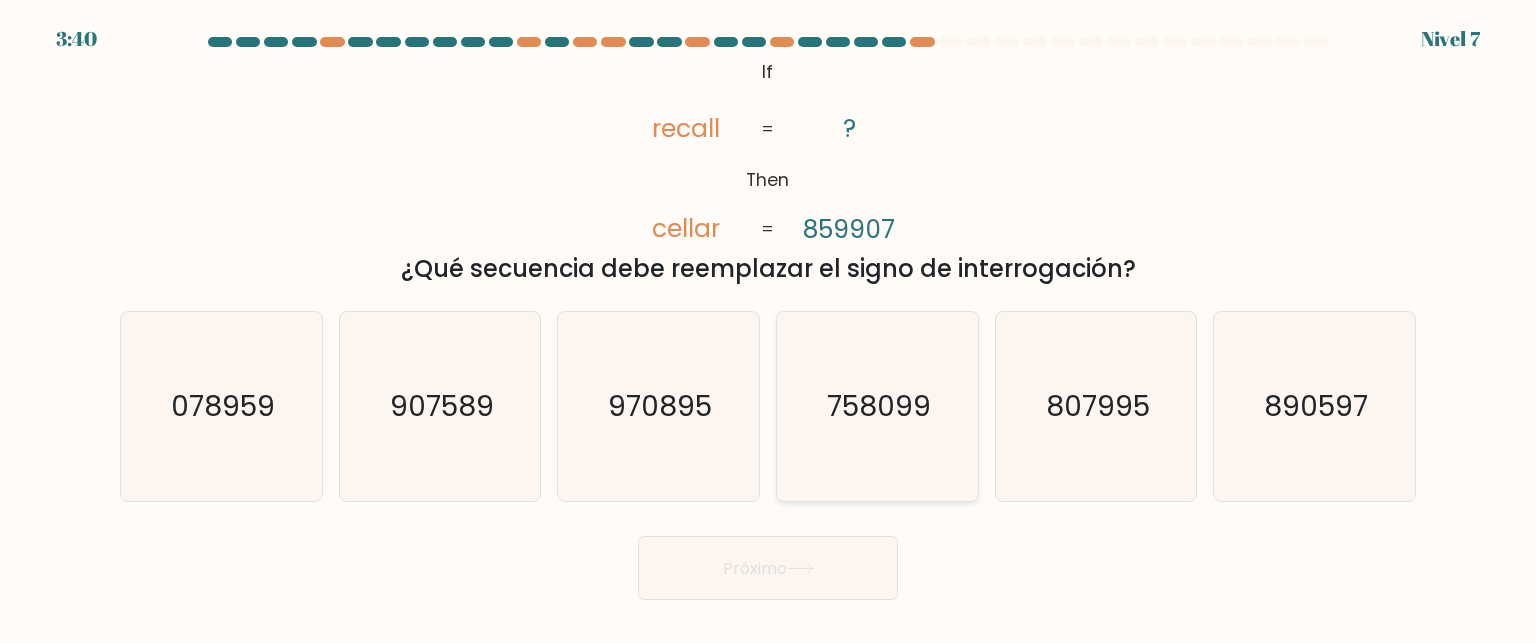 click on "758099" 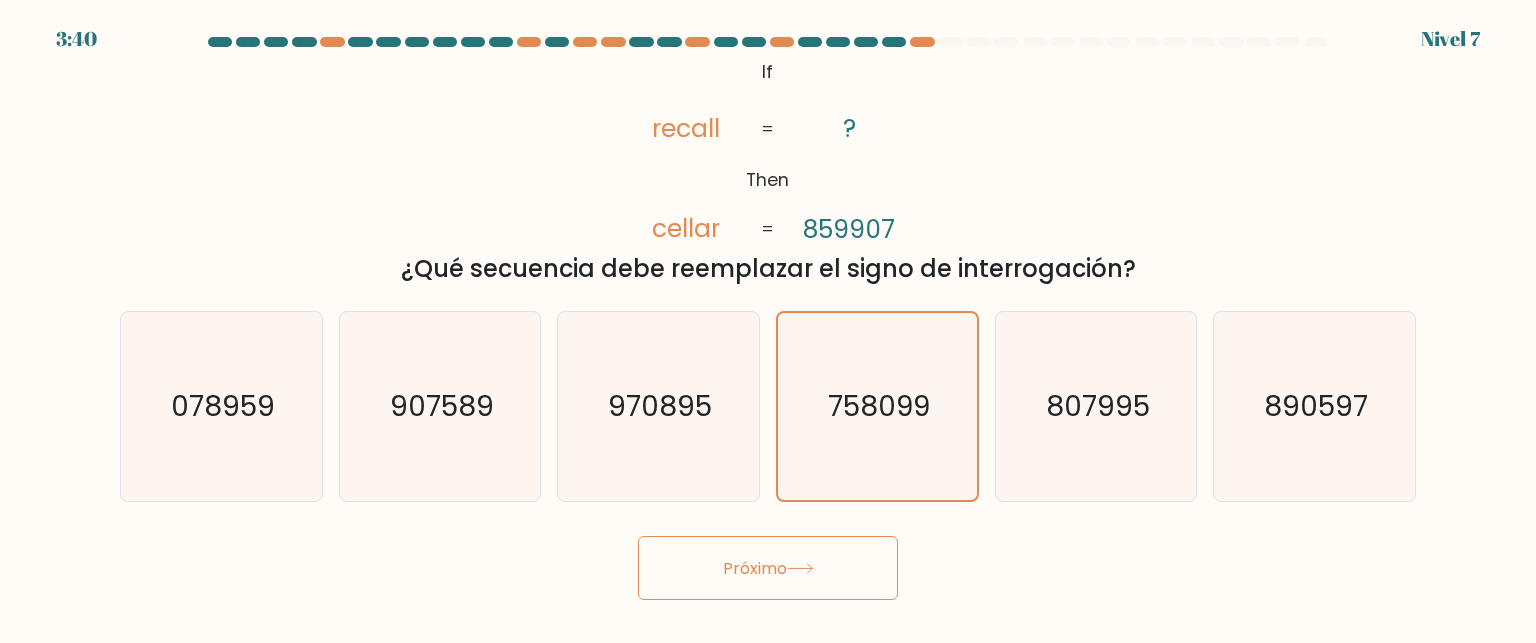 click on "Próximo" at bounding box center [768, 568] 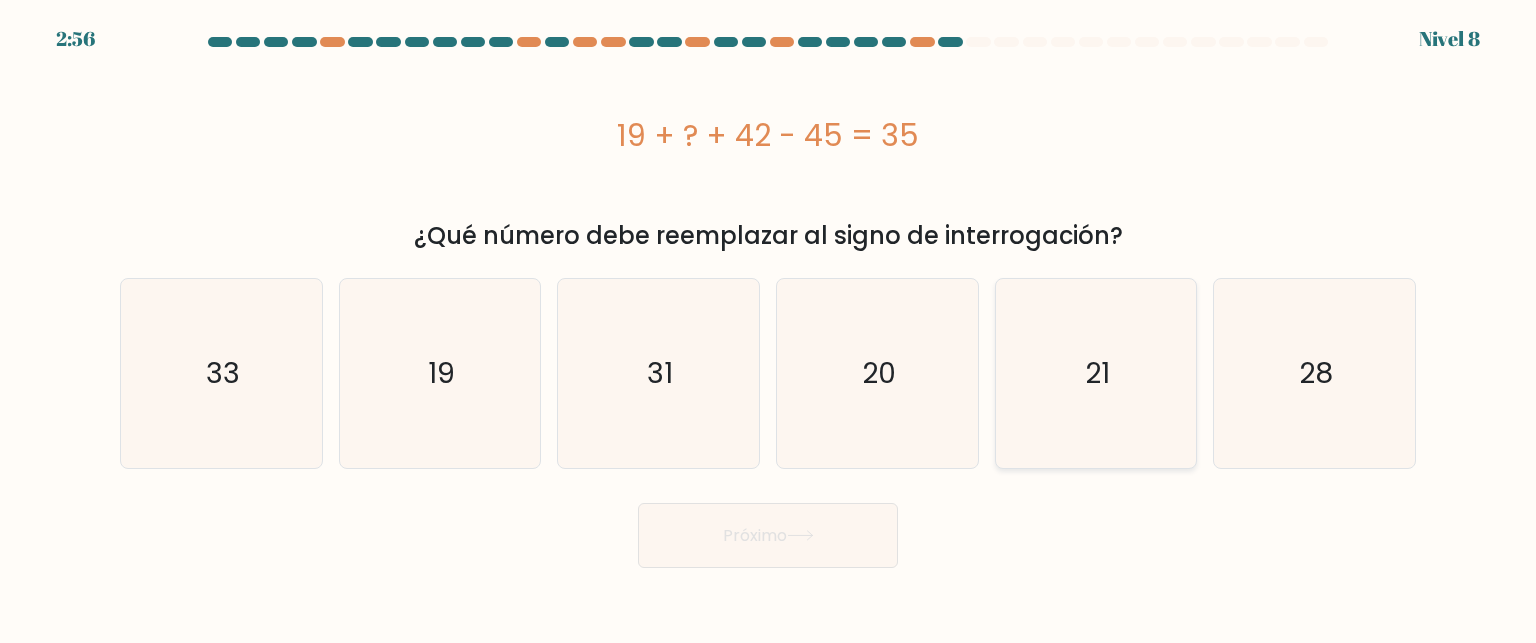 click on "21" 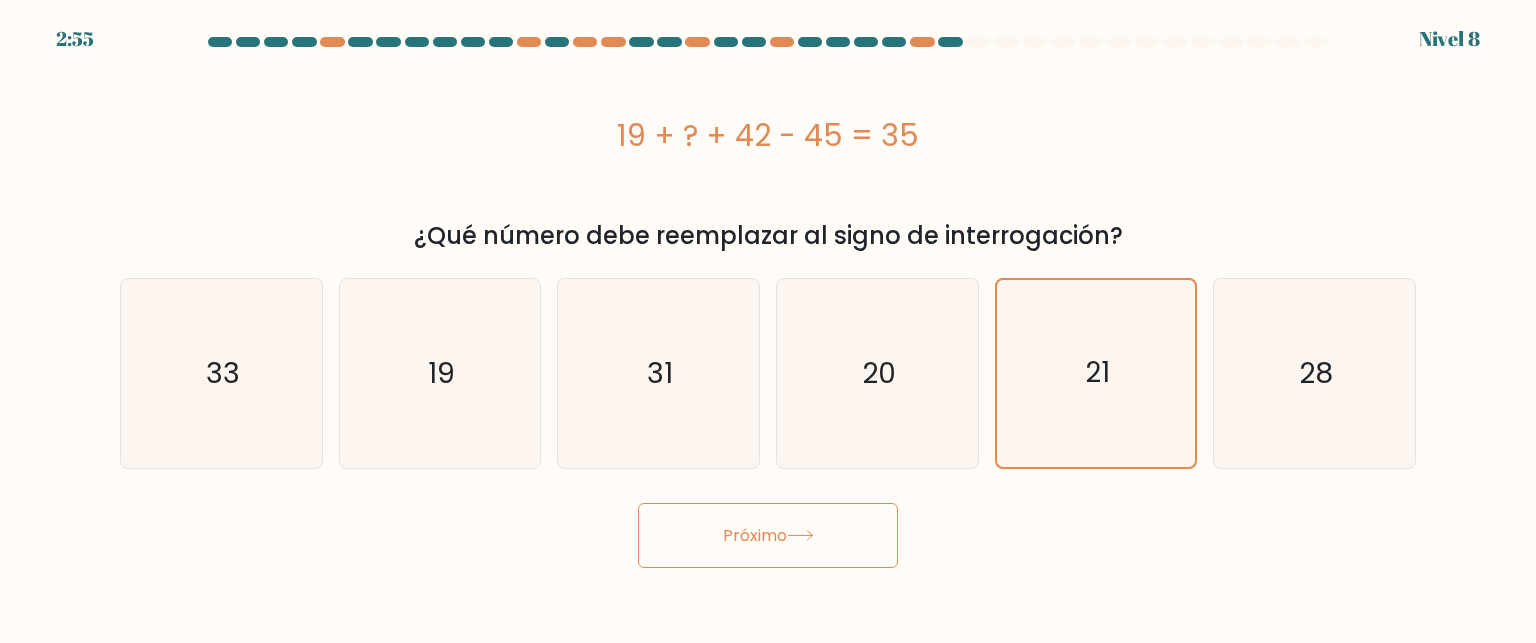 click on "Próximo" at bounding box center [768, 535] 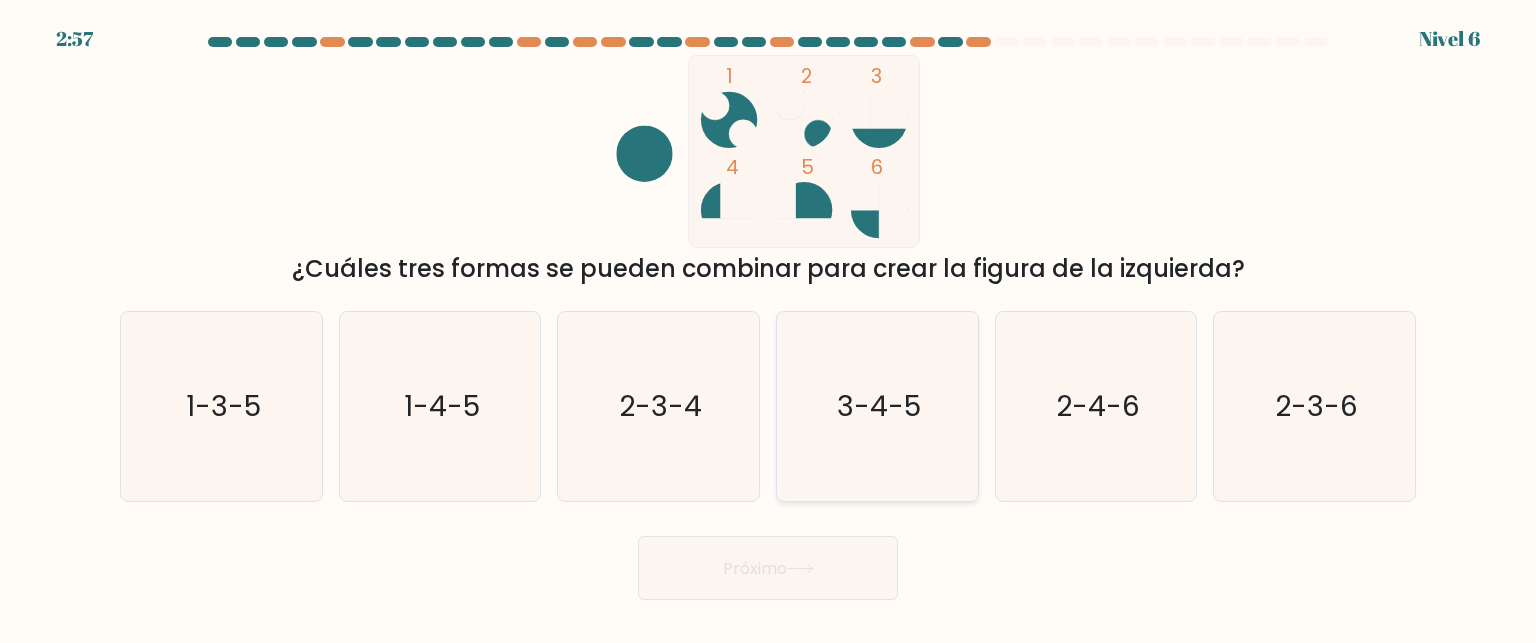 click on "3-4-5" 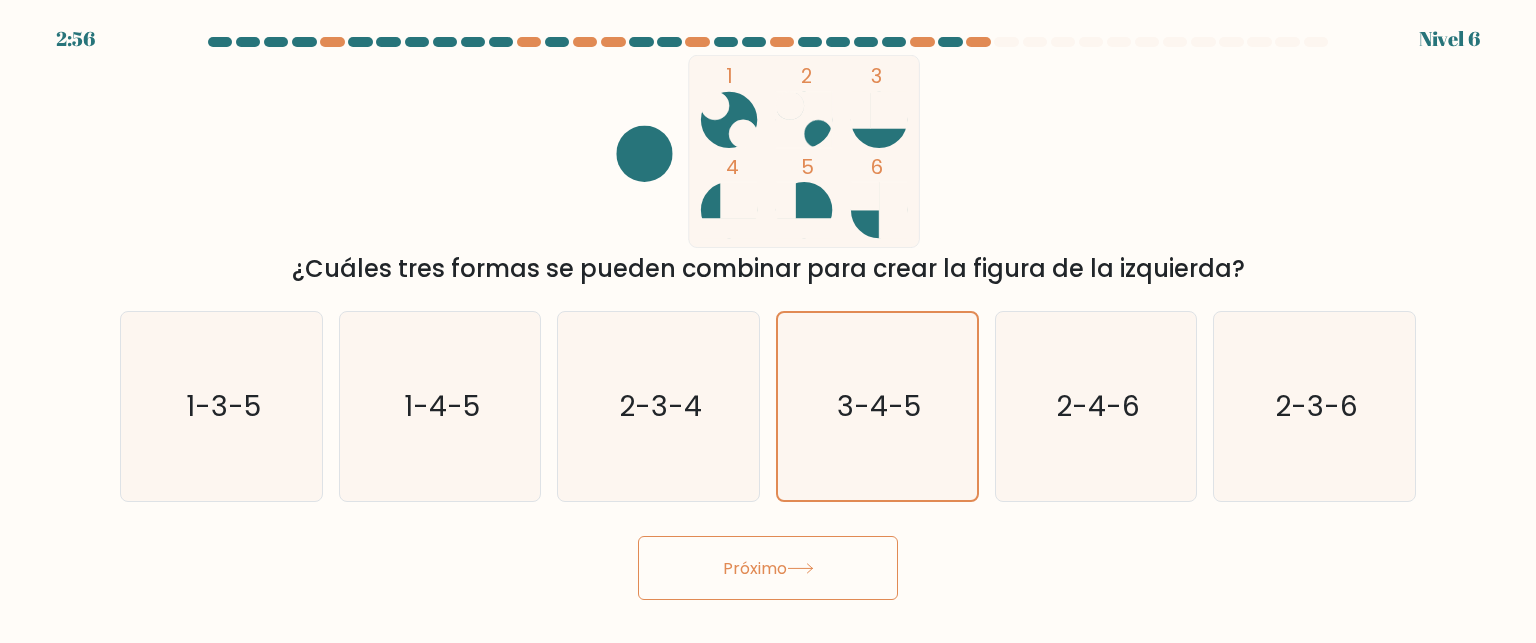 click on "Próximo" at bounding box center (768, 568) 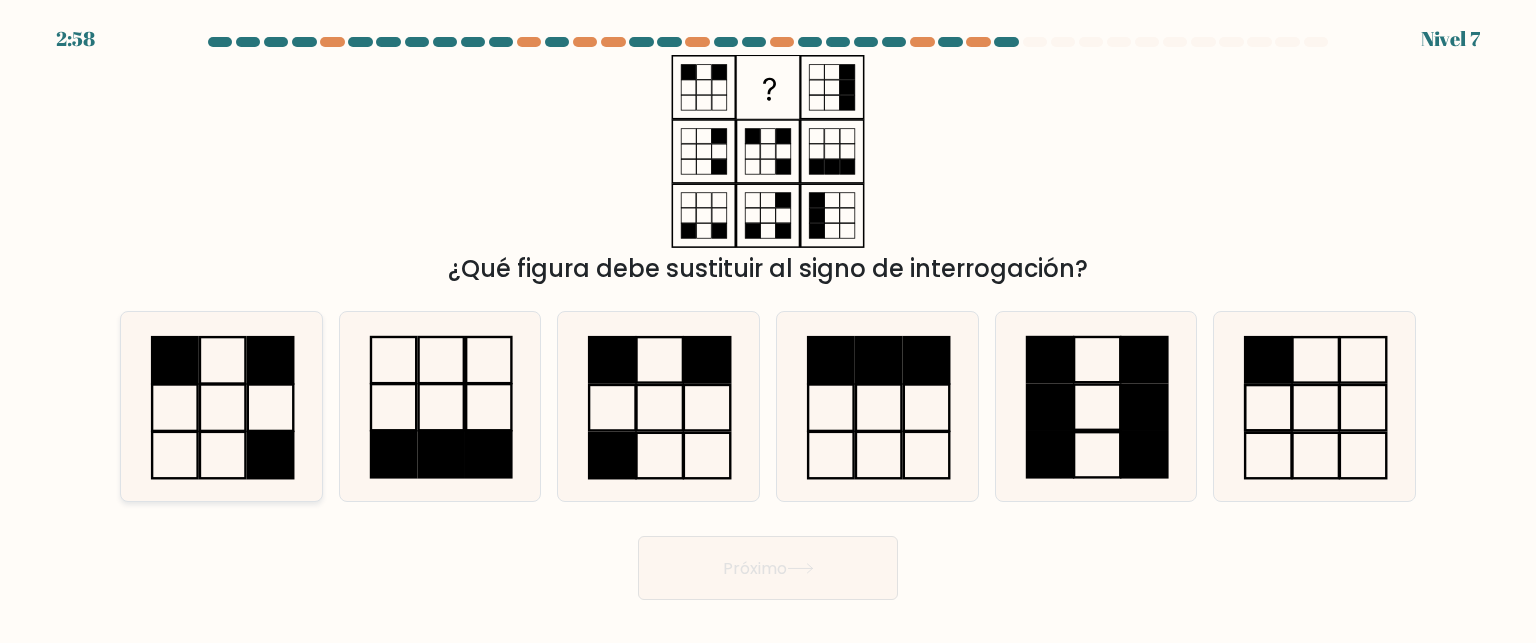 click 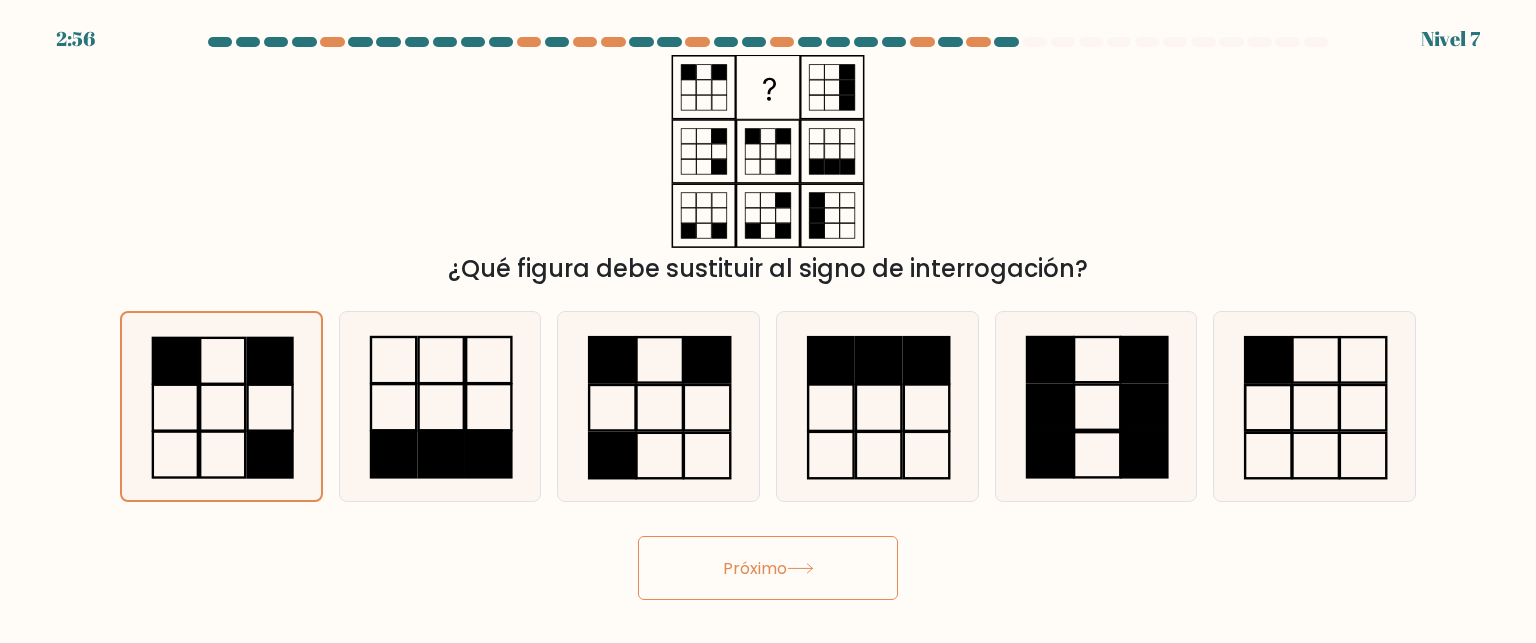 click on "Próximo" at bounding box center [768, 568] 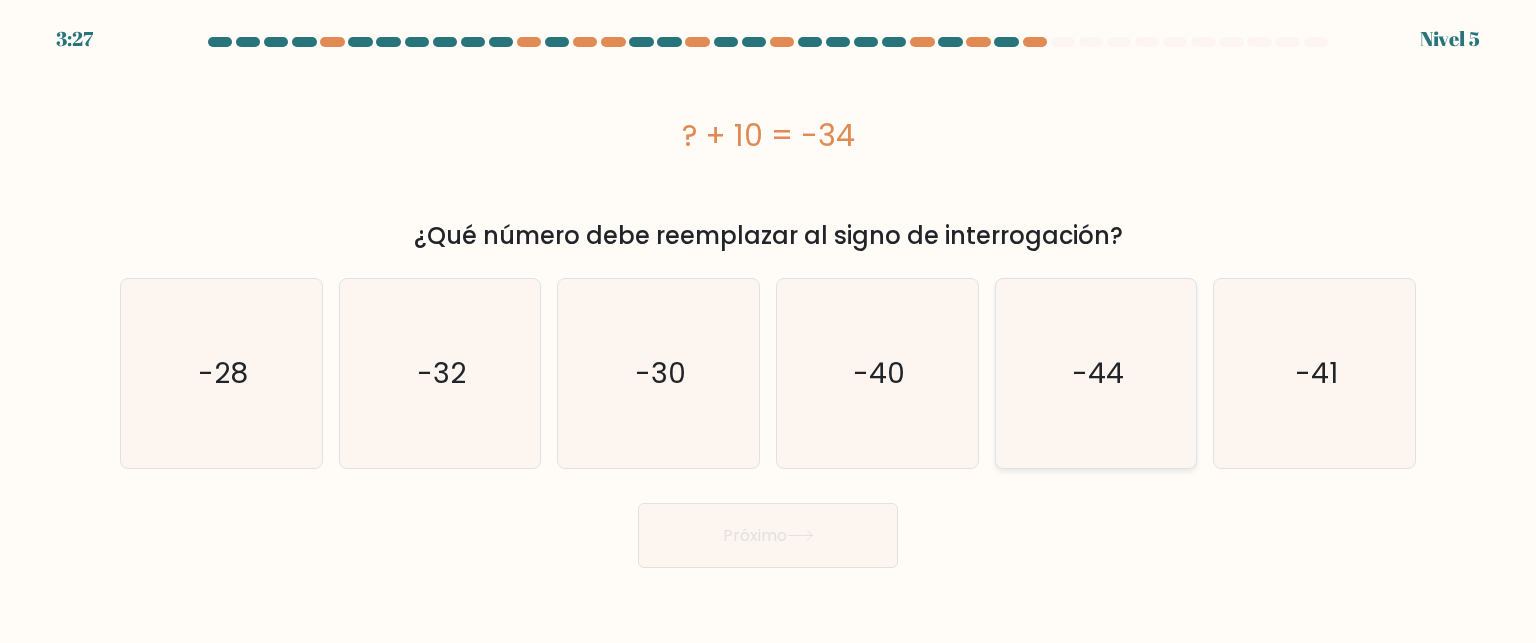 click on "-44" 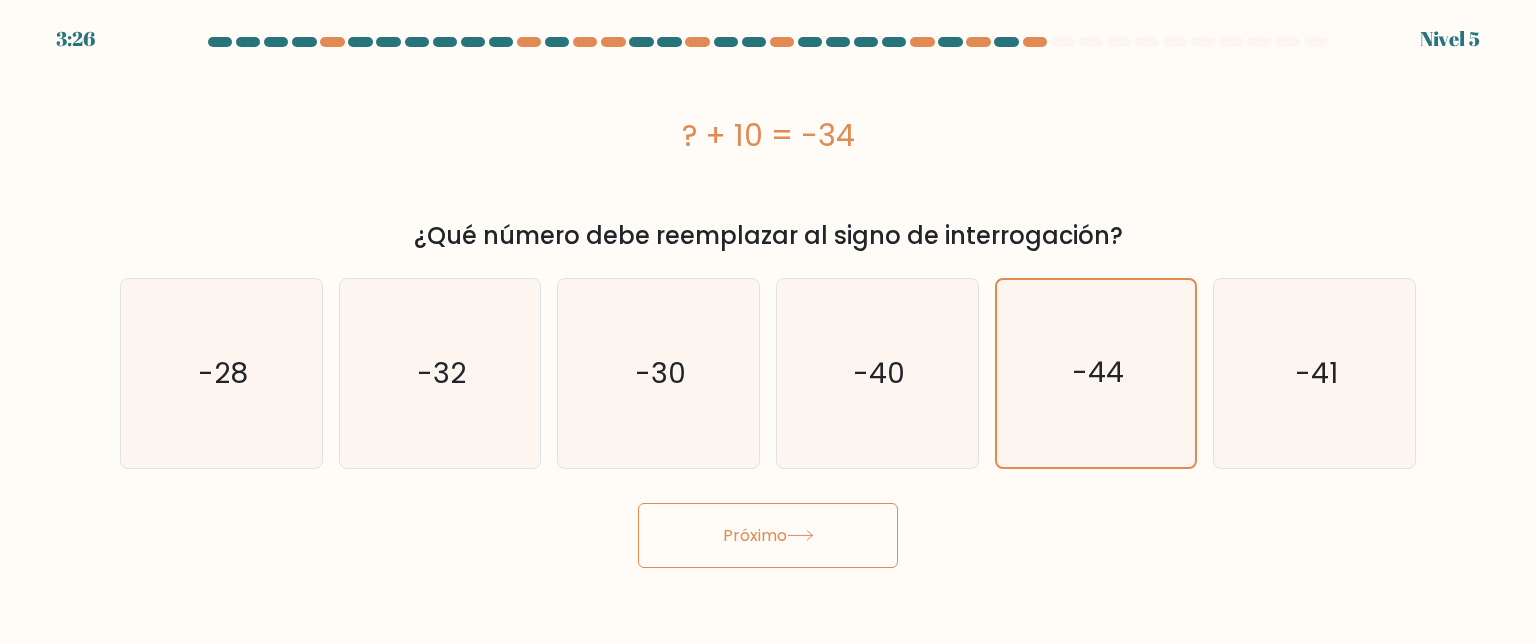 click on "Próximo" at bounding box center [768, 535] 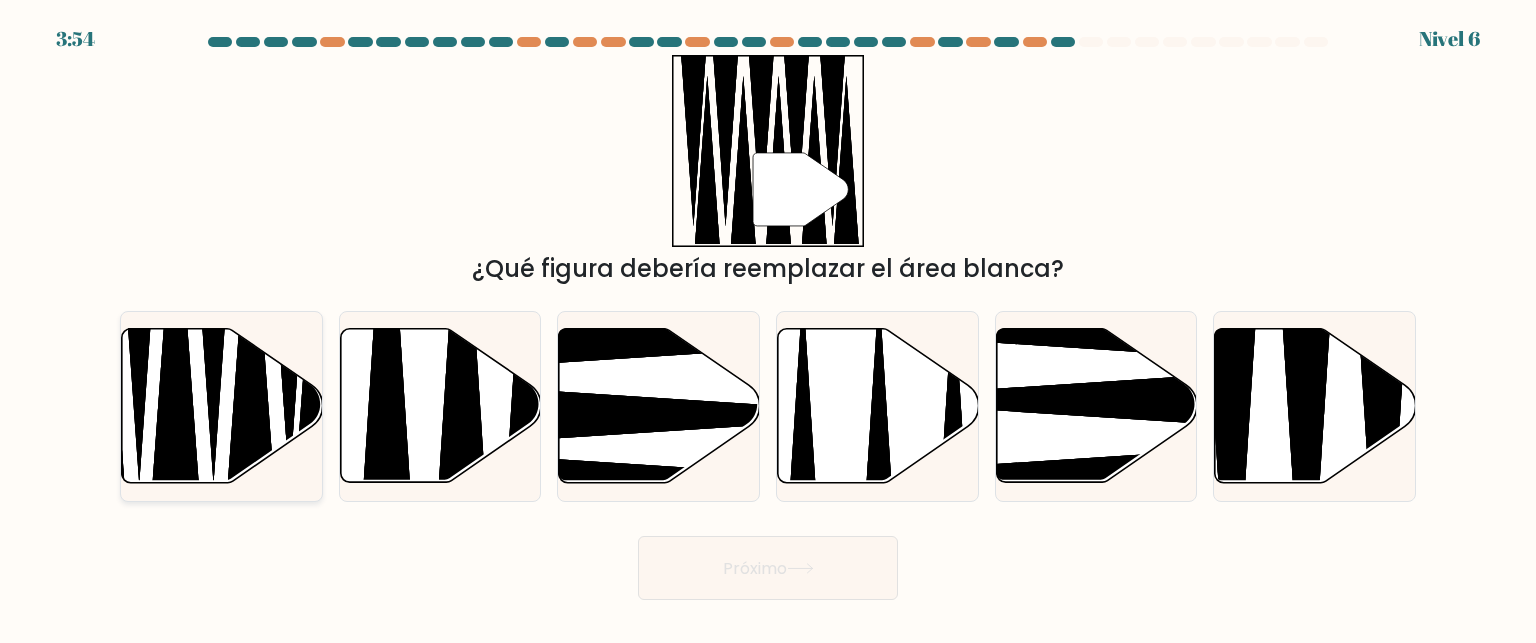 click 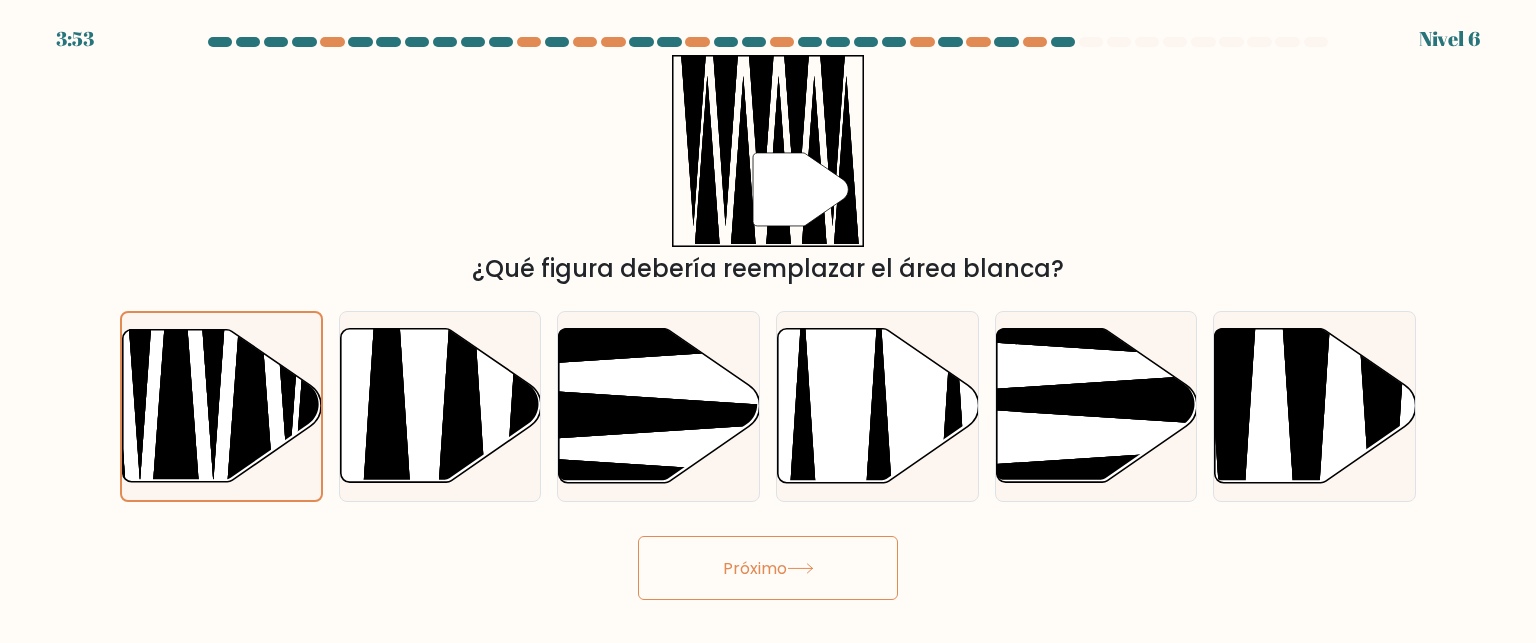 click on "Próximo" at bounding box center (755, 567) 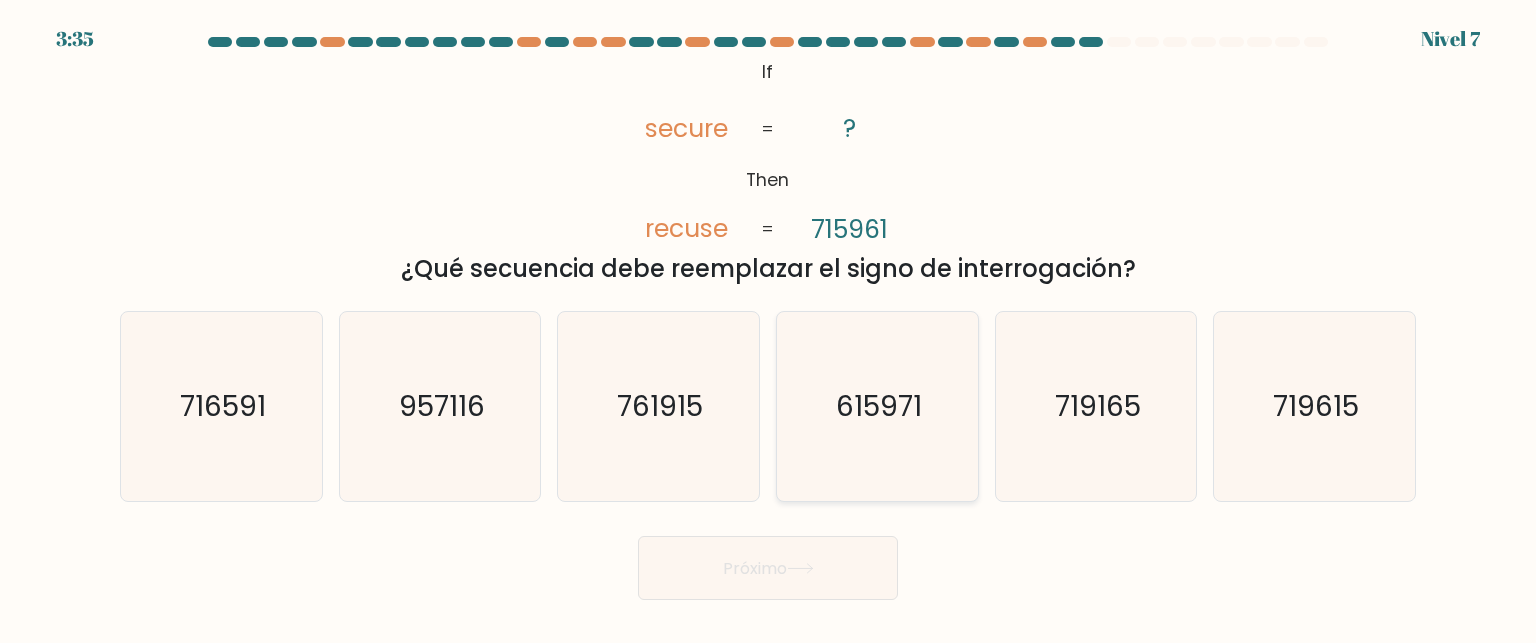 click on "615971" 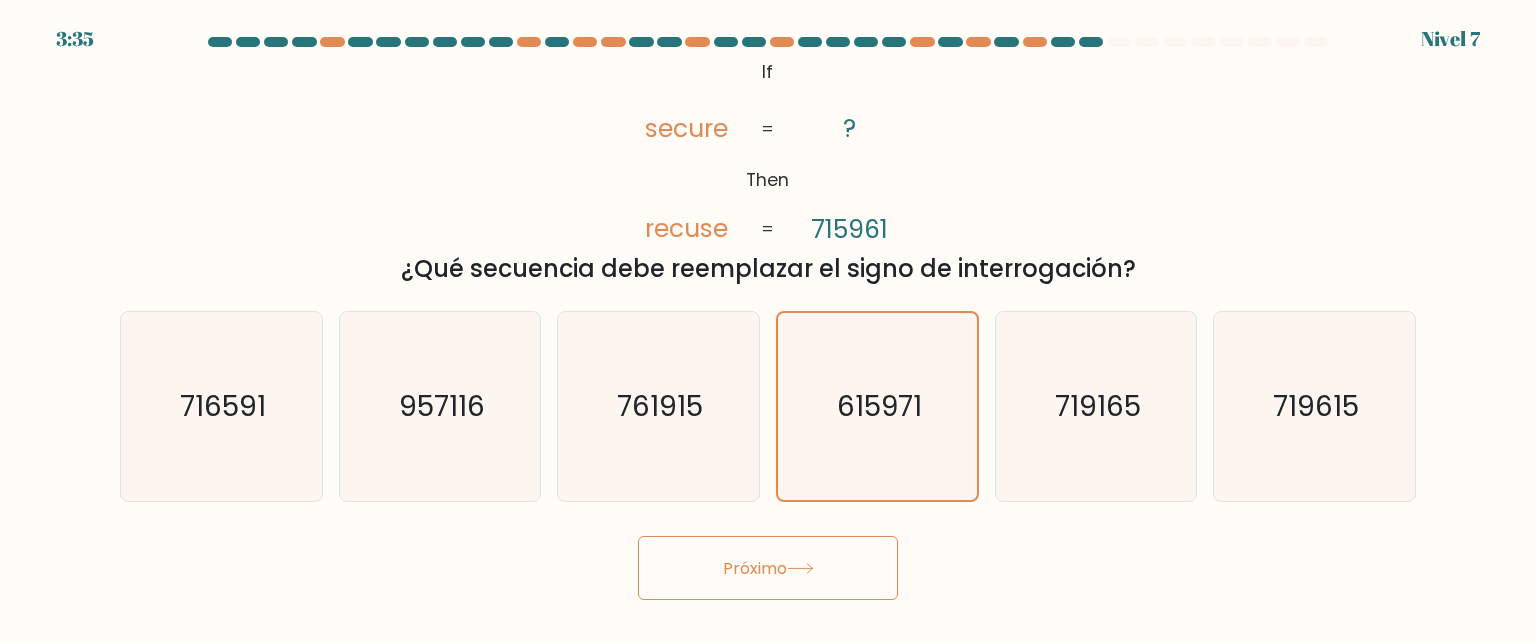 click on "Próximo" at bounding box center (768, 568) 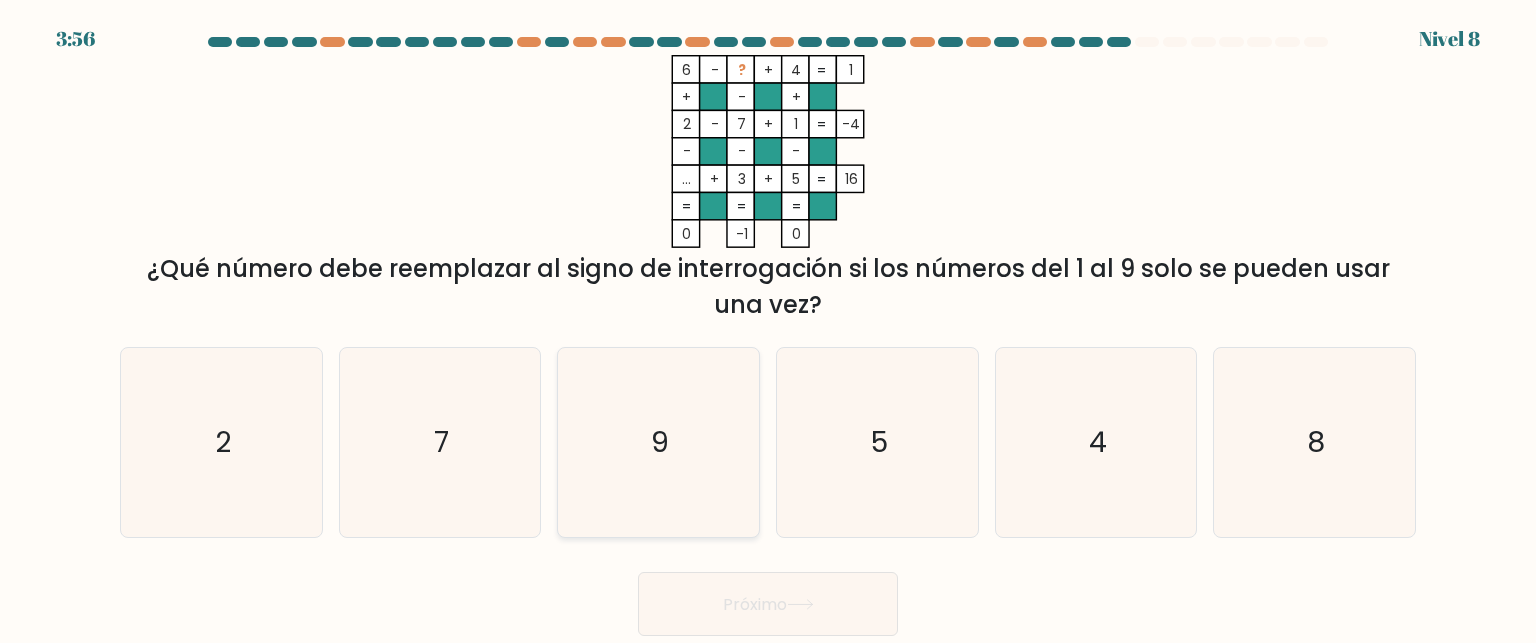 click on "9" 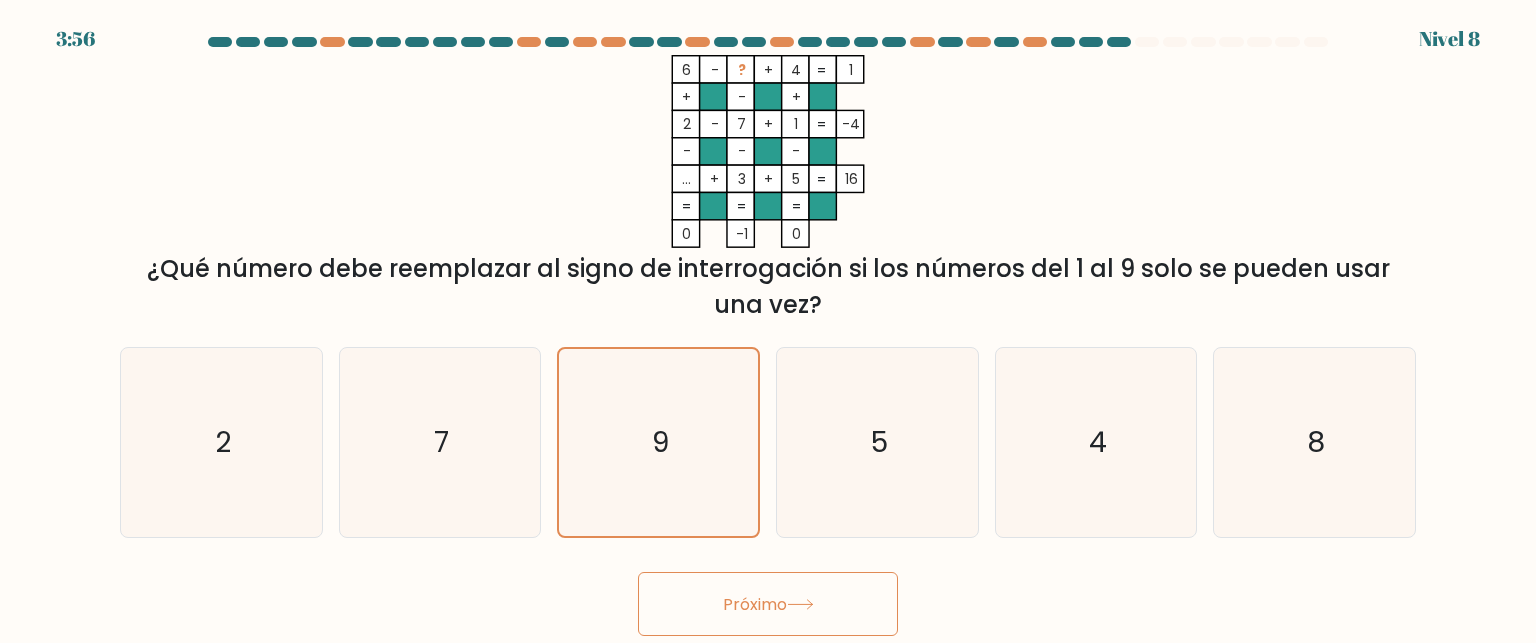 click on "Próximo" at bounding box center [768, 604] 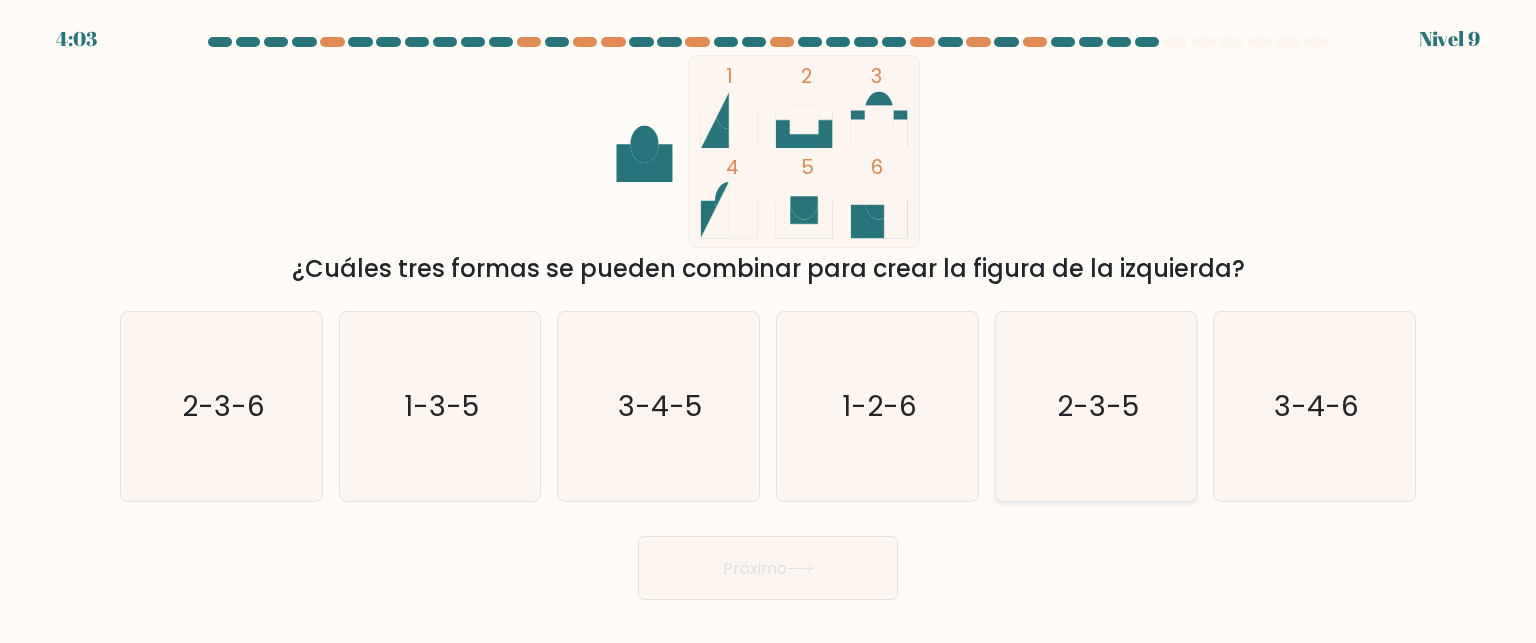 click on "2-3-5" 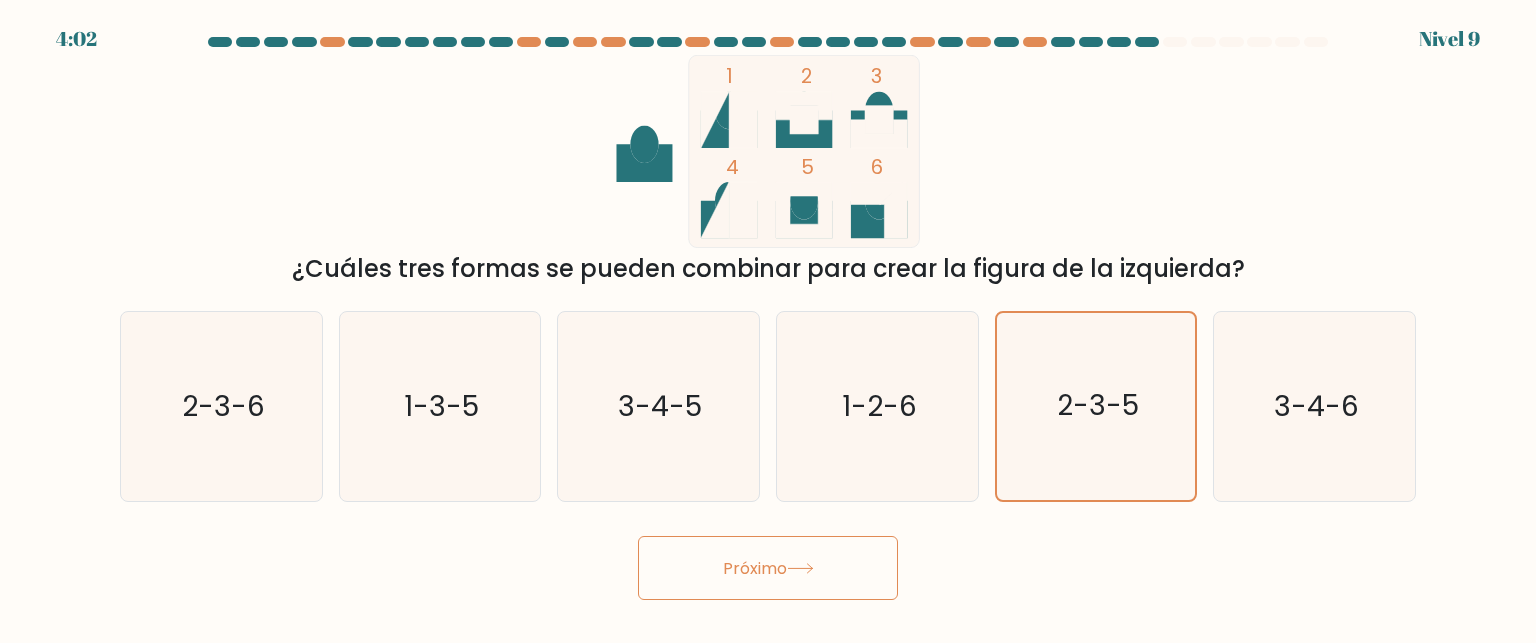 click on "Próximo" at bounding box center [768, 568] 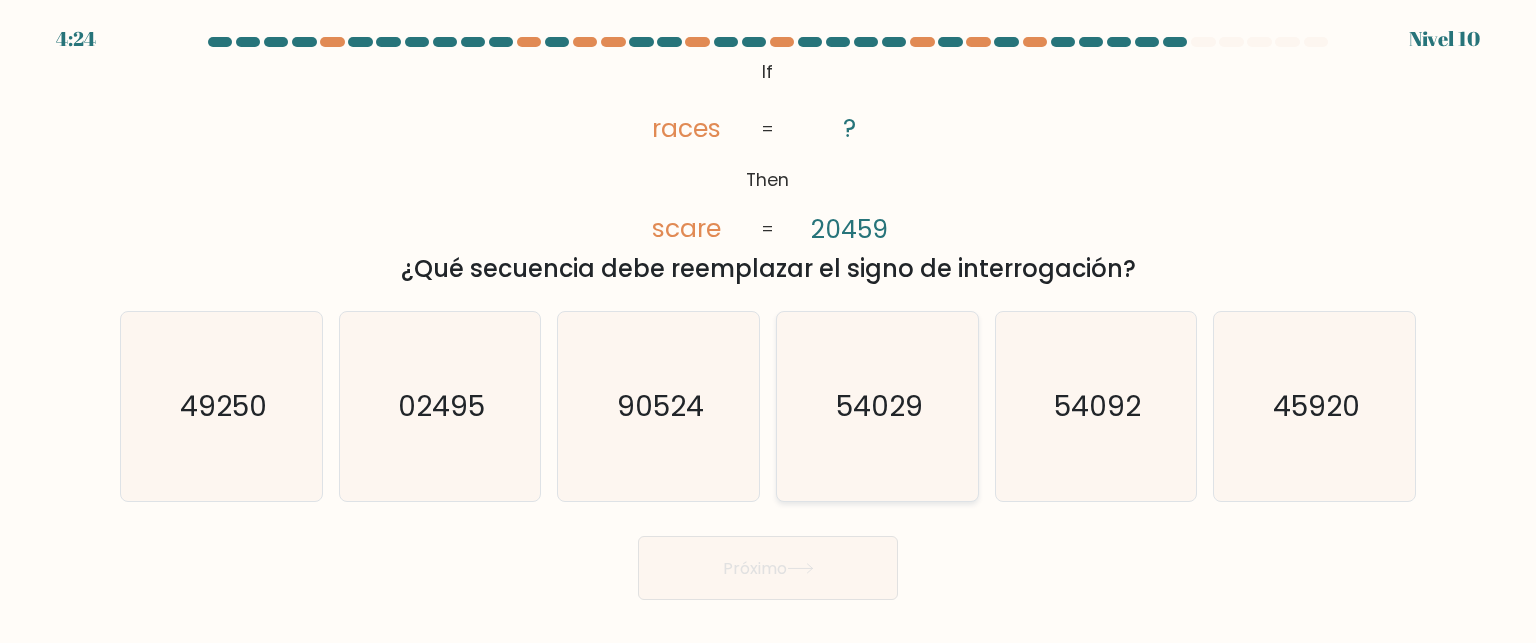 click on "54029" 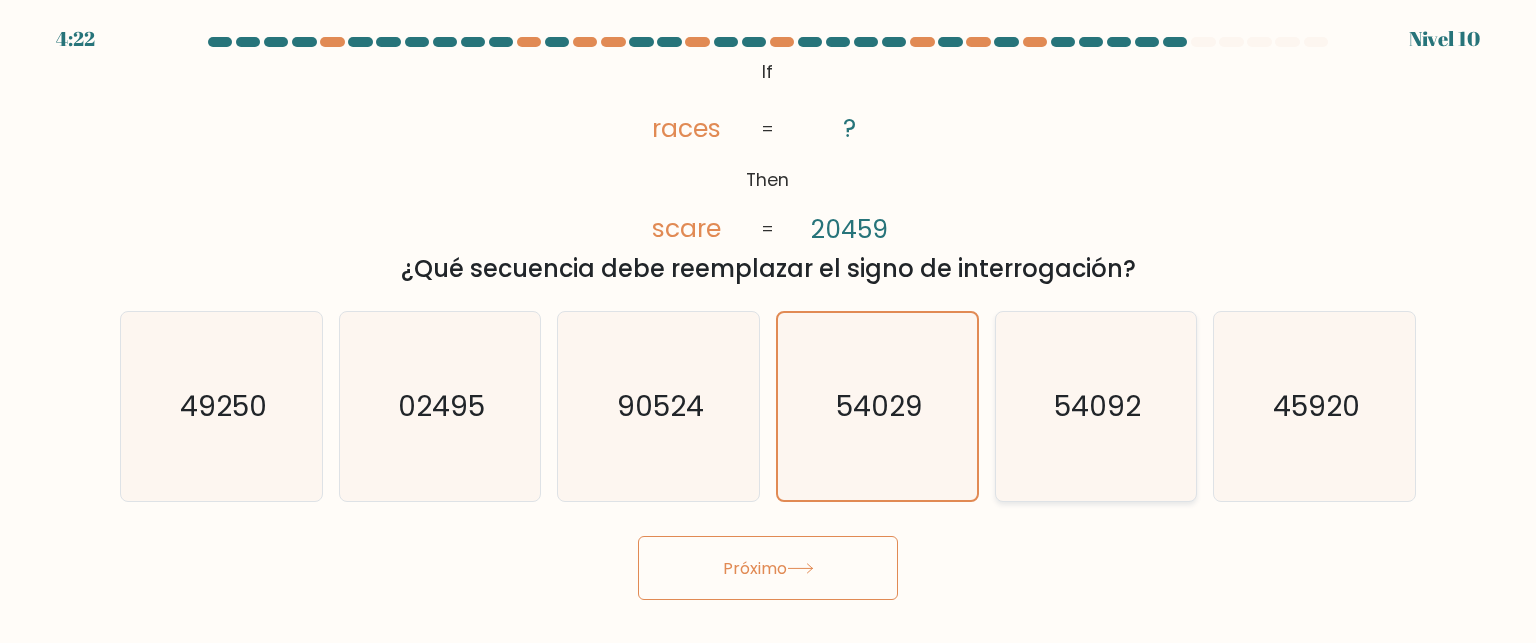 click on "54092" 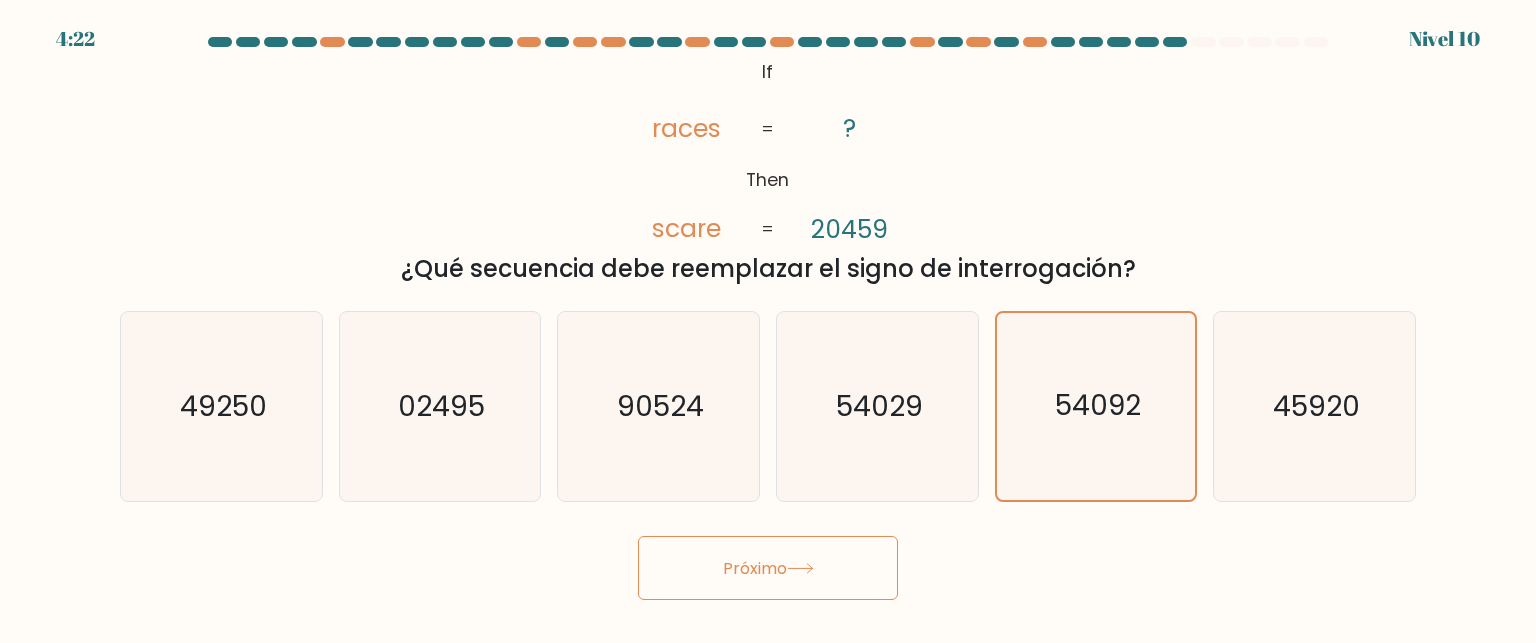 click 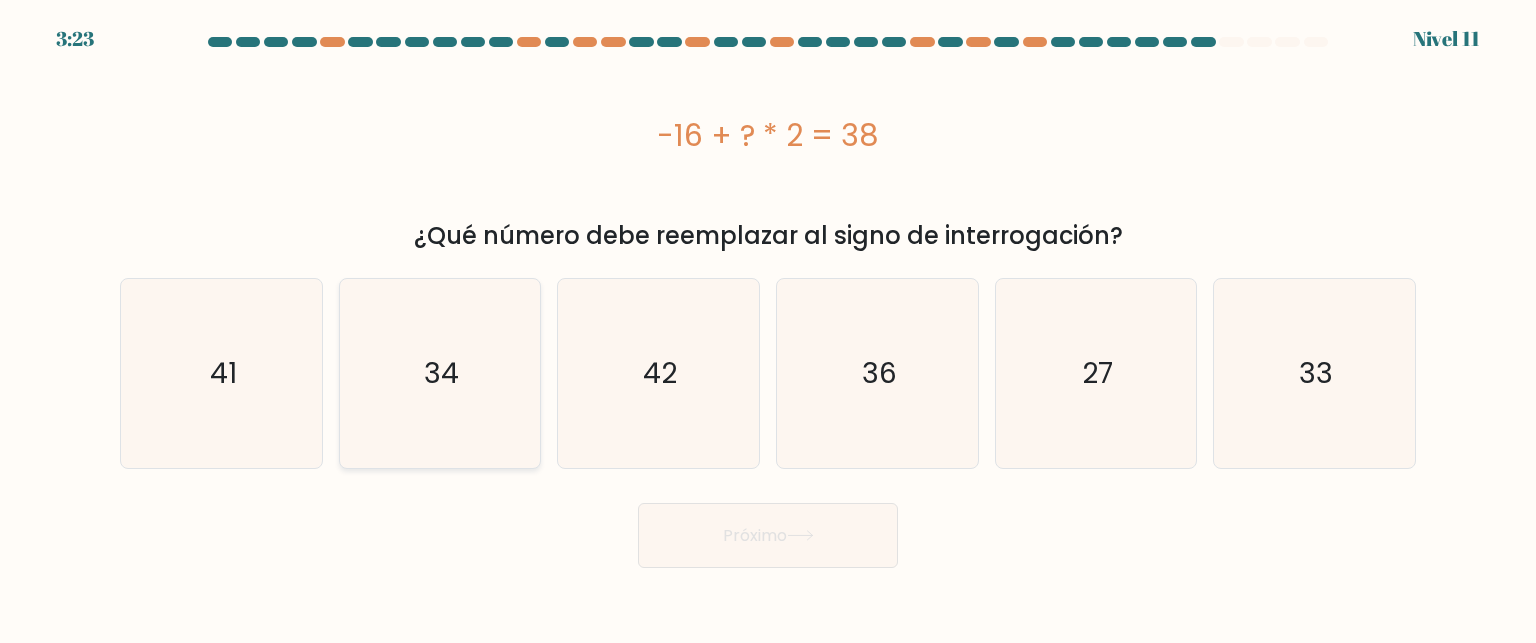 click on "34" 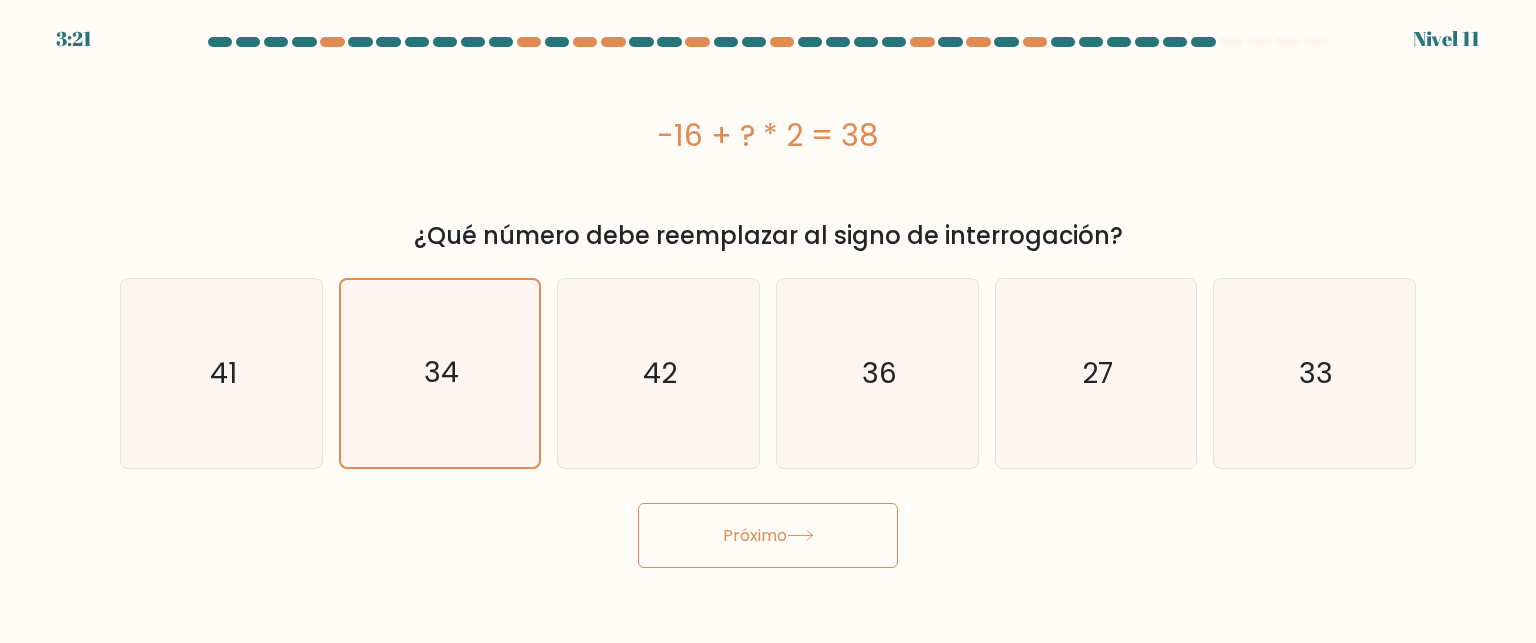 click on "Próximo" at bounding box center [755, 535] 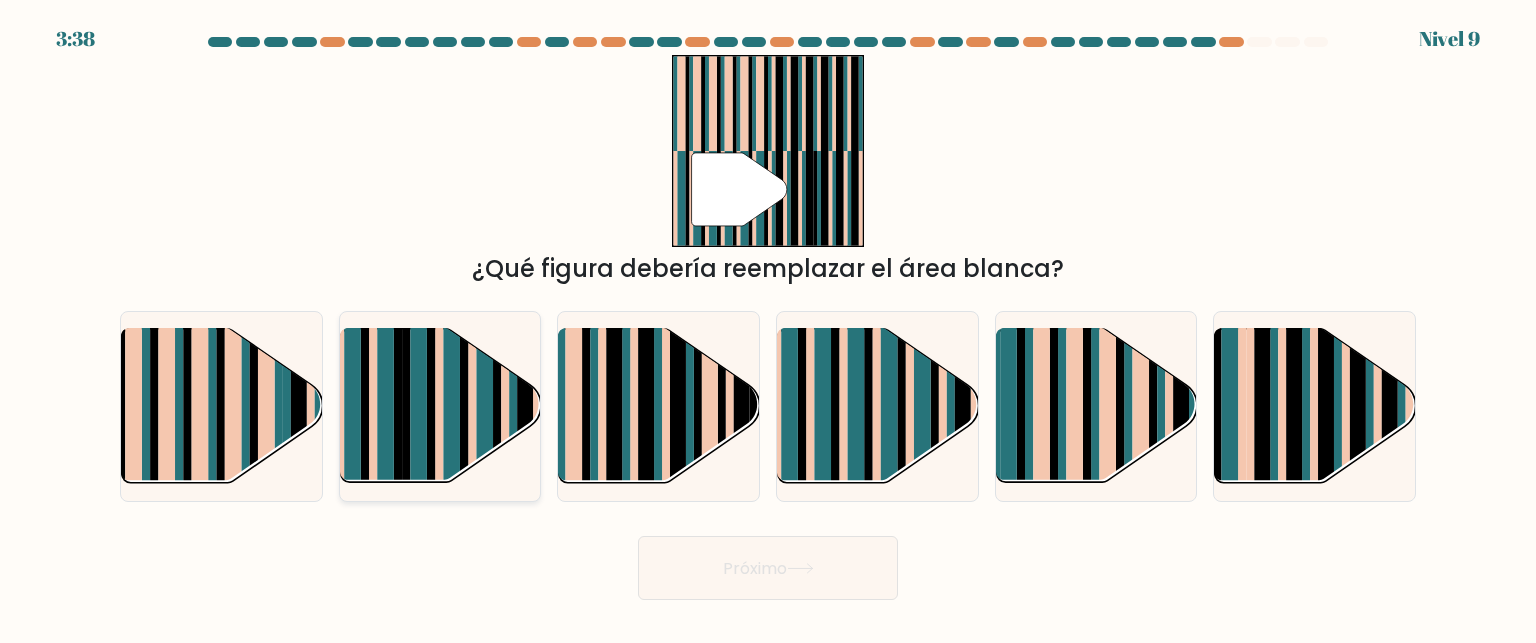 click 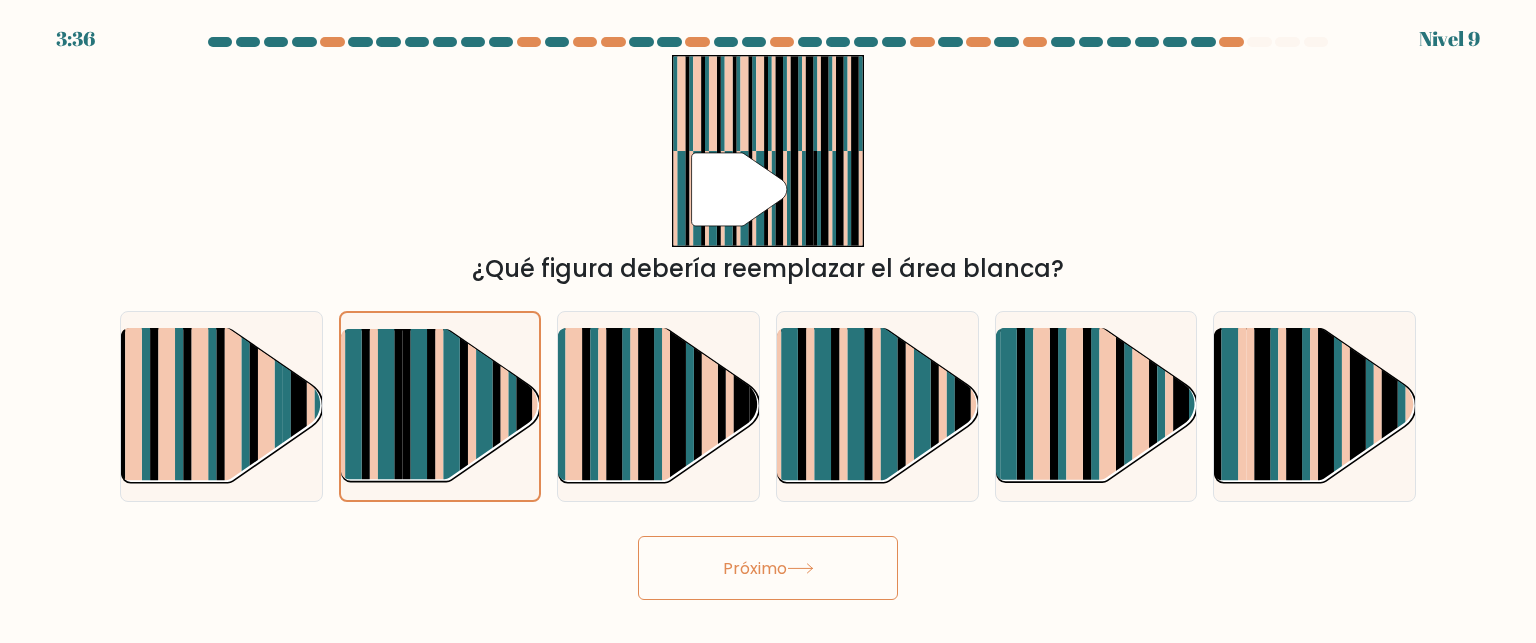 click on "Próximo" at bounding box center [768, 568] 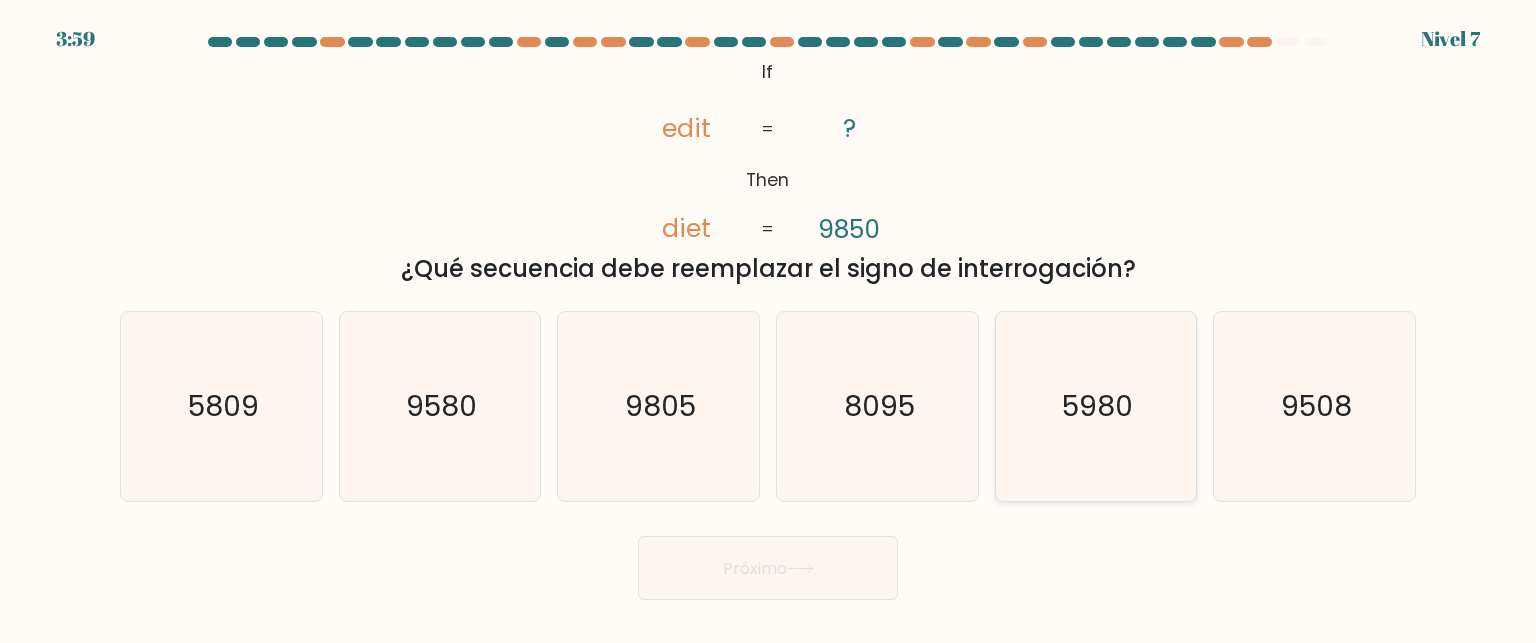 click on "5980" 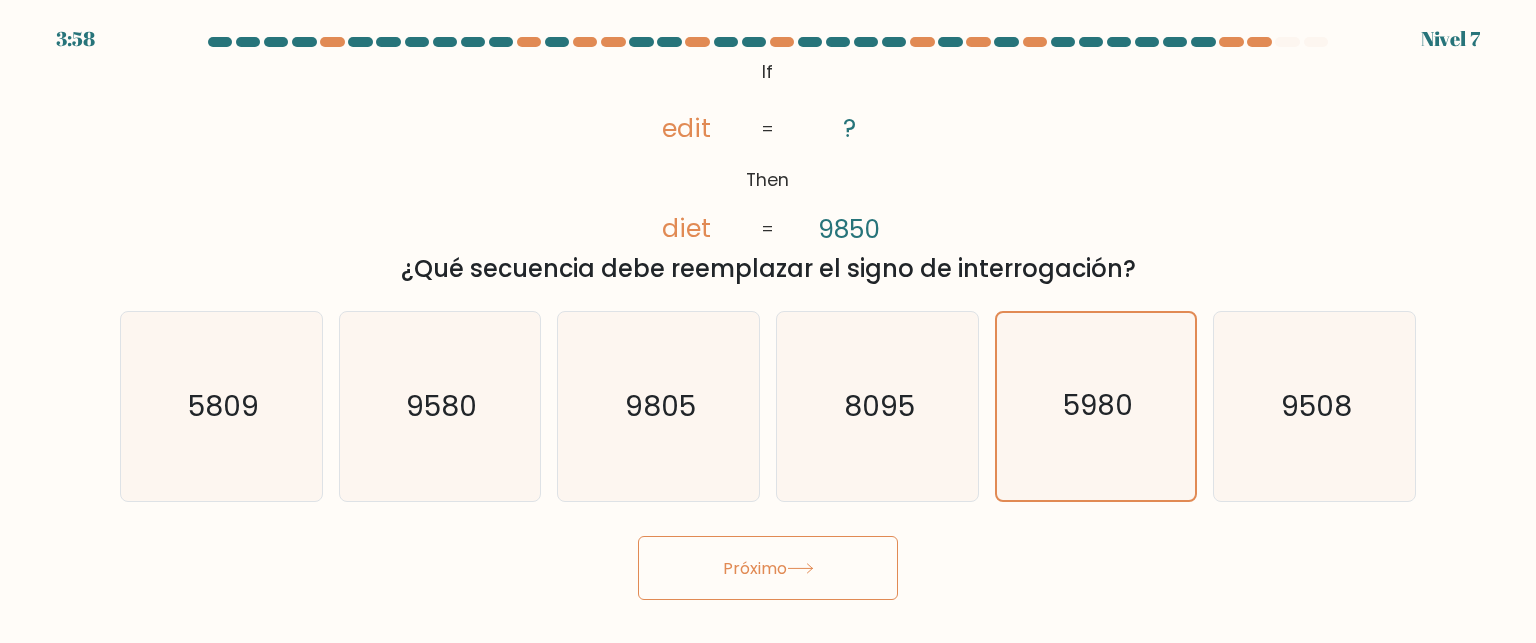 click on "Próximo" at bounding box center (768, 568) 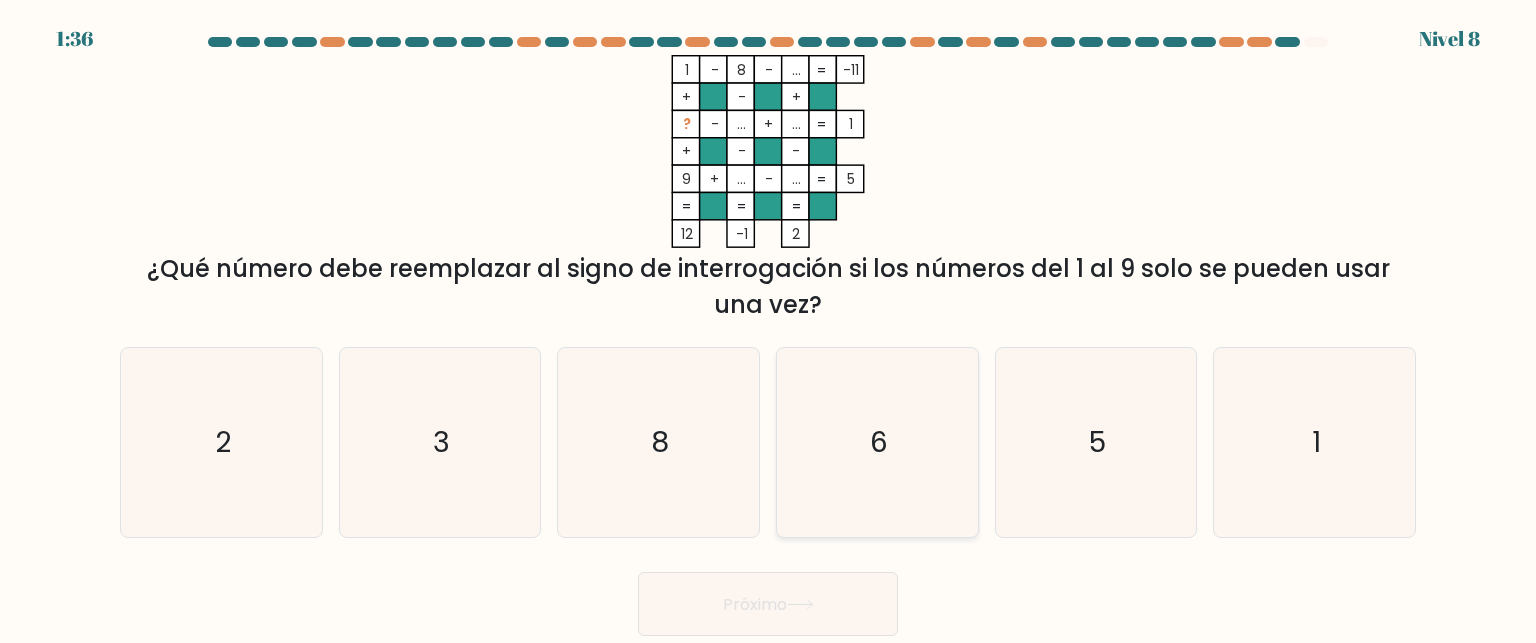 click on "6" 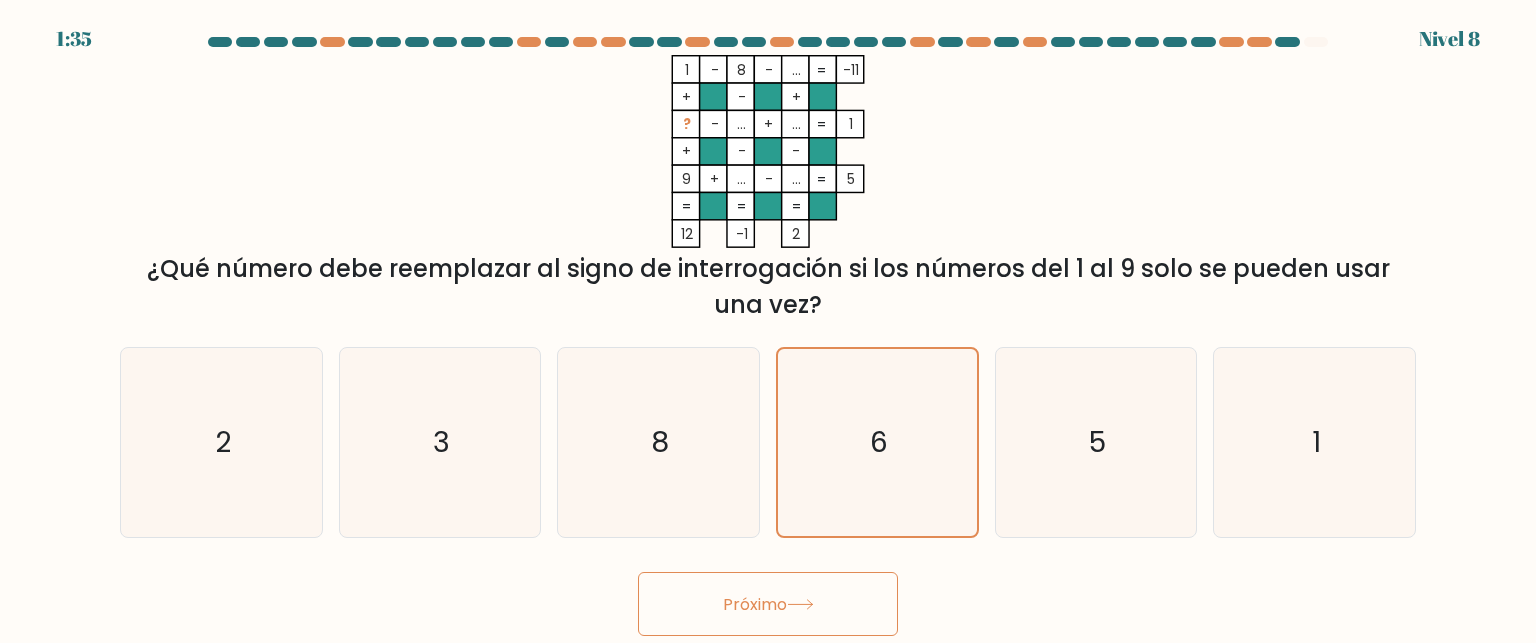 click on "Próximo" at bounding box center (768, 604) 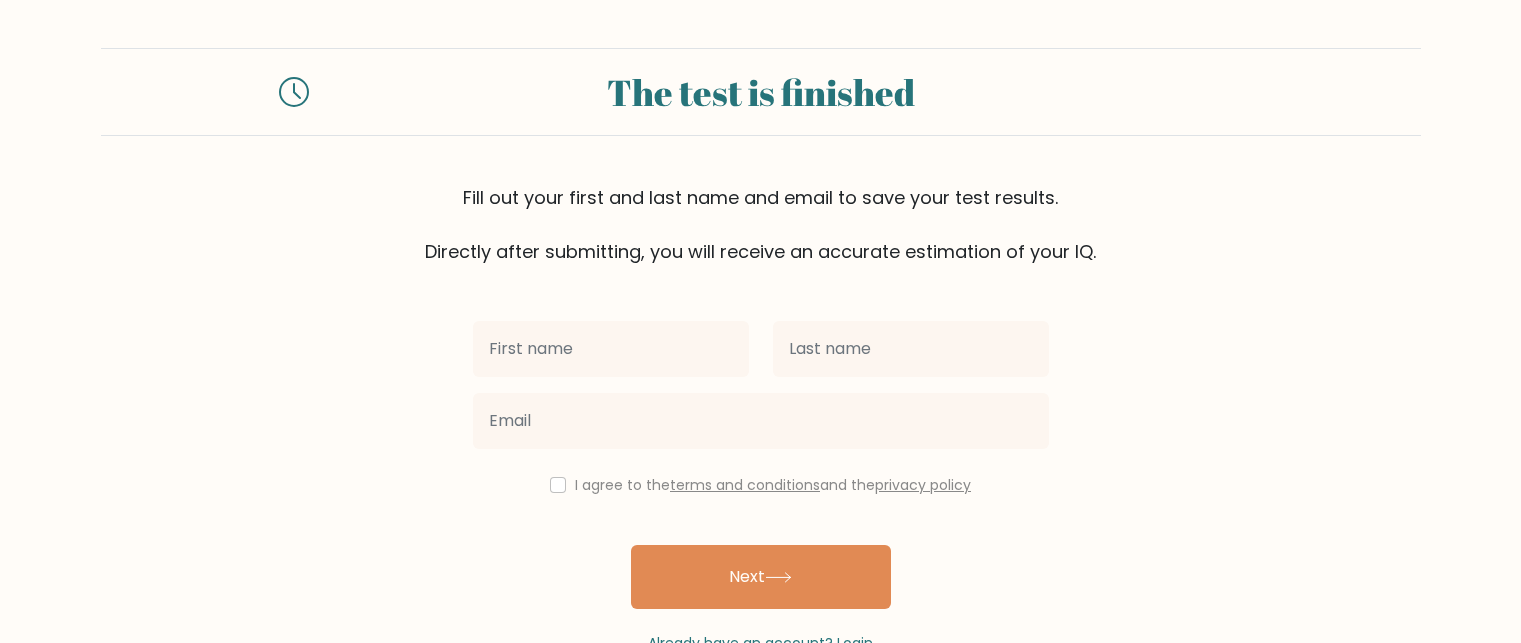 scroll, scrollTop: 0, scrollLeft: 0, axis: both 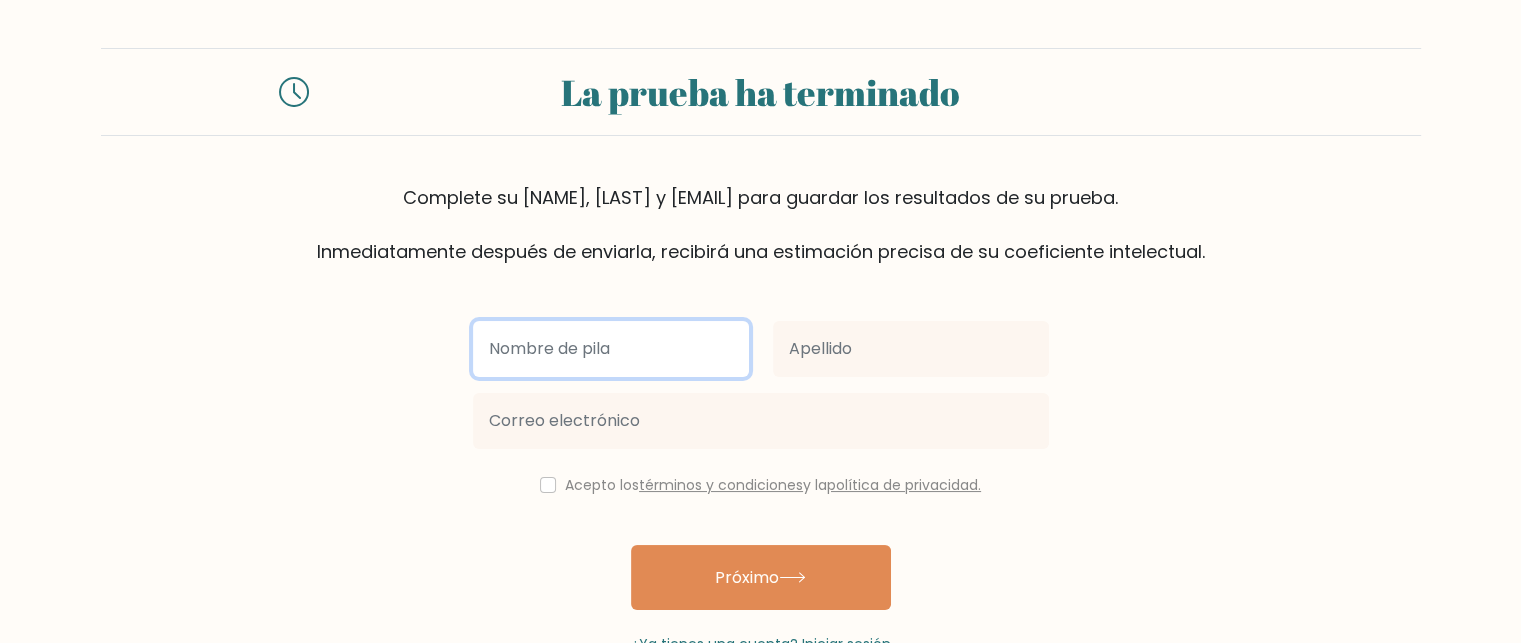 click at bounding box center (611, 349) 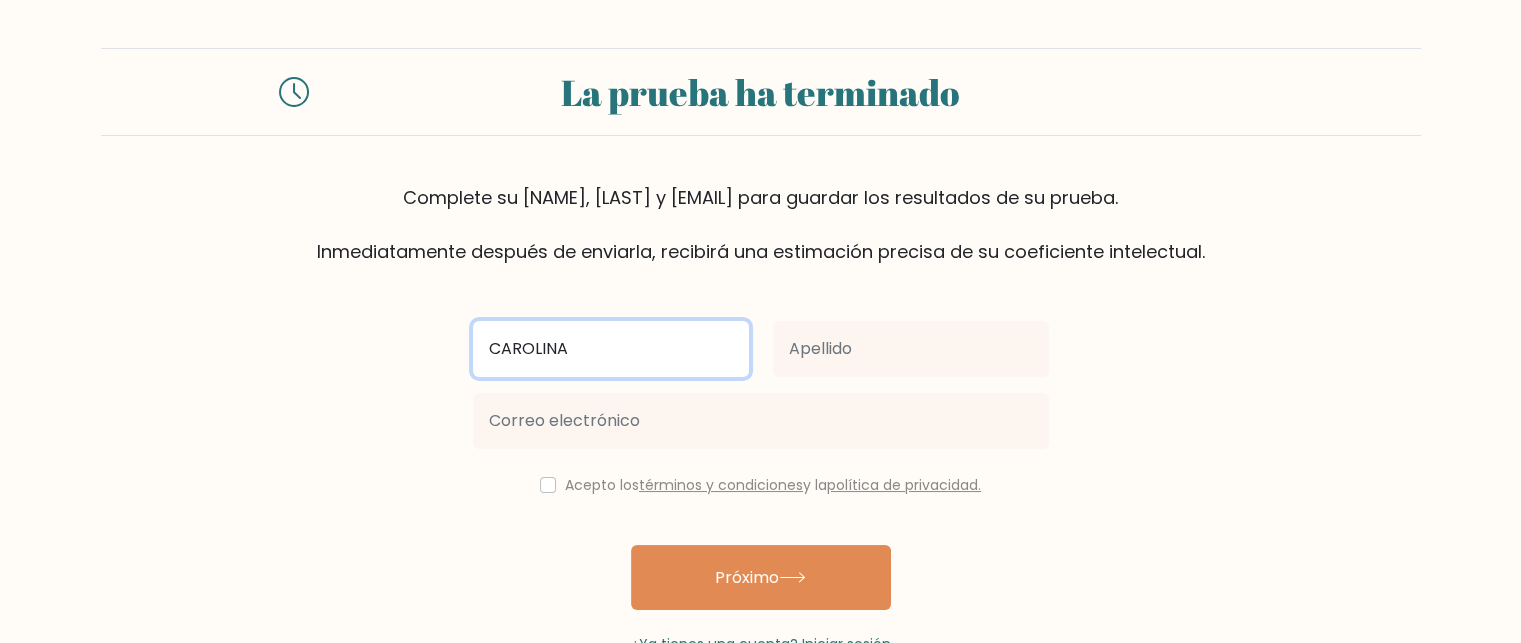 type on "CAROLINA" 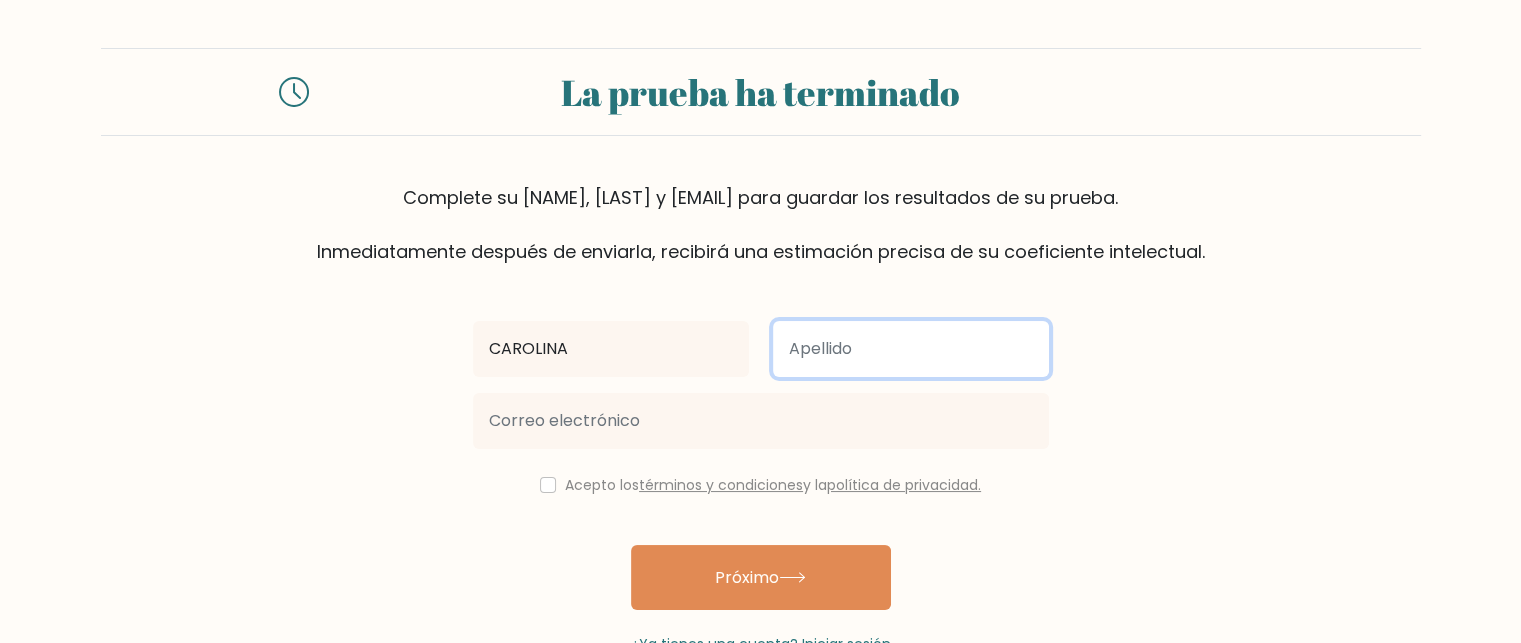 click at bounding box center [911, 349] 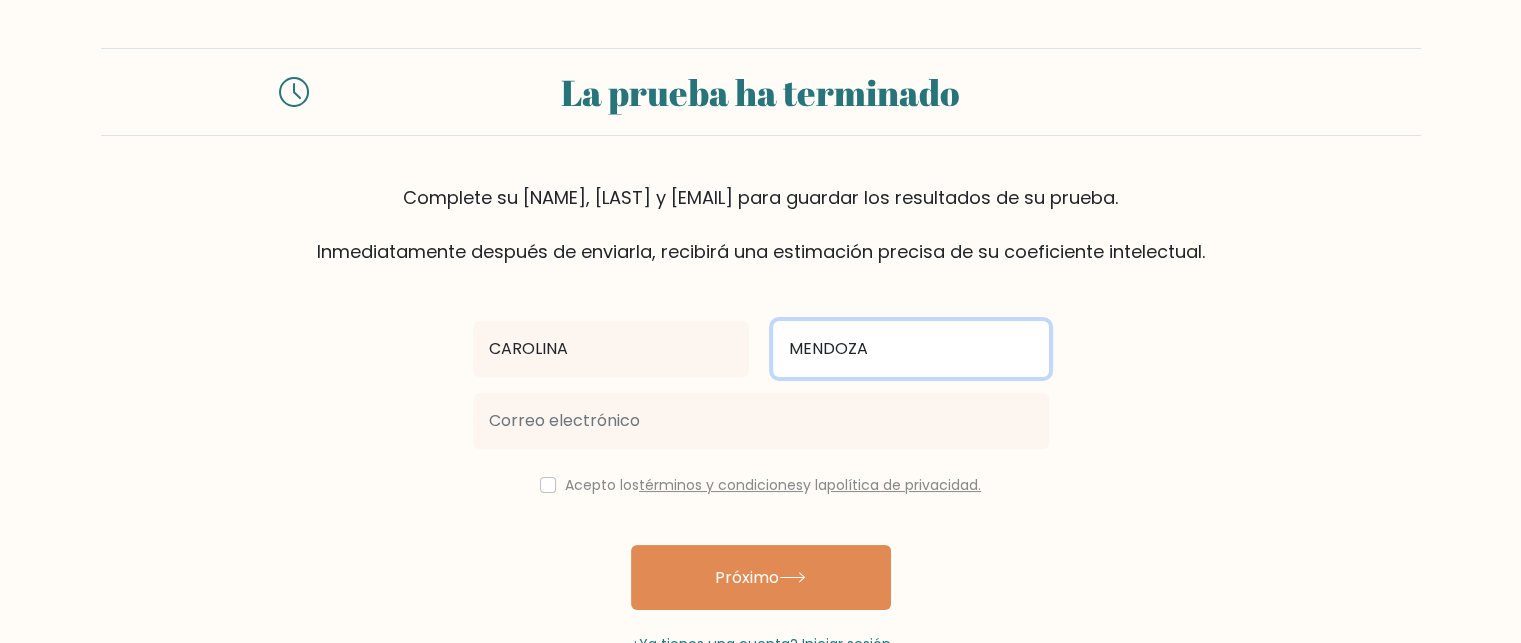 type on "MENDOZA" 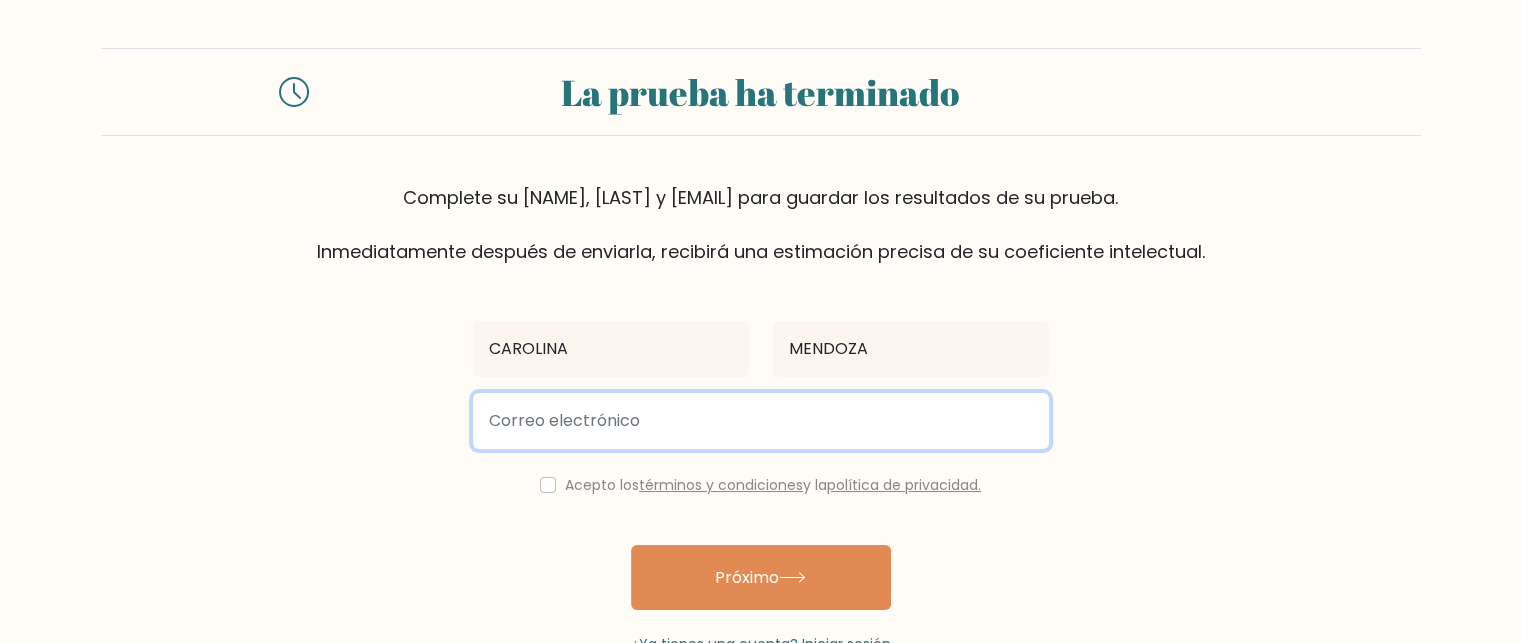 click at bounding box center (761, 421) 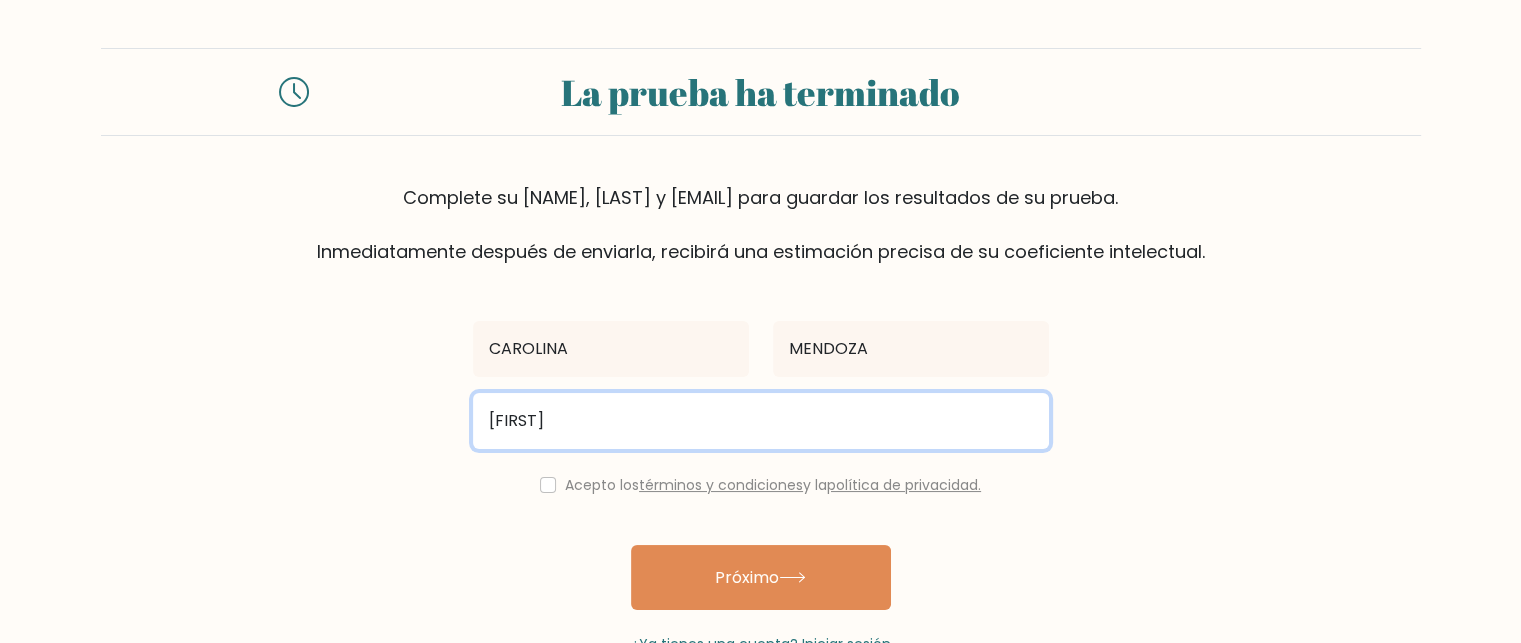 type on "brenda" 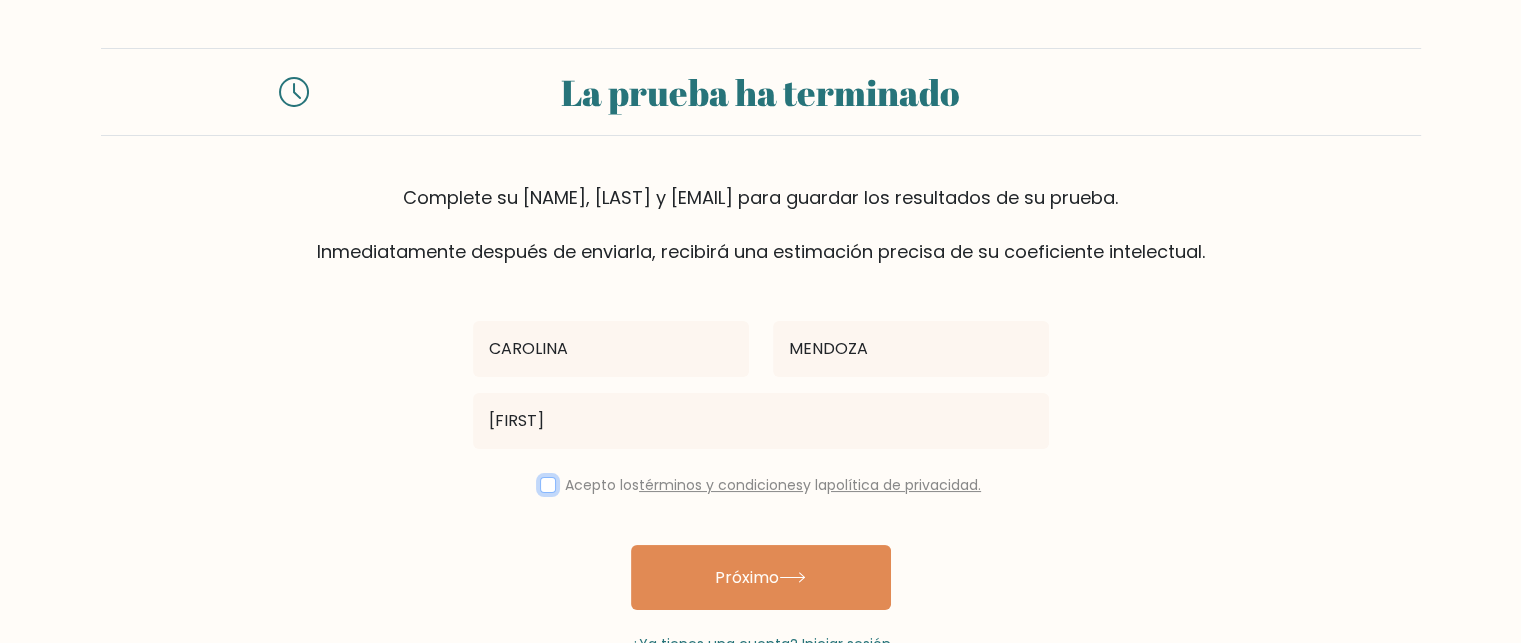 click at bounding box center (548, 485) 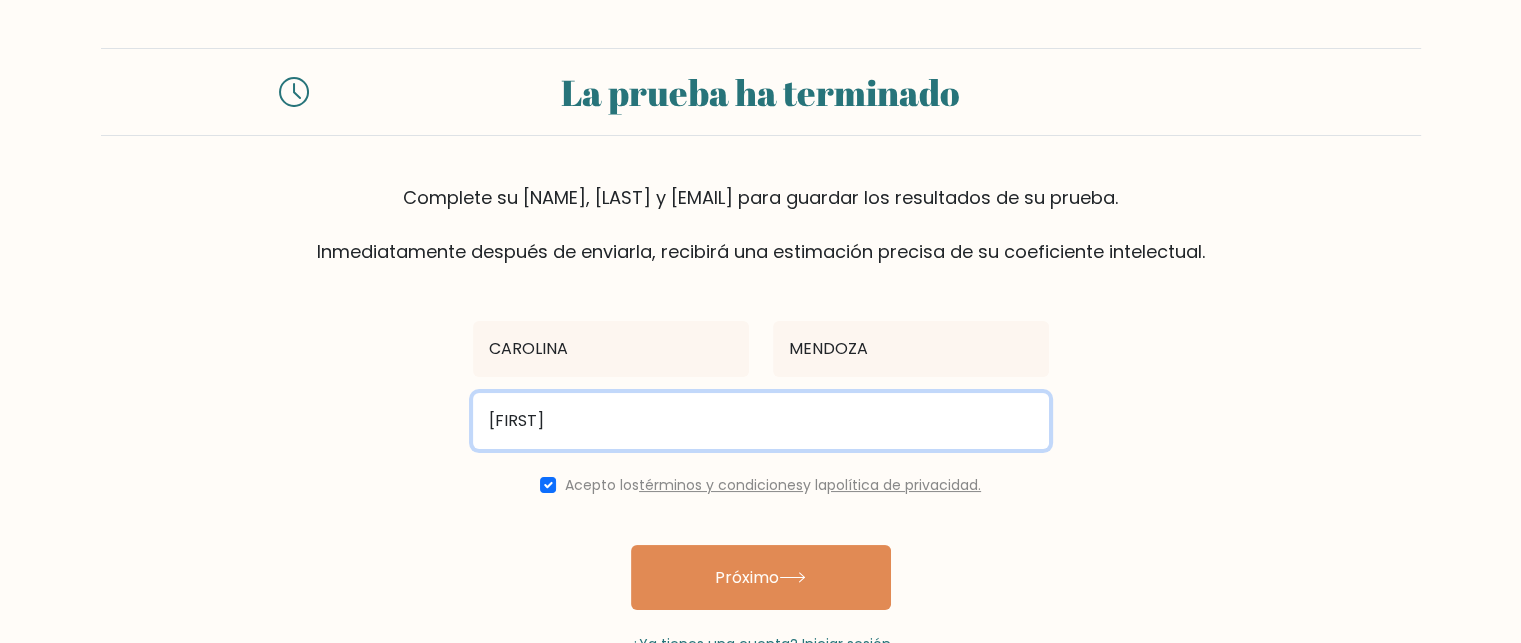 click on "brenda" at bounding box center [761, 421] 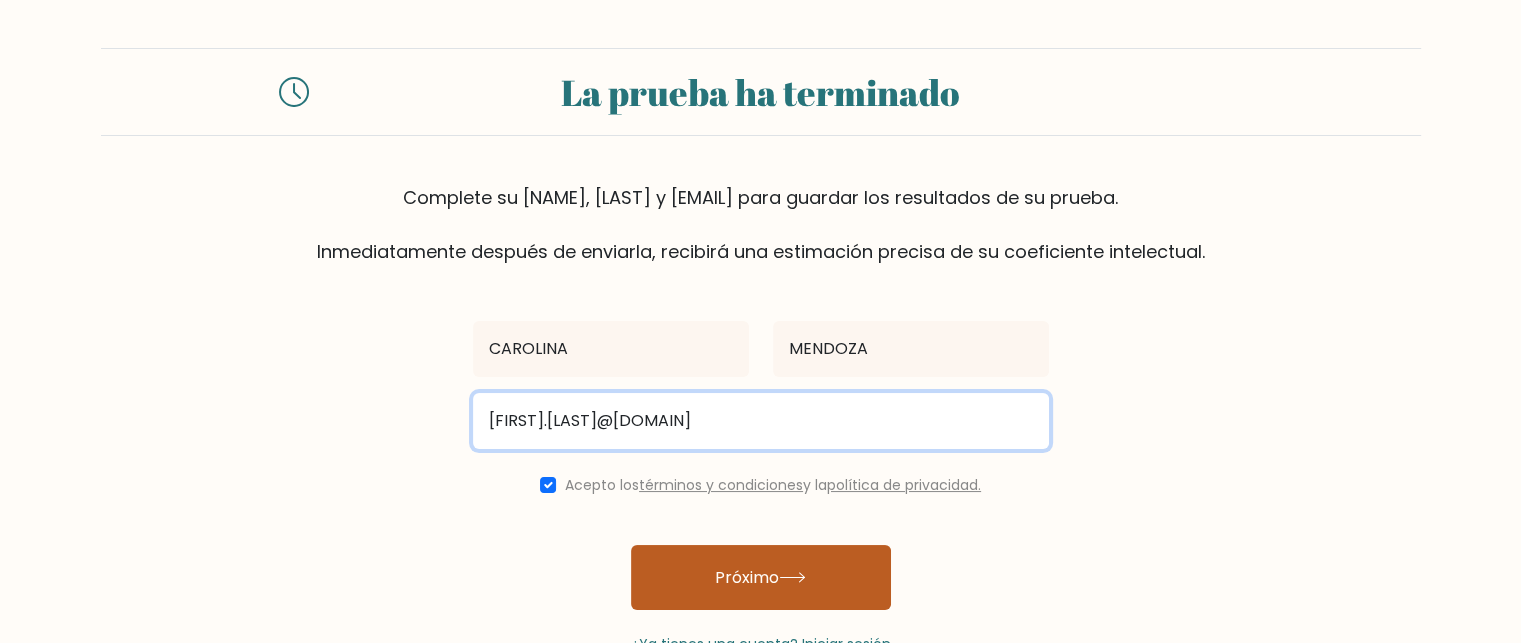 type on "brenda.mendovar@gmail.com" 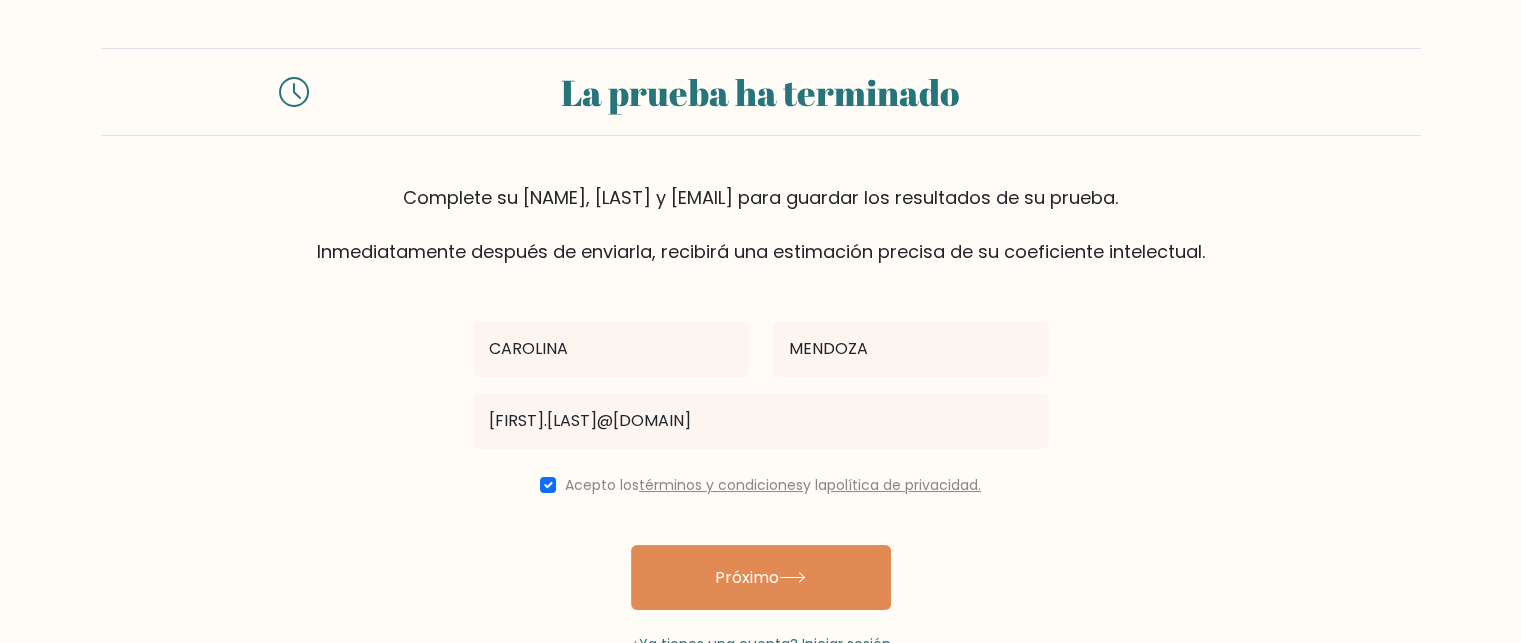 click on "Próximo" at bounding box center [747, 577] 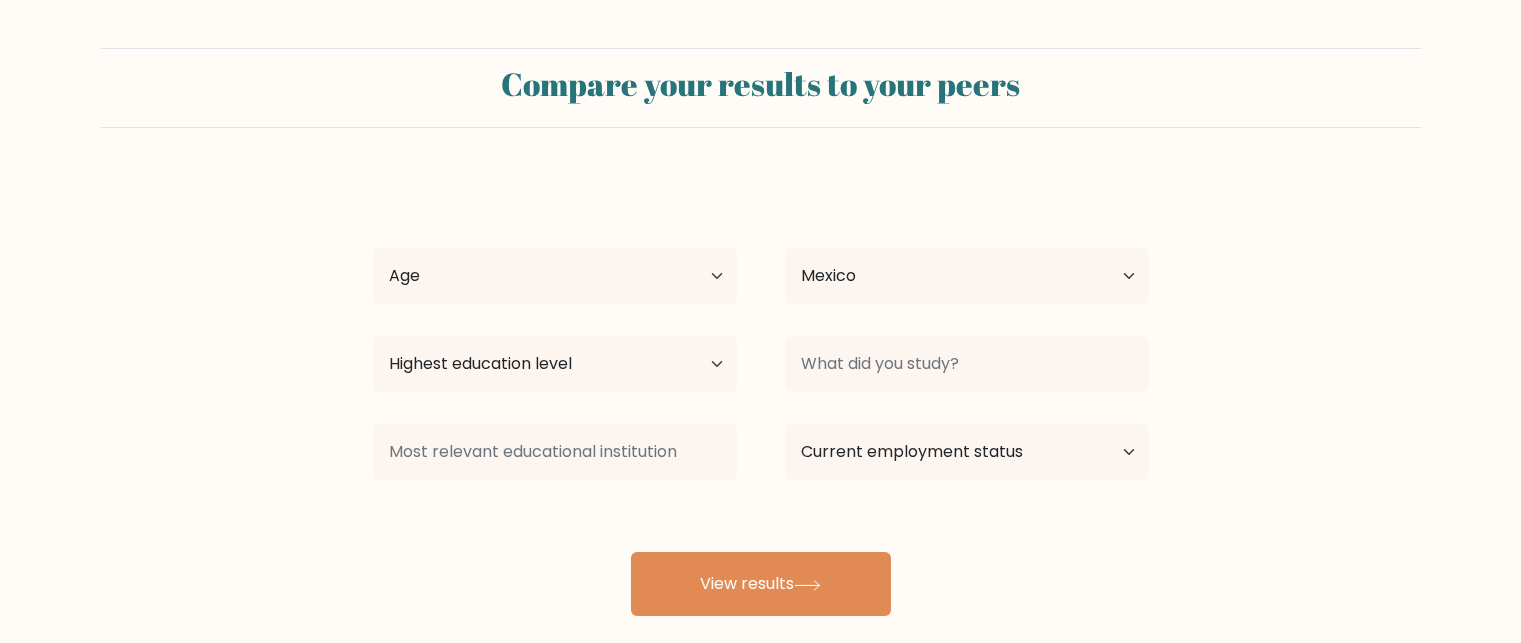select on "MX" 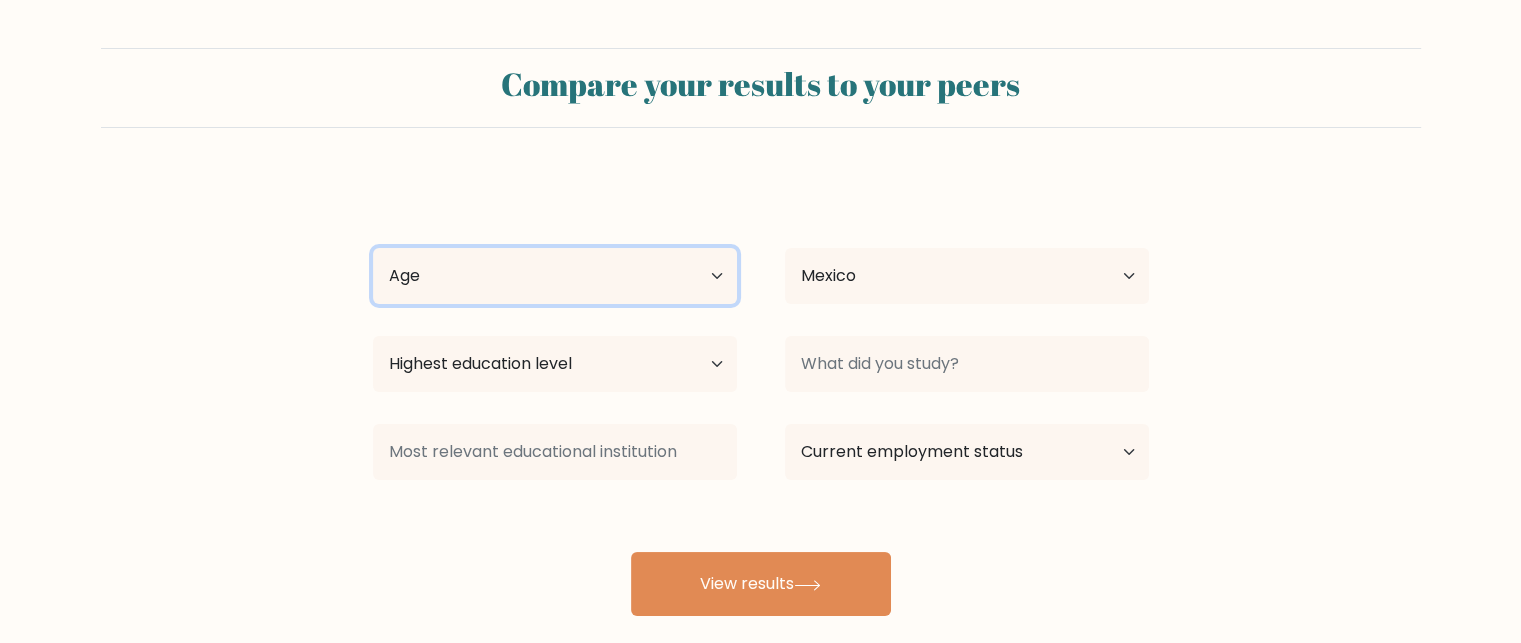 click on "Age
Under 18 years old
18-24 years old
25-34 years old
35-44 years old
45-54 years old
55-64 years old
65 years old and above" at bounding box center (555, 276) 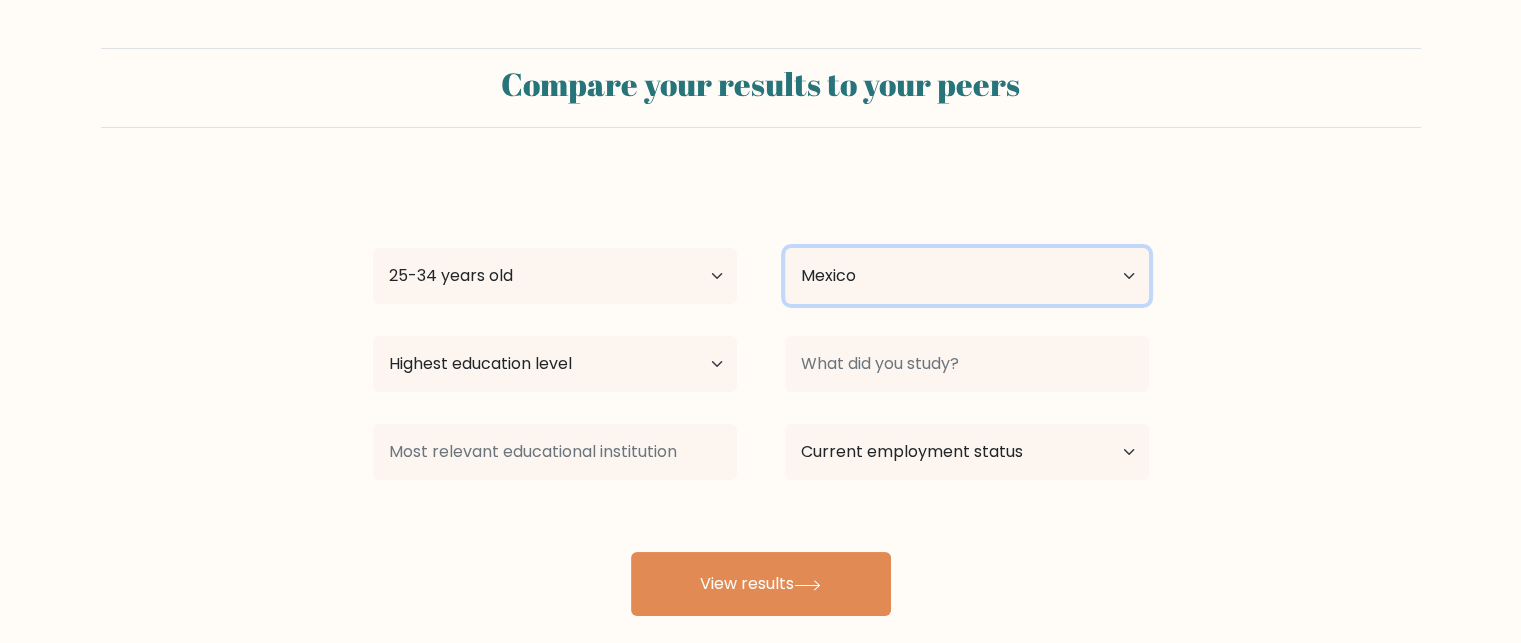 click on "Country
Afghanistan
Albania
Algeria
American Samoa
Andorra
Angola
Anguilla
Antarctica
Antigua and Barbuda
Argentina
Armenia
Aruba
Australia
Austria
Azerbaijan
Bahamas
Bahrain
Bangladesh
Barbados
Belarus
Belgium
Belize
Benin
Bermuda
Bhutan
Bolivia
Bonaire, Sint Eustatius and Saba
Bosnia and Herzegovina
Botswana
Bouvet Island
Brazil
British Indian Ocean Territory
Brunei
Bulgaria
Burkina Faso
Burundi
Cabo Verde
Cambodia
Cameroon
Canada
Cayman Islands
Central African Republic
Chad
Chile
China
Christmas Island
Cocos (Keeling) Islands
Colombia
Comoros
Congo
Congo (the Democratic Republic of the)
Cook Islands
Costa Rica
Côte d'Ivoire
Croatia
Cuba" at bounding box center [967, 276] 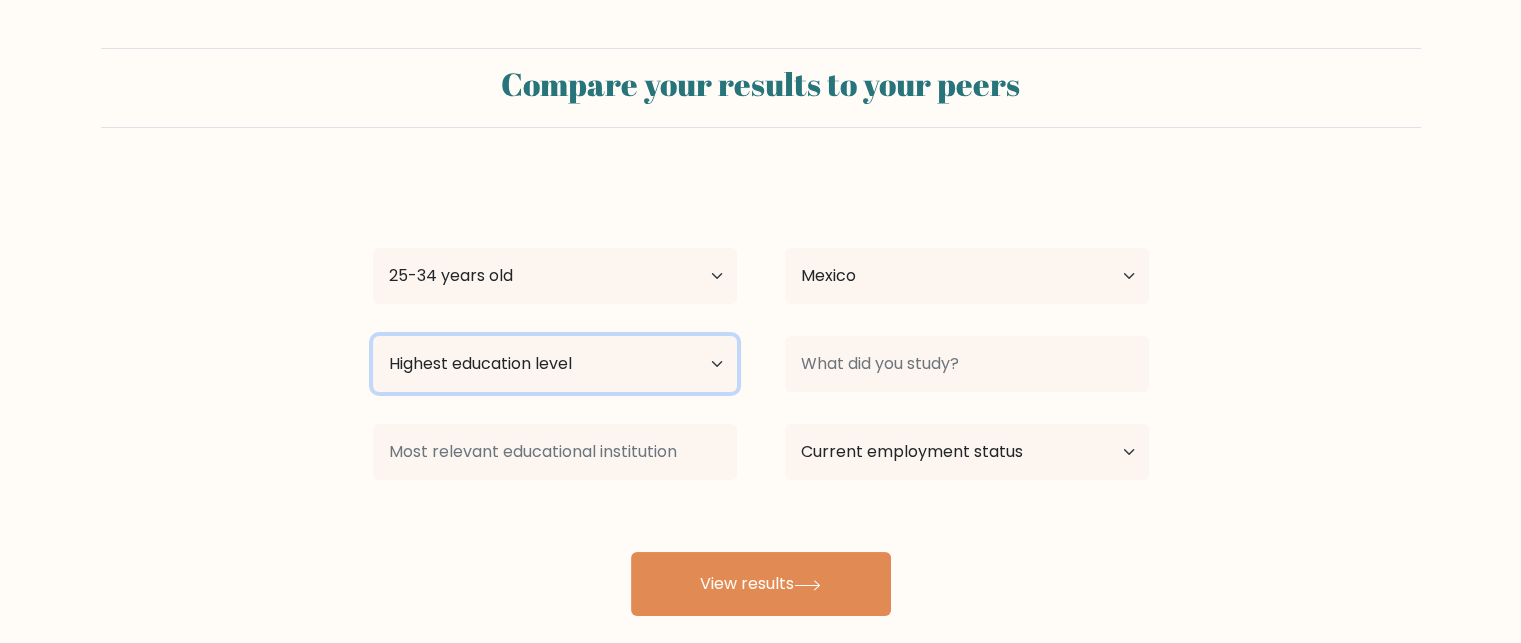 click on "Highest education level
No schooling
Primary
Lower Secondary
Upper Secondary
Occupation Specific
Bachelor's degree
Master's degree
Doctoral degree" at bounding box center (555, 364) 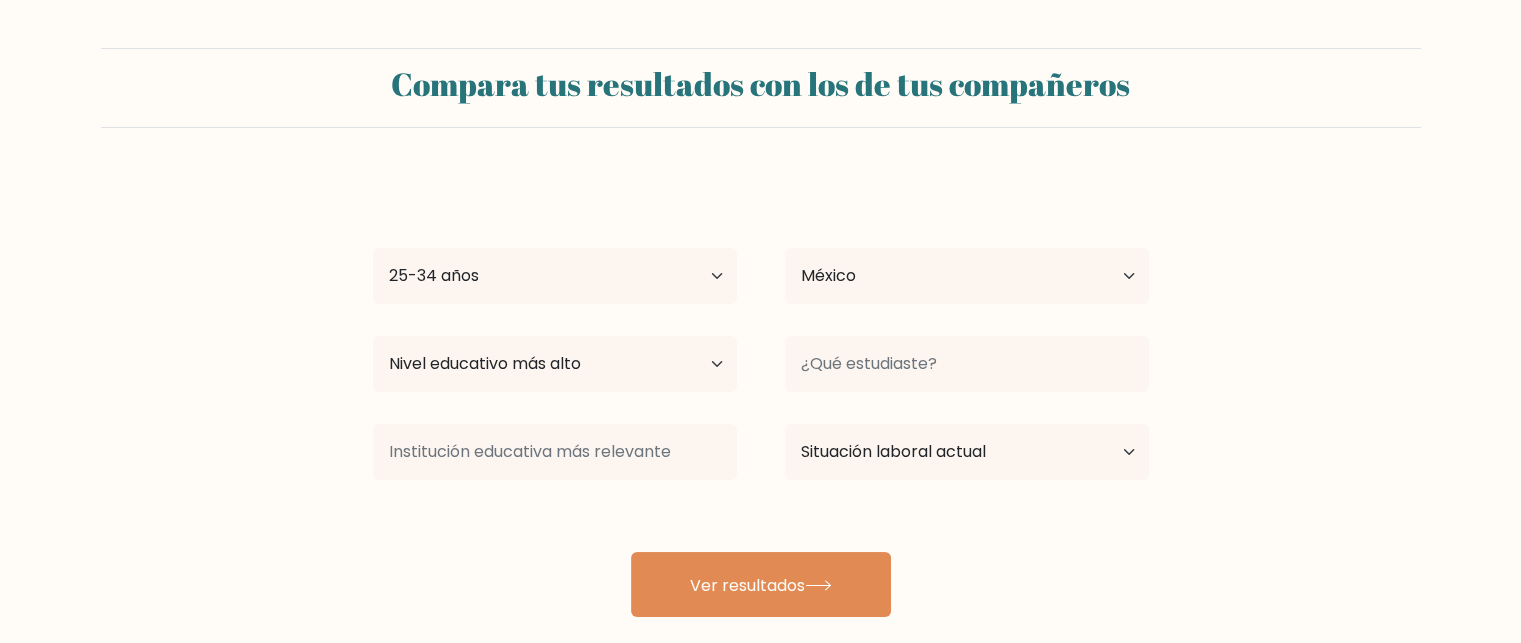 click on "Compara tus resultados con los de tus compañeros
CAROLINA
MENDOZA
Edad
menores de 18 años
18-24 años
25-34 años
35-44 años
45-54 años
55-64 años
65 años o más
País
Afganistán
Albania
Argelia
Samoa Americana
Andorra
Angola
Anguila
Antártida
Antigua y Barbuda
Argentina
Armenia
Aruba
Australia
Austria" at bounding box center [760, 332] 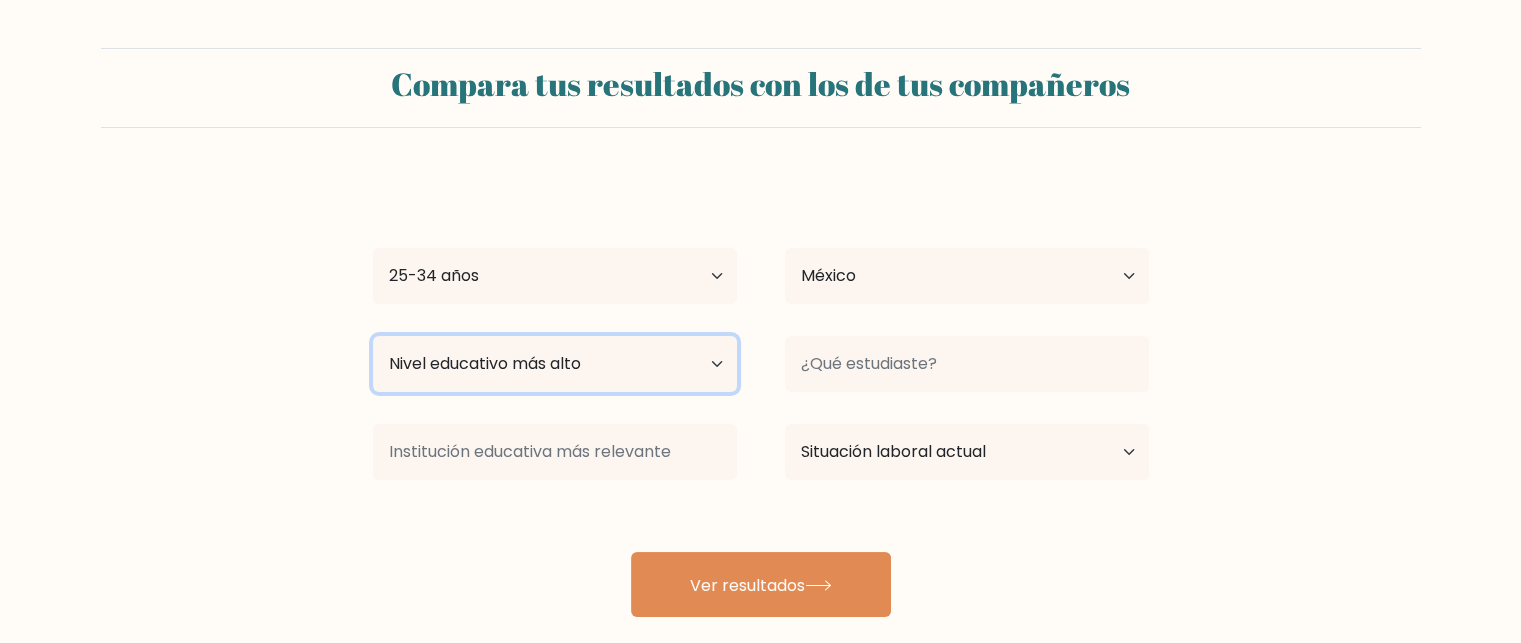 click on "Nivel educativo más alto
Sin escolarización
Primario
Secundaria inferior
Secundaria superior
Ocupación específica
licenciatura
Maestría
Doctorado" at bounding box center (555, 364) 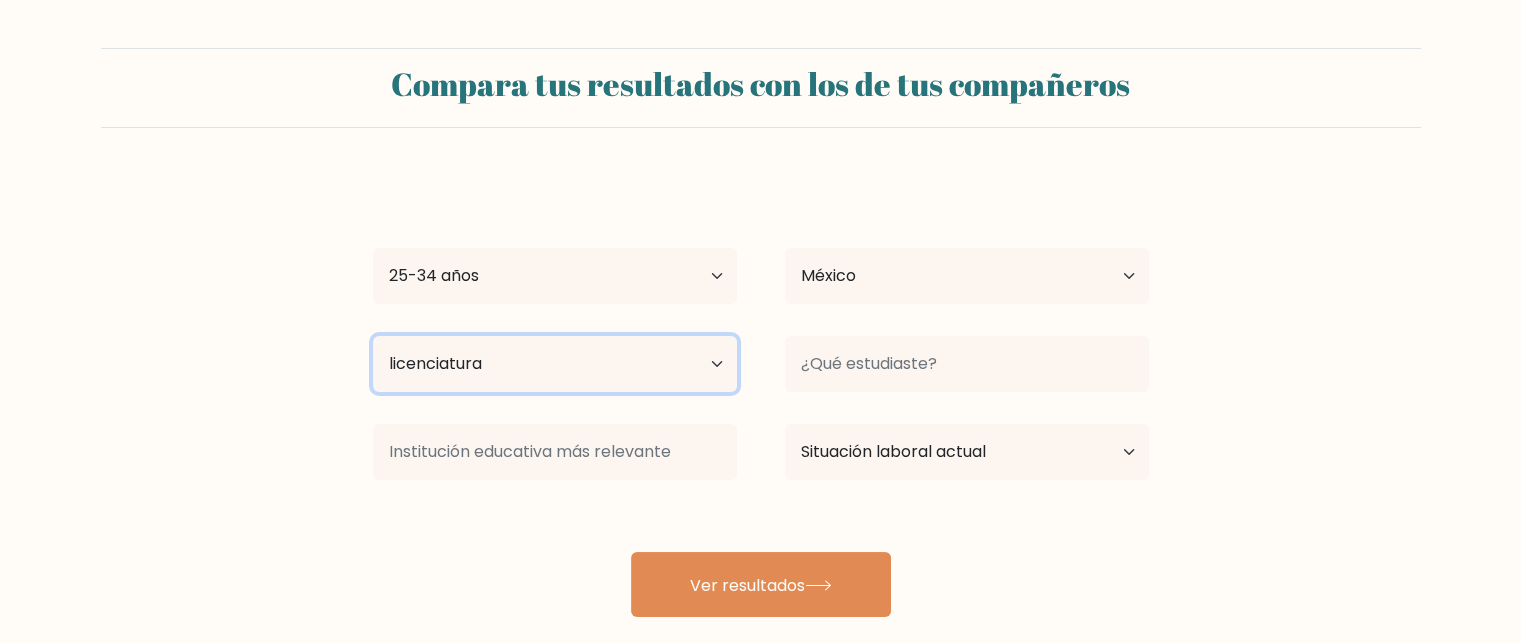 click on "Nivel educativo más alto
Sin escolarización
Primario
Secundaria inferior
Secundaria superior
Ocupación específica
licenciatura
Maestría
Doctorado" at bounding box center (555, 364) 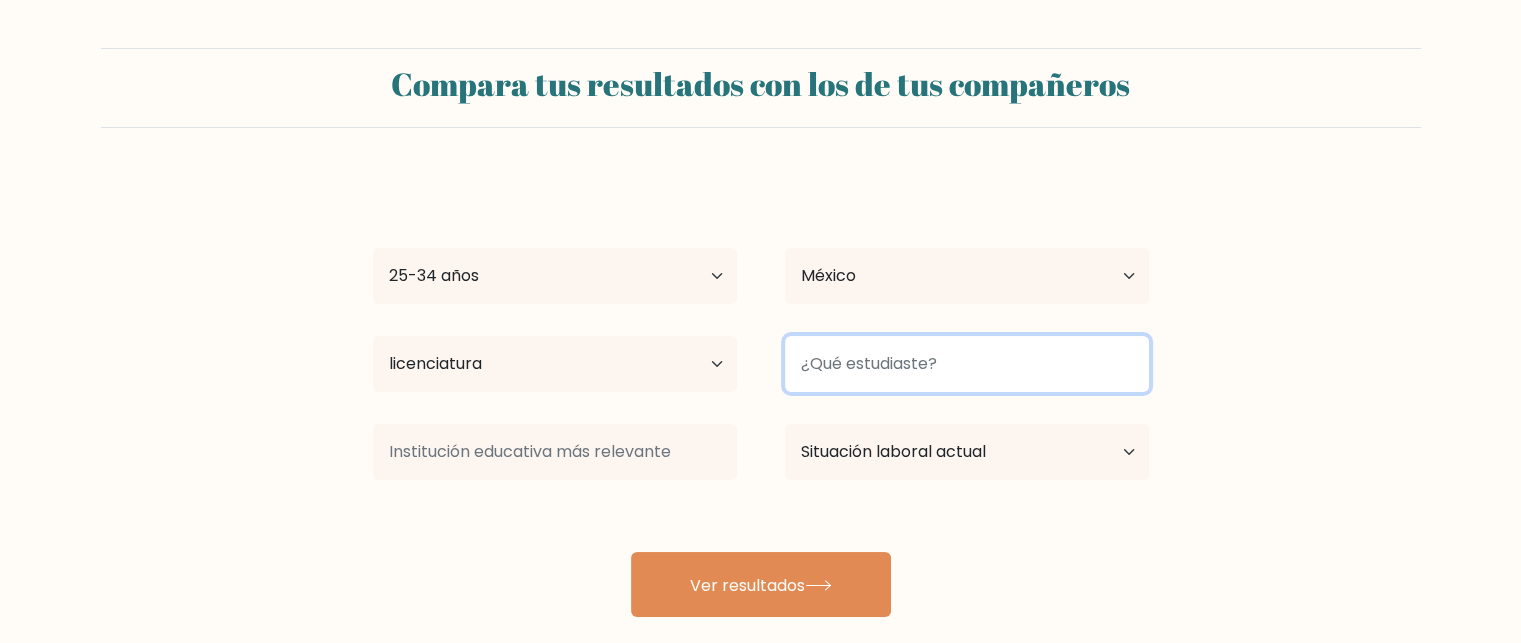 click at bounding box center [967, 364] 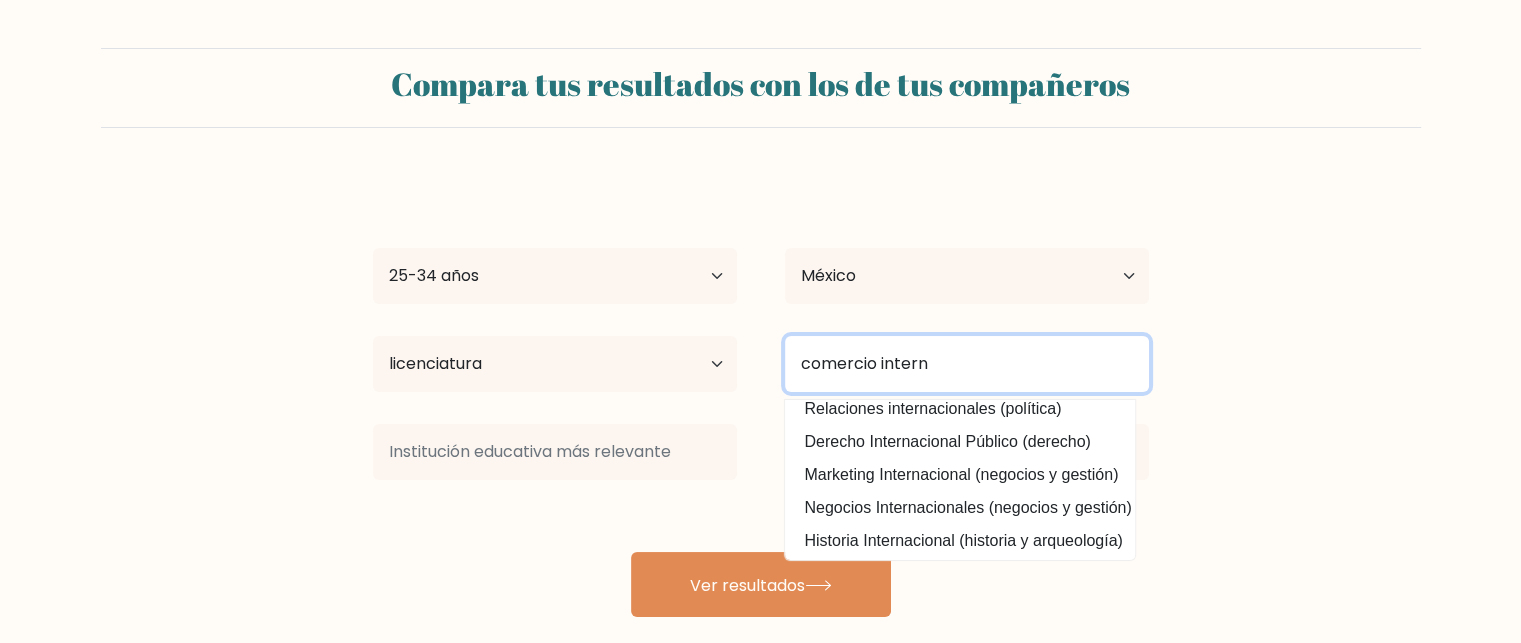 scroll, scrollTop: 195, scrollLeft: 0, axis: vertical 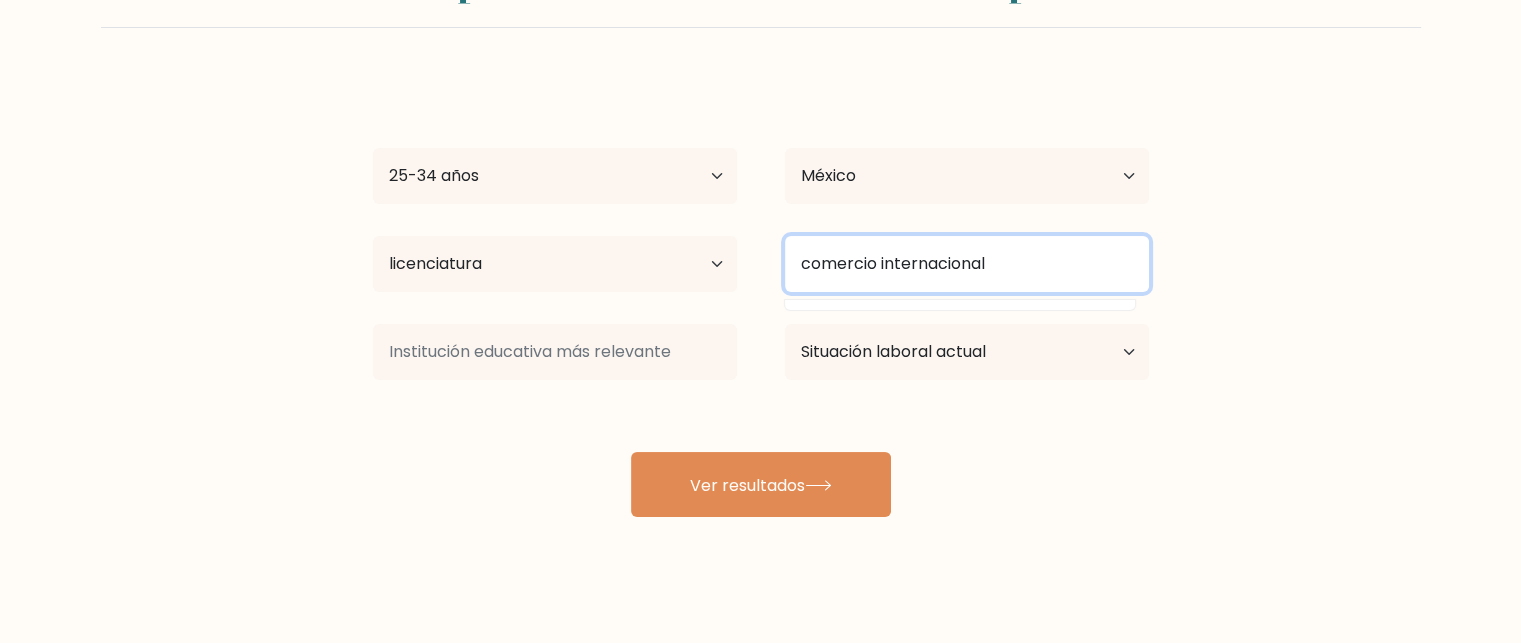type on "comercio internacional" 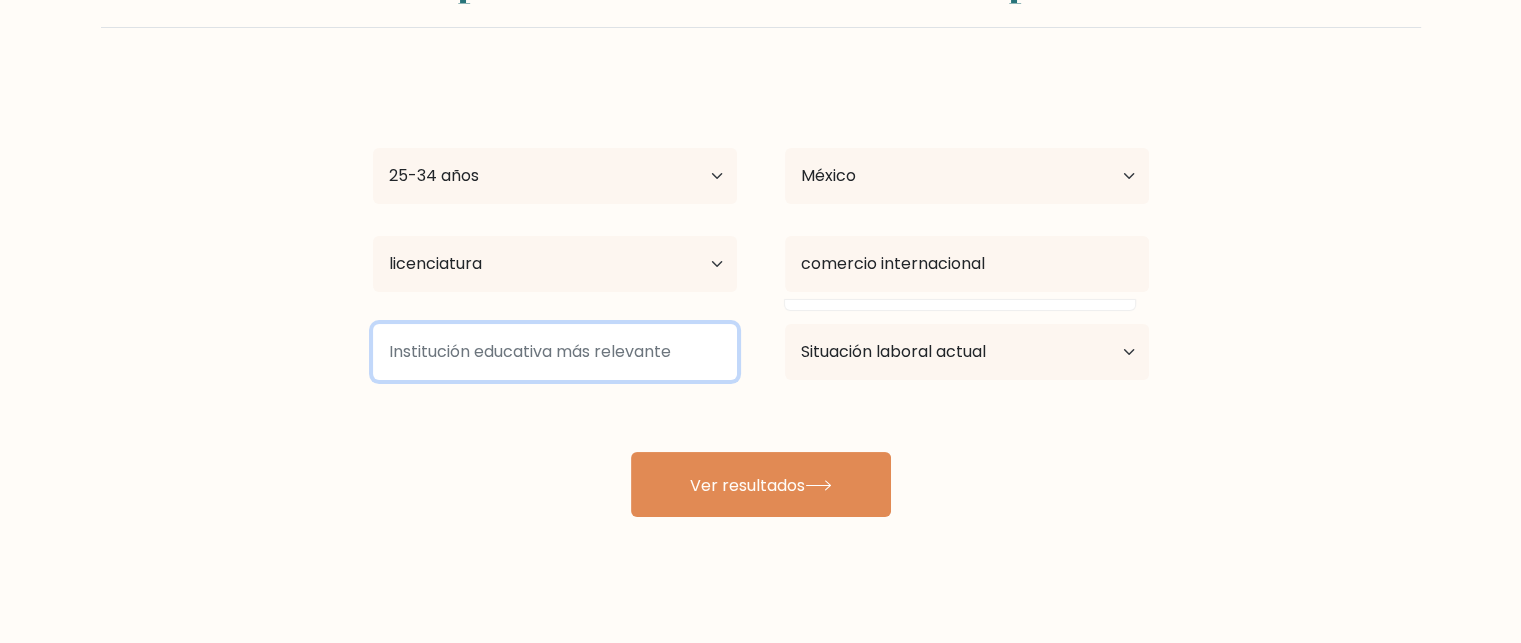 click at bounding box center [555, 352] 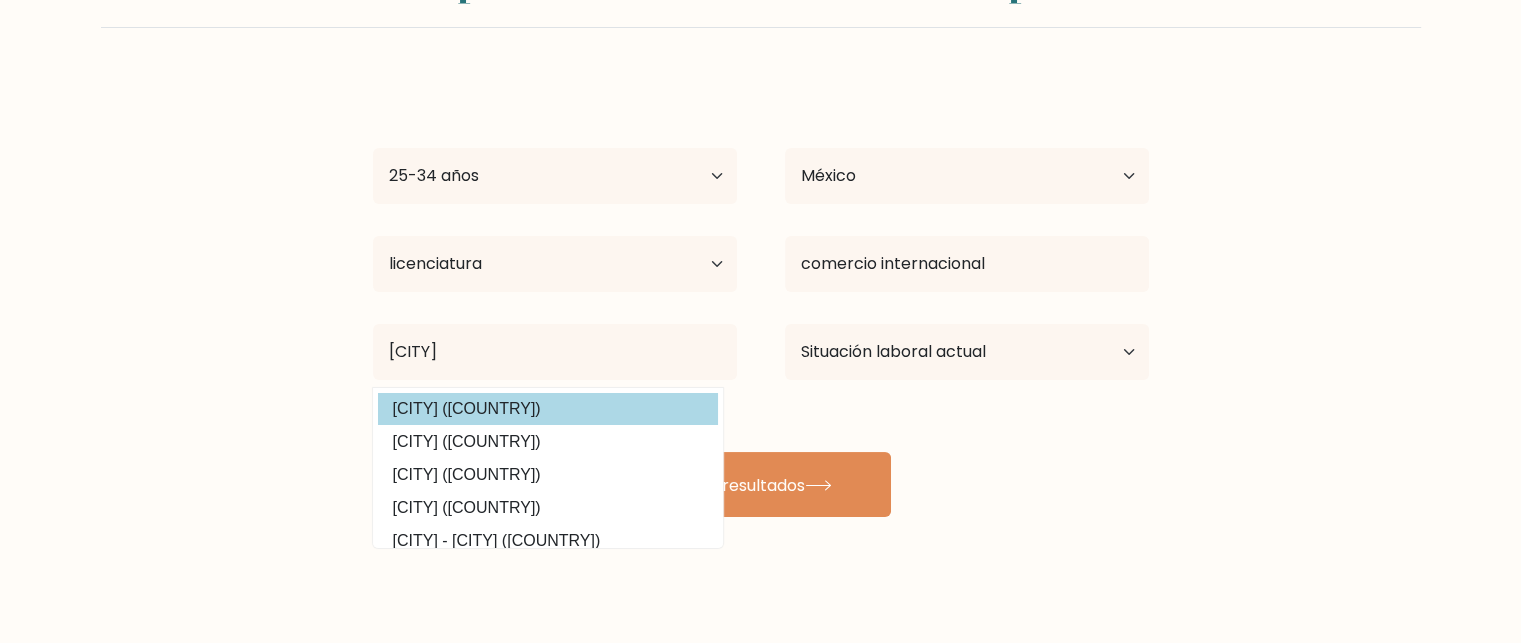 click on "[CITY] ([COUNTRY])" at bounding box center [548, 409] 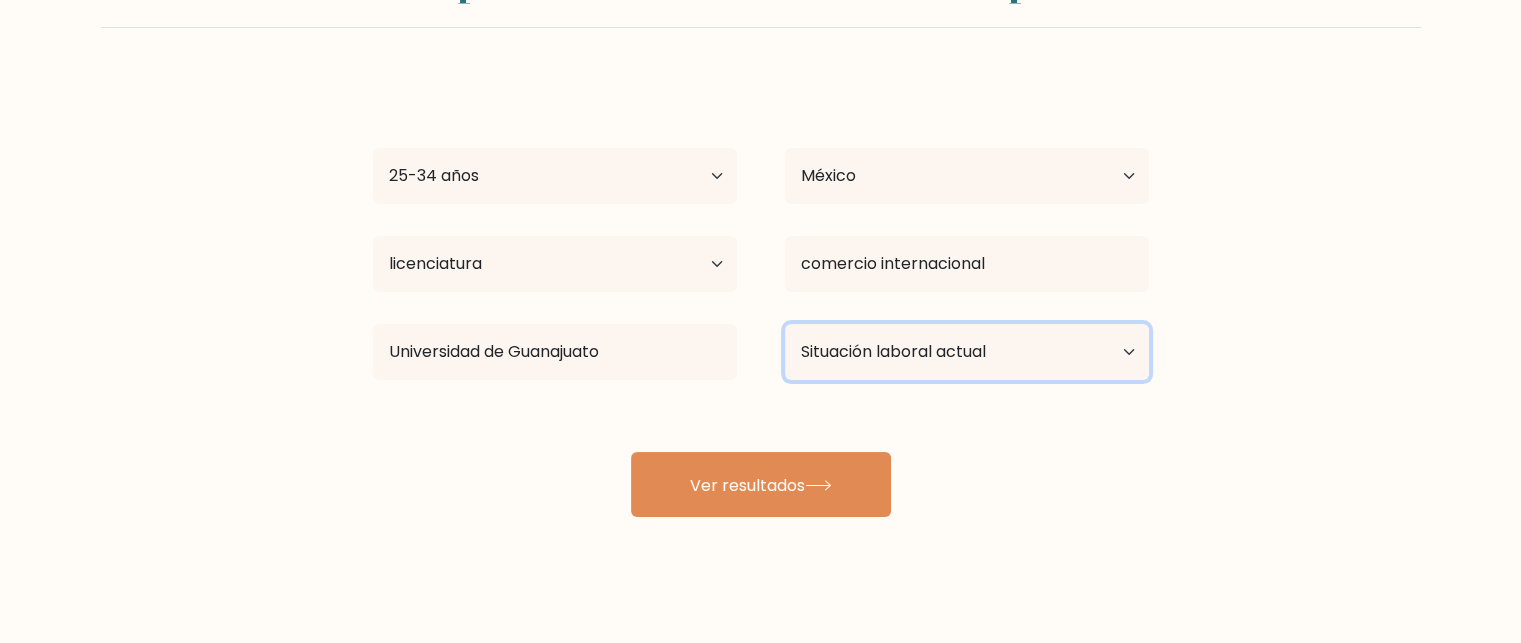 click on "Situación laboral actual
Empleado
Alumno
Jubilado
Otro/prefiero no responder" at bounding box center [967, 352] 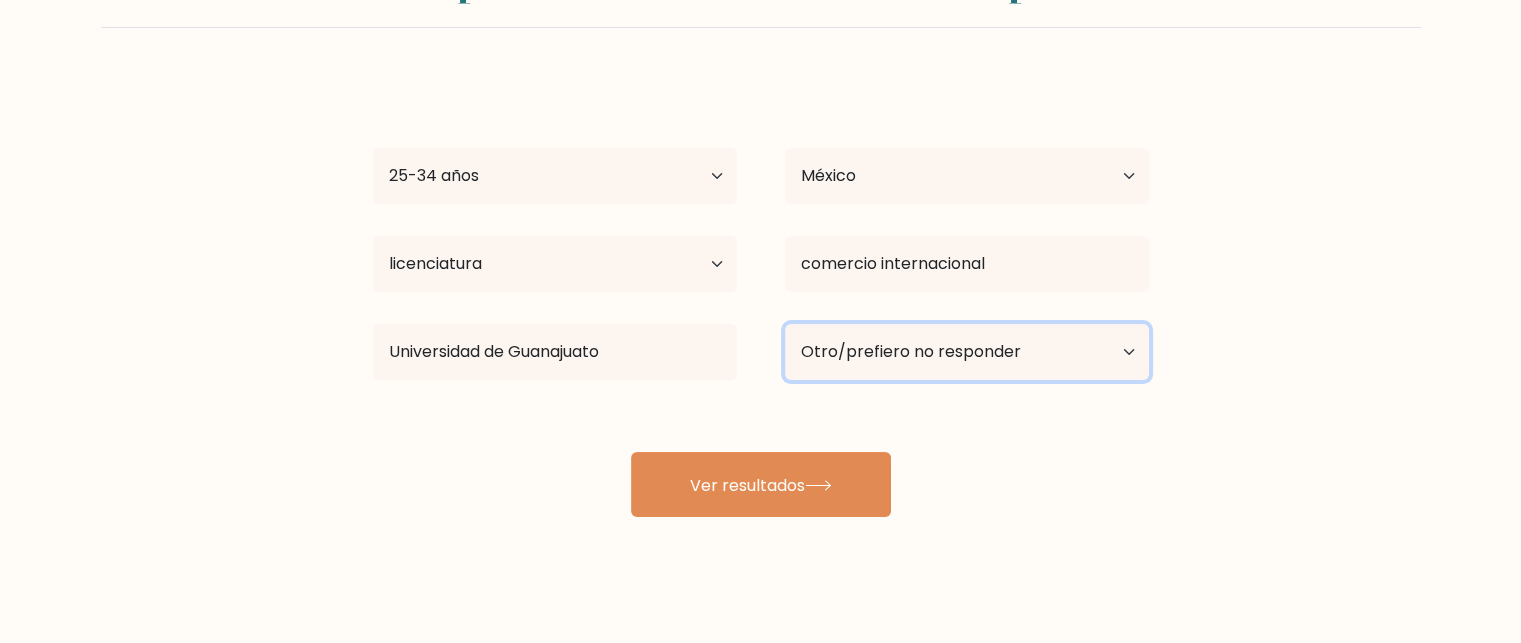 click on "Situación laboral actual
Empleado
Alumno
Jubilado
Otro/prefiero no responder" at bounding box center (967, 352) 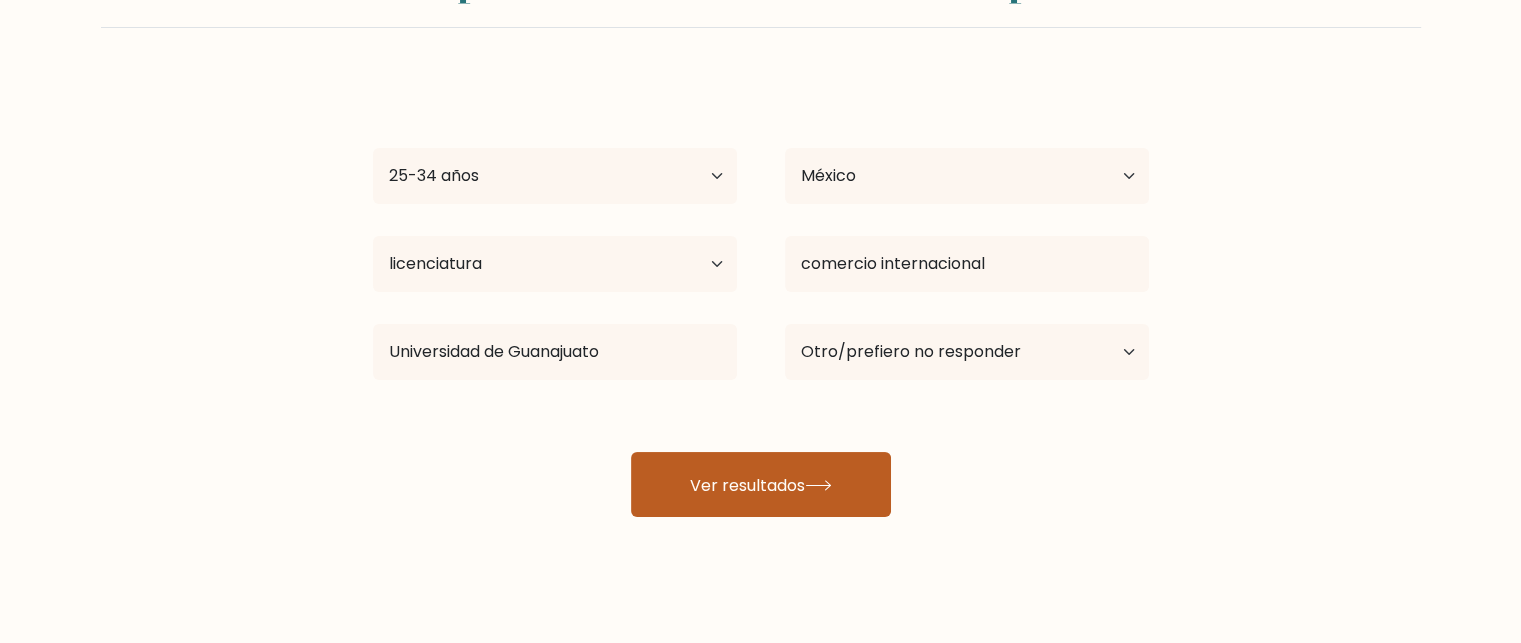 click on "Ver resultados" at bounding box center [761, 484] 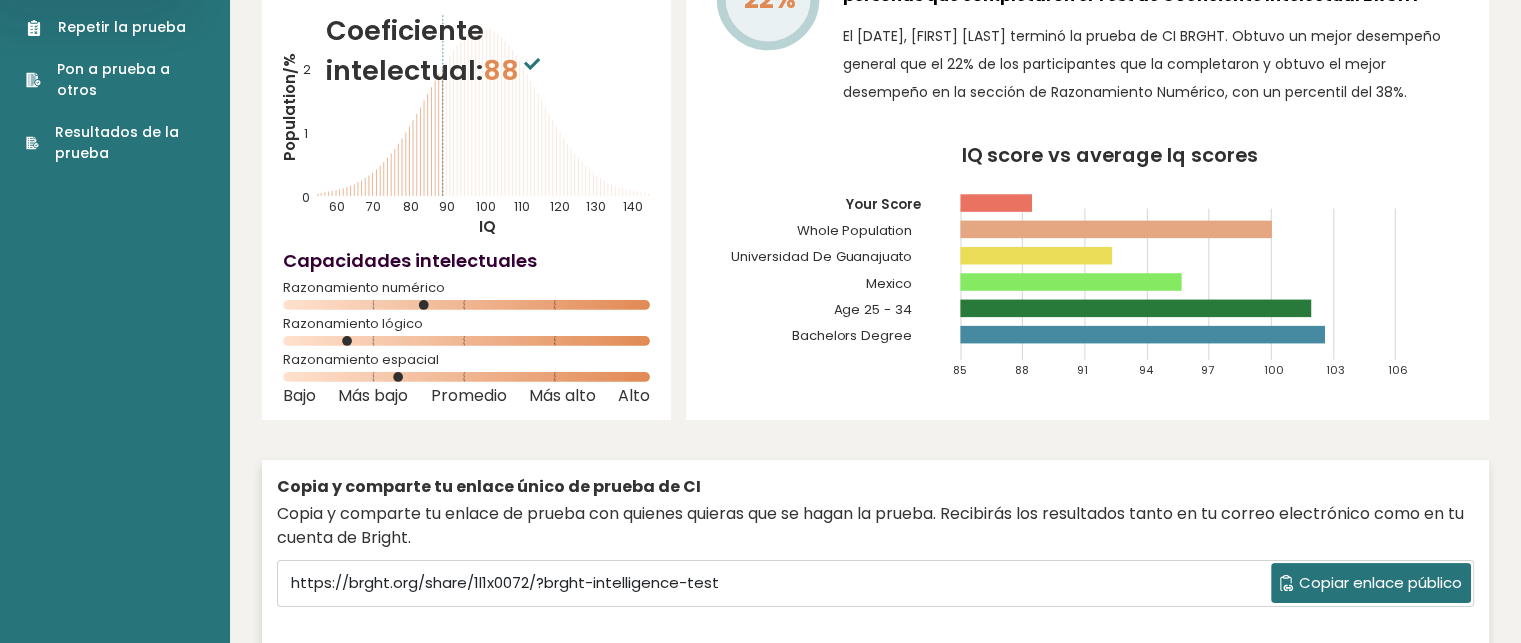 scroll, scrollTop: 210, scrollLeft: 0, axis: vertical 